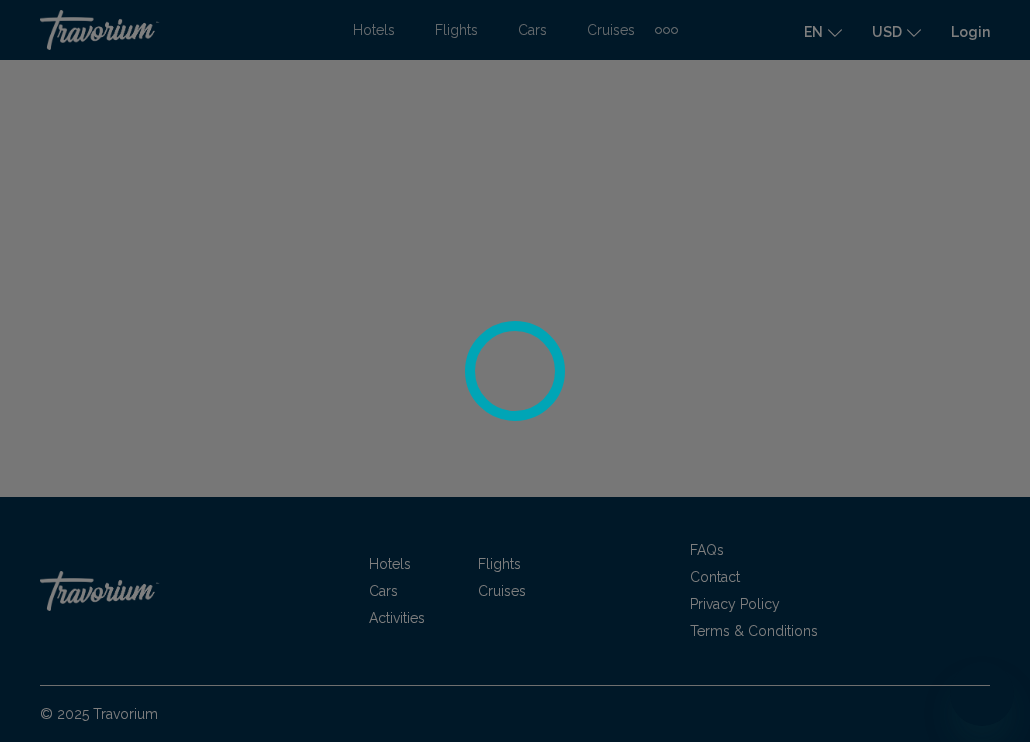 scroll, scrollTop: 0, scrollLeft: 0, axis: both 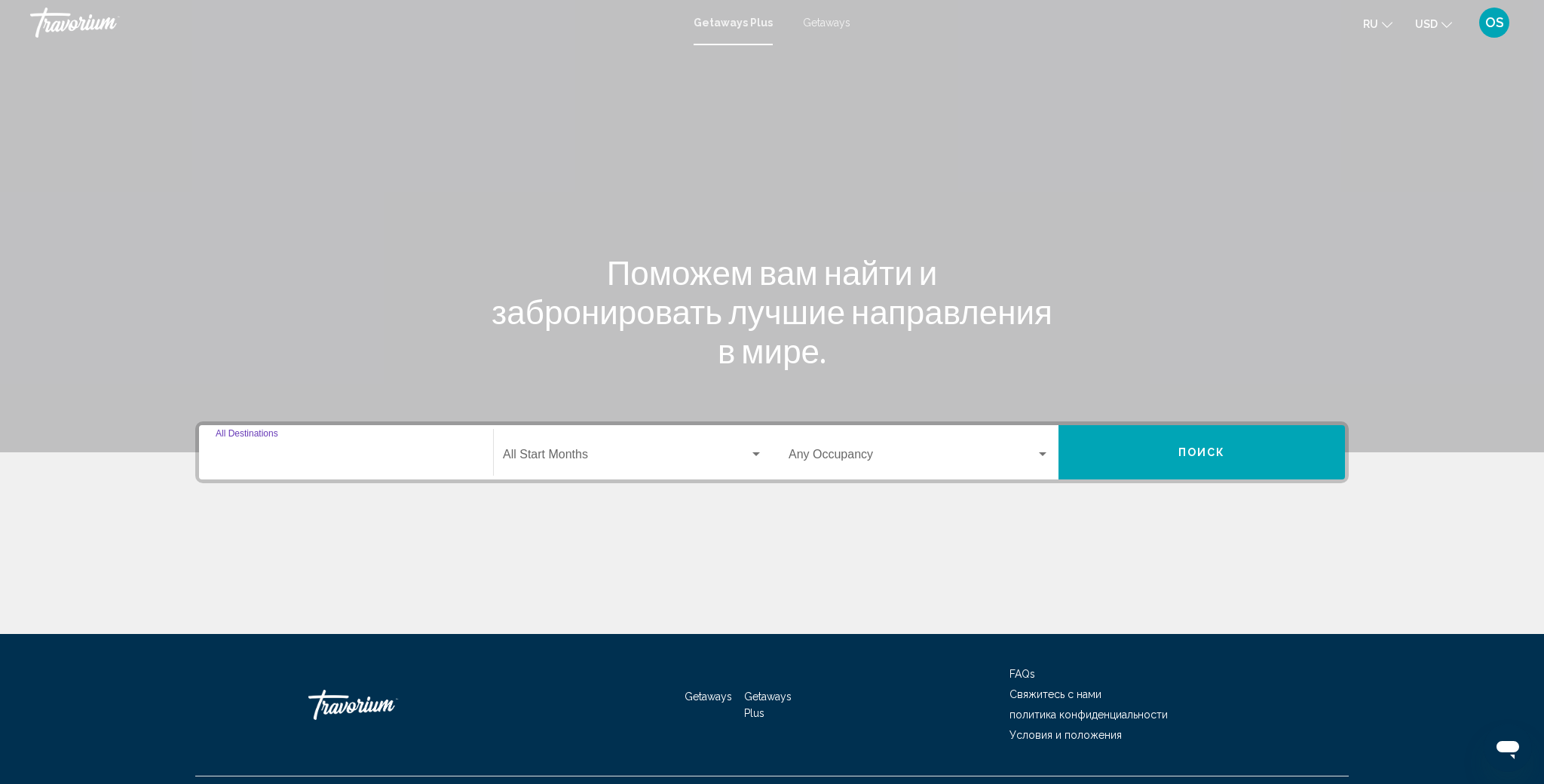 click on "Destination All Destinations" at bounding box center (346, 458) 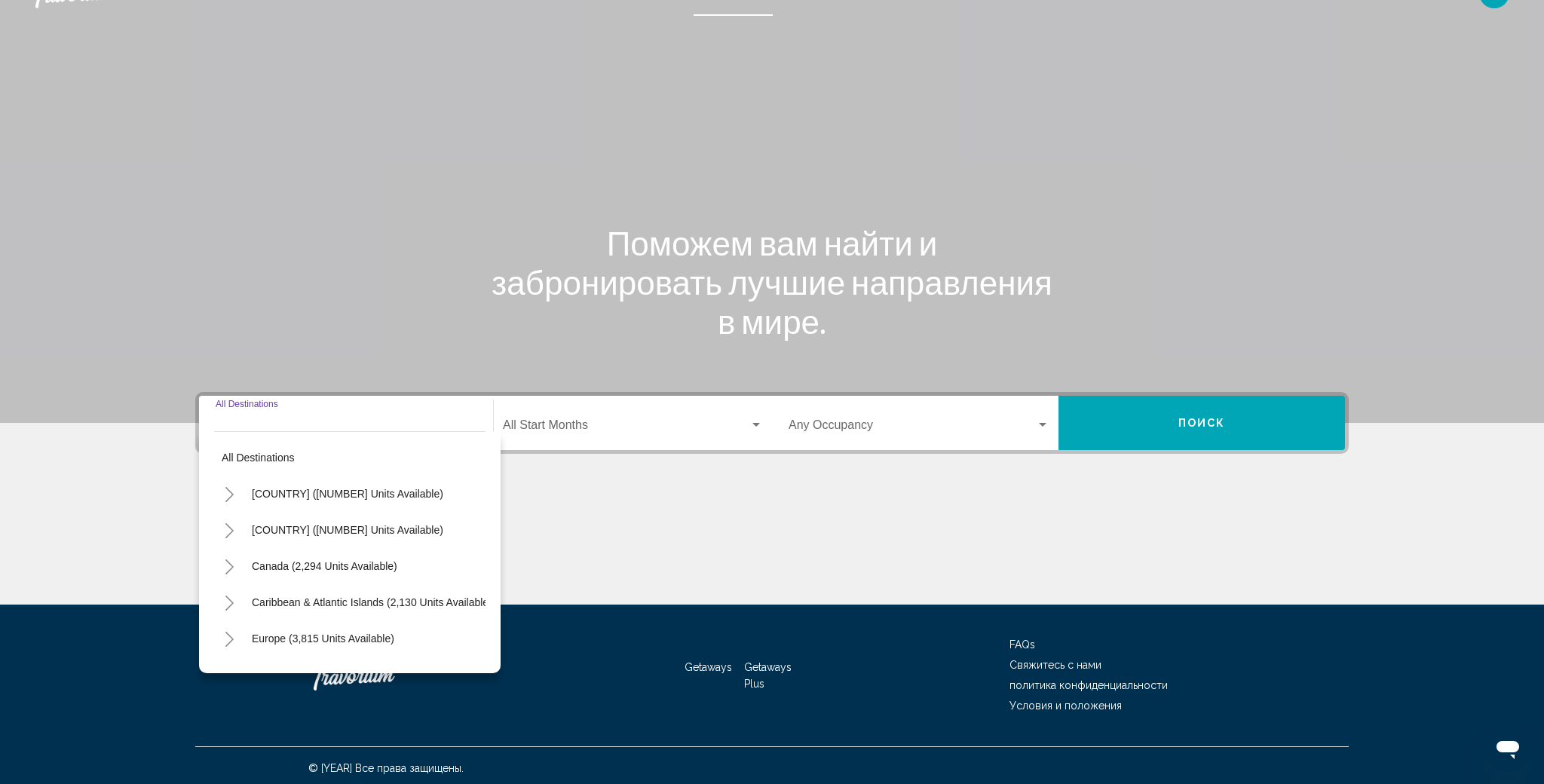 scroll, scrollTop: 35, scrollLeft: 0, axis: vertical 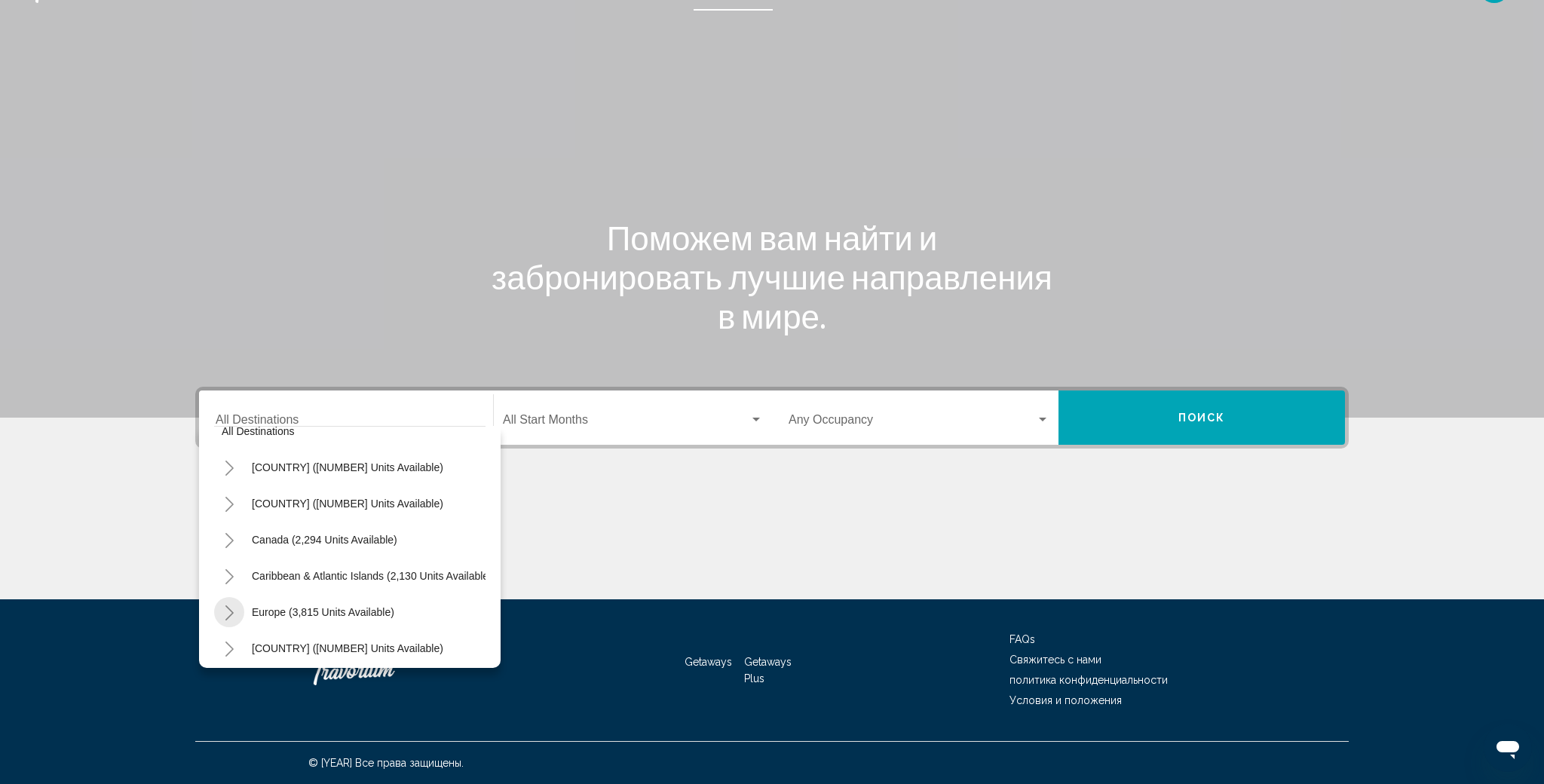 click at bounding box center [229, 613] 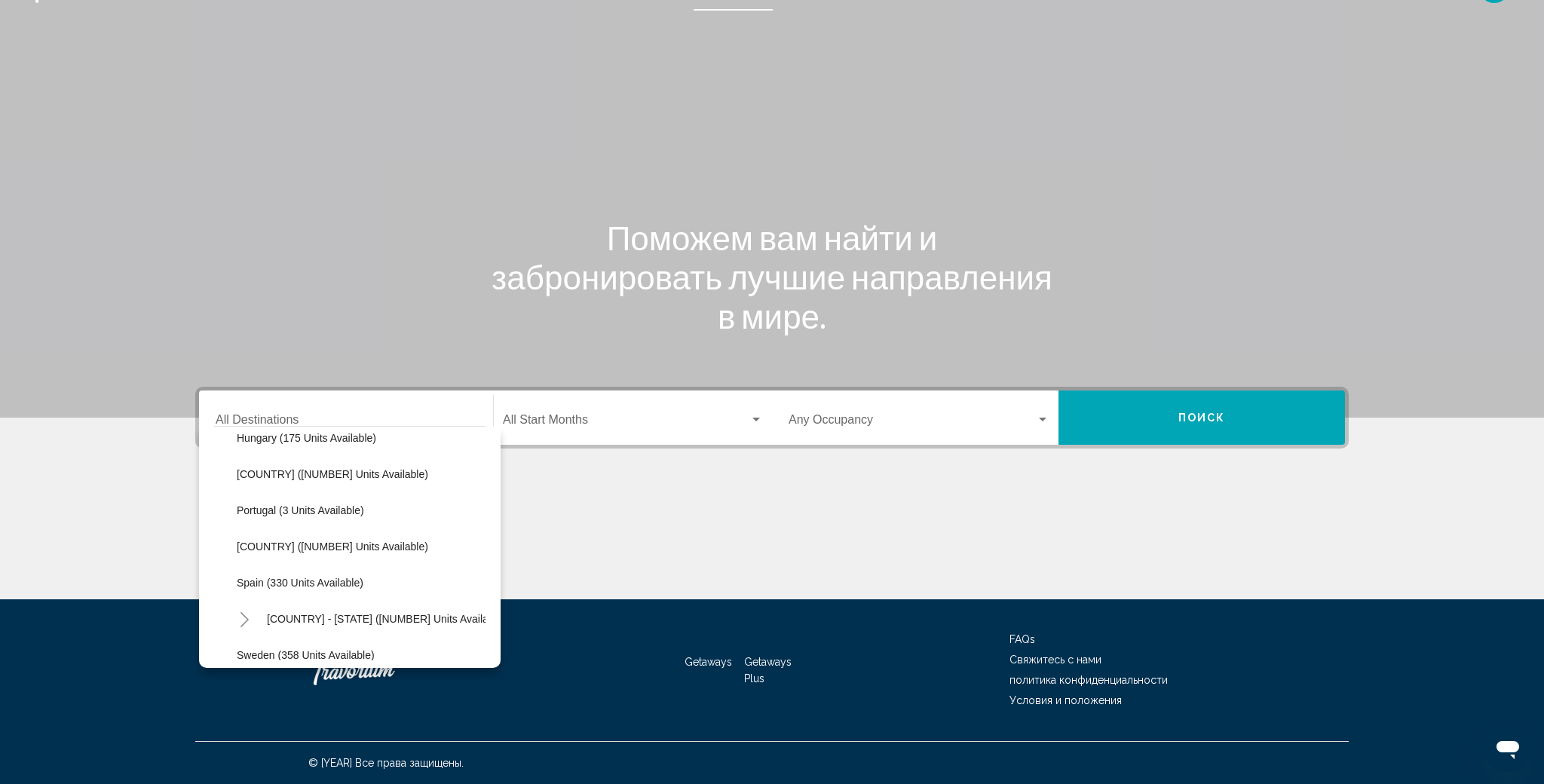 scroll, scrollTop: 422, scrollLeft: 0, axis: vertical 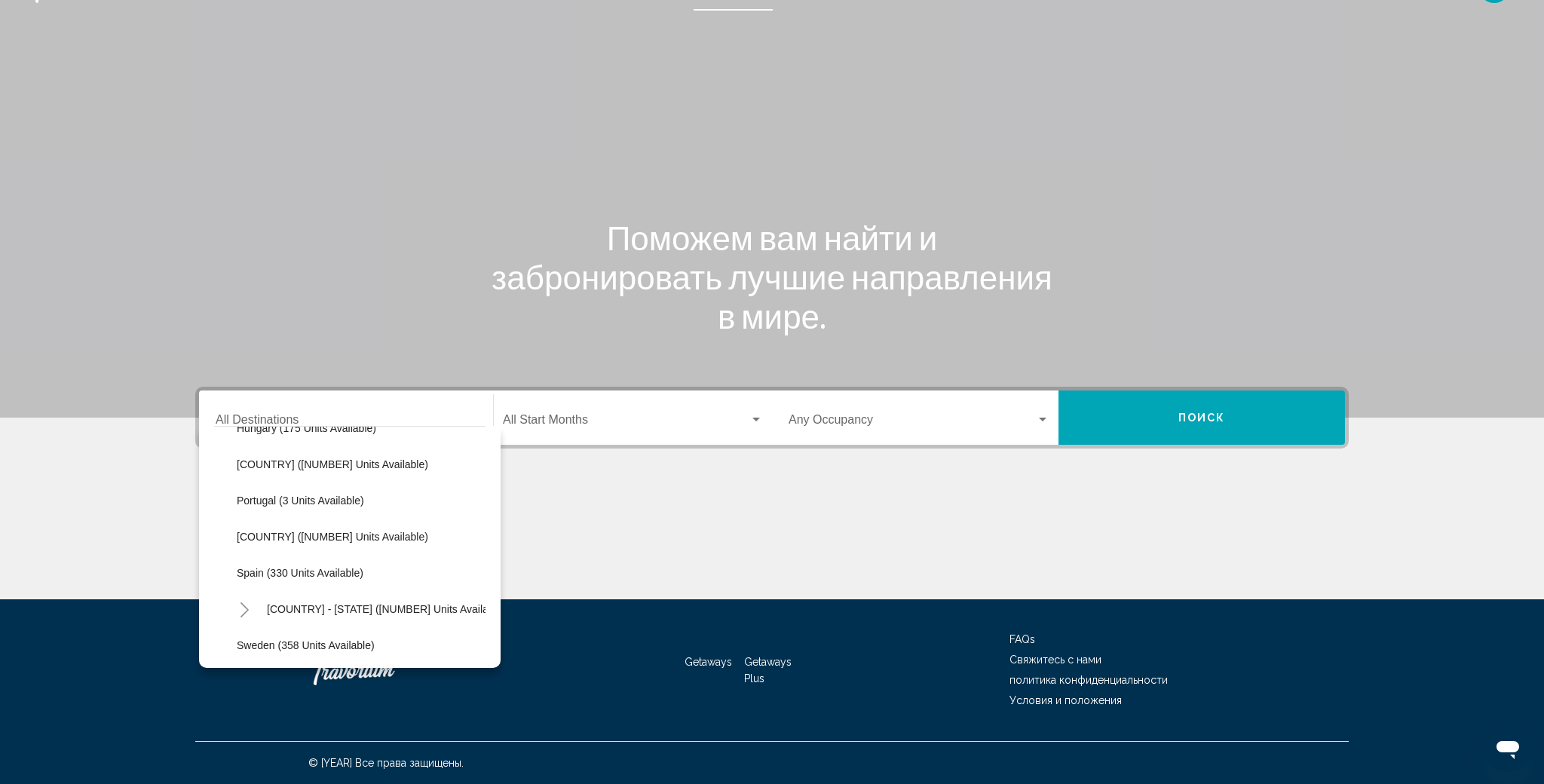 click at bounding box center [244, 610] 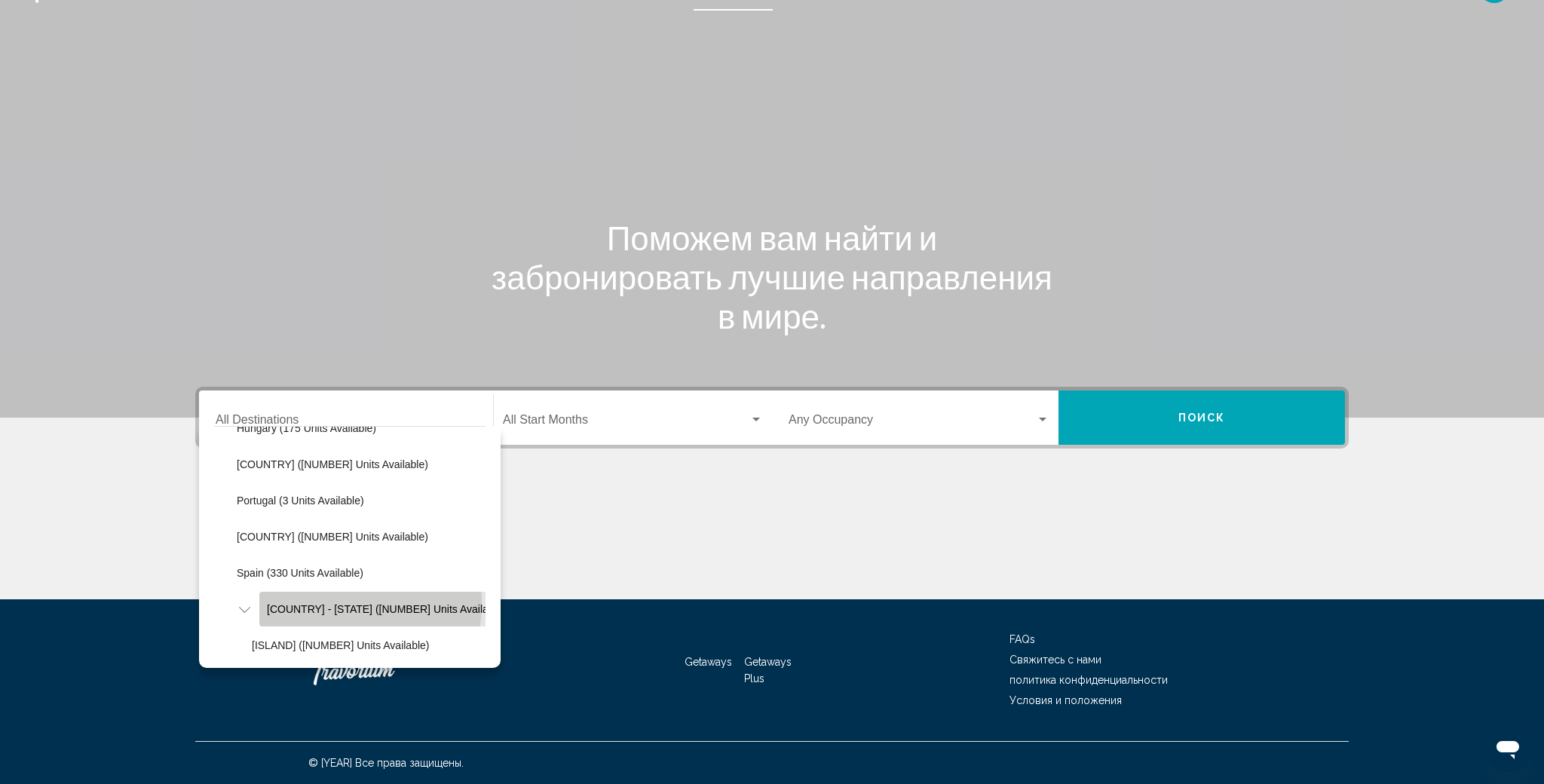 click on "[COUNTRY] - [STATE] ([NUMBER] units available)" at bounding box center [386, 609] 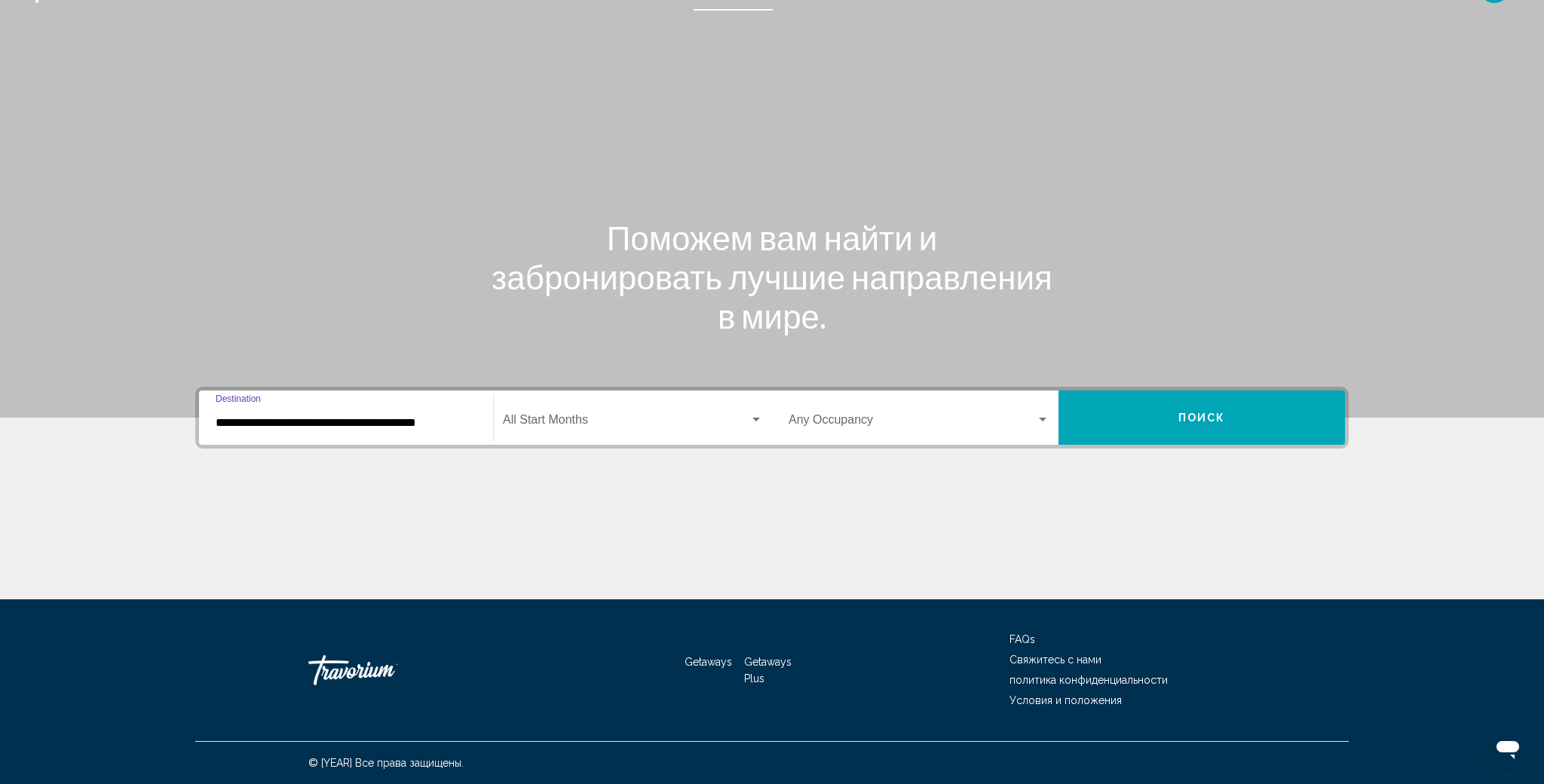 click on "**********" at bounding box center [346, 423] 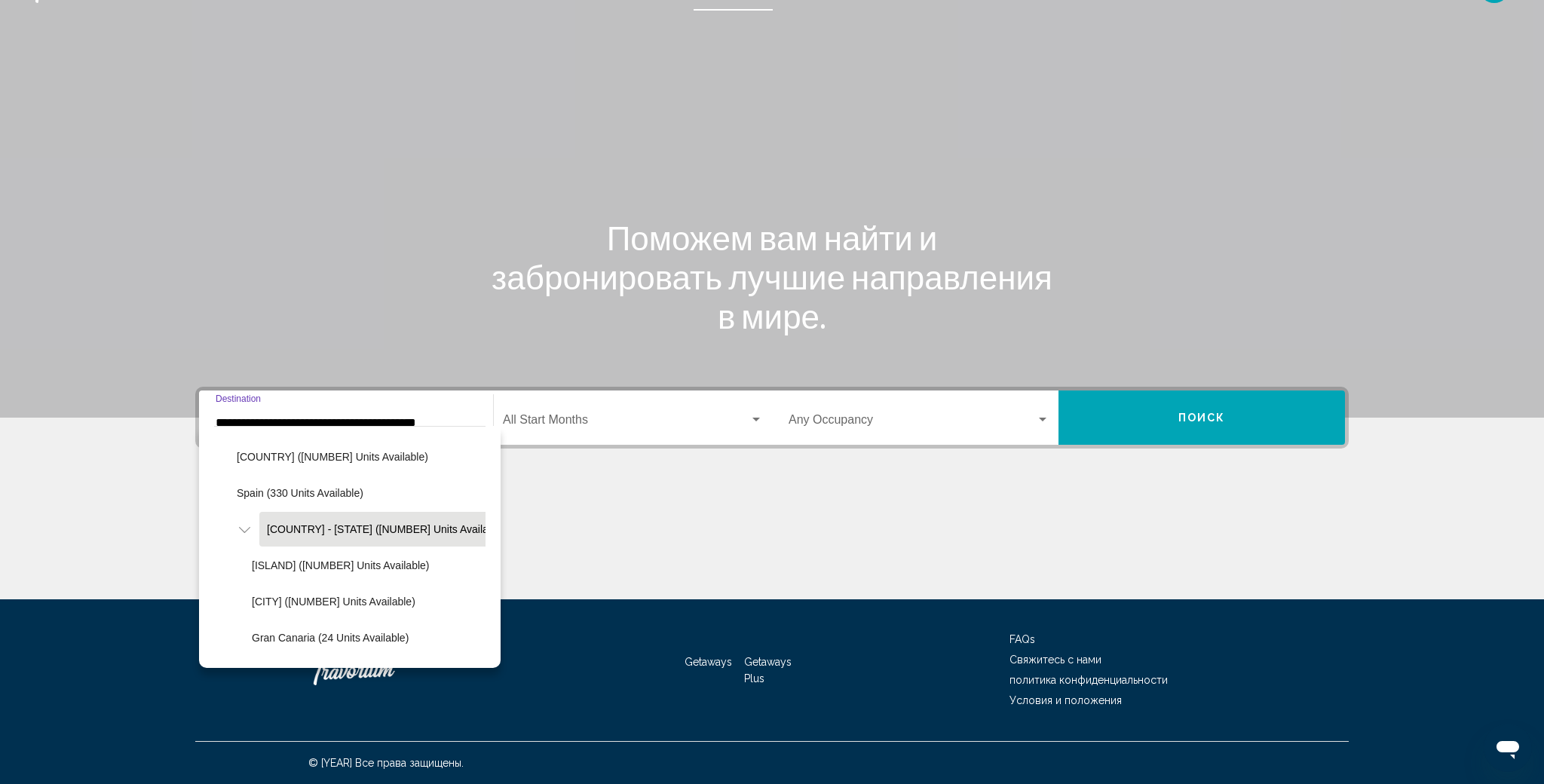 scroll, scrollTop: 505, scrollLeft: 0, axis: vertical 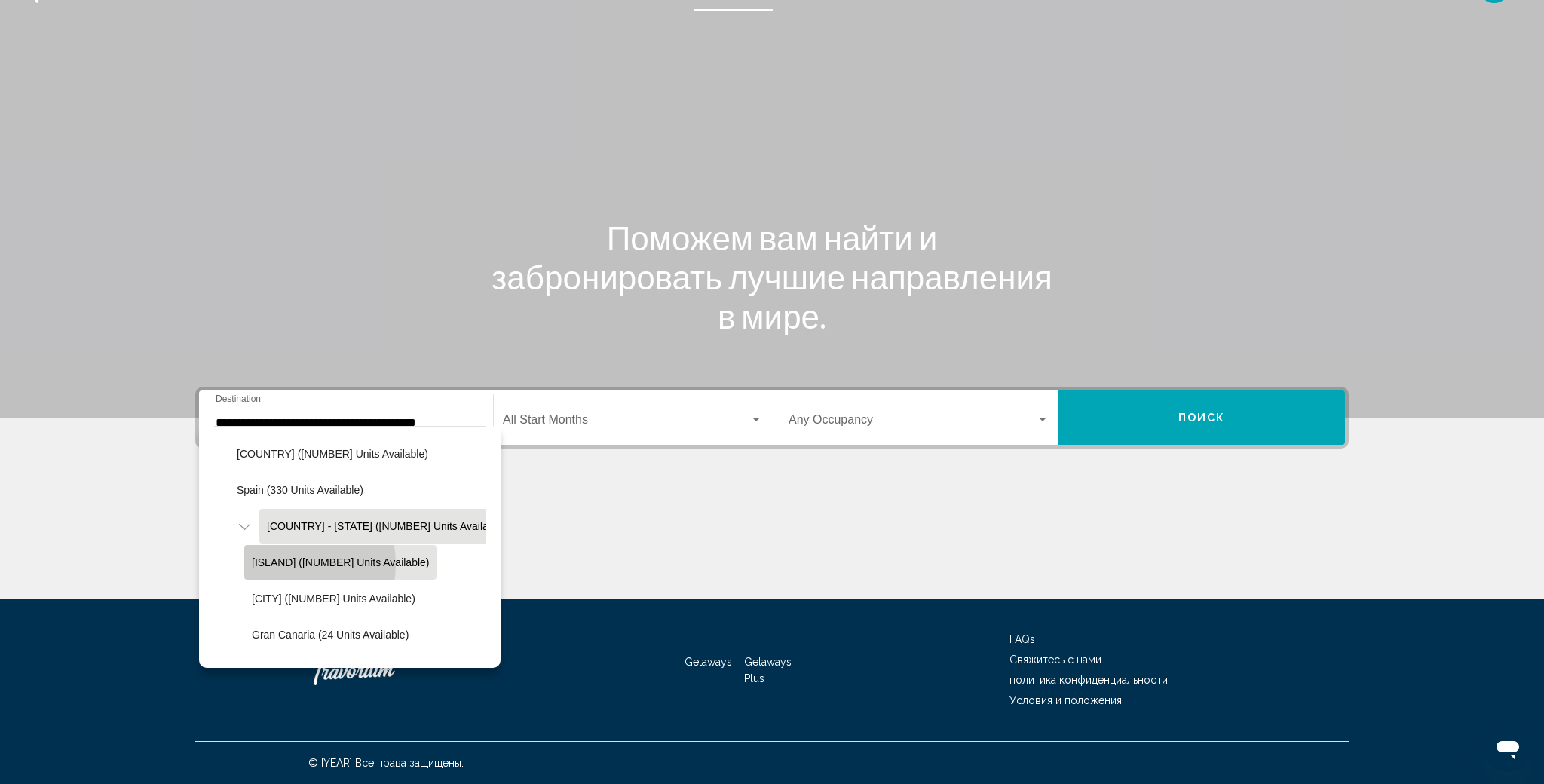 click on "[ISLAND] ([NUMBER] units available)" at bounding box center [340, 562] 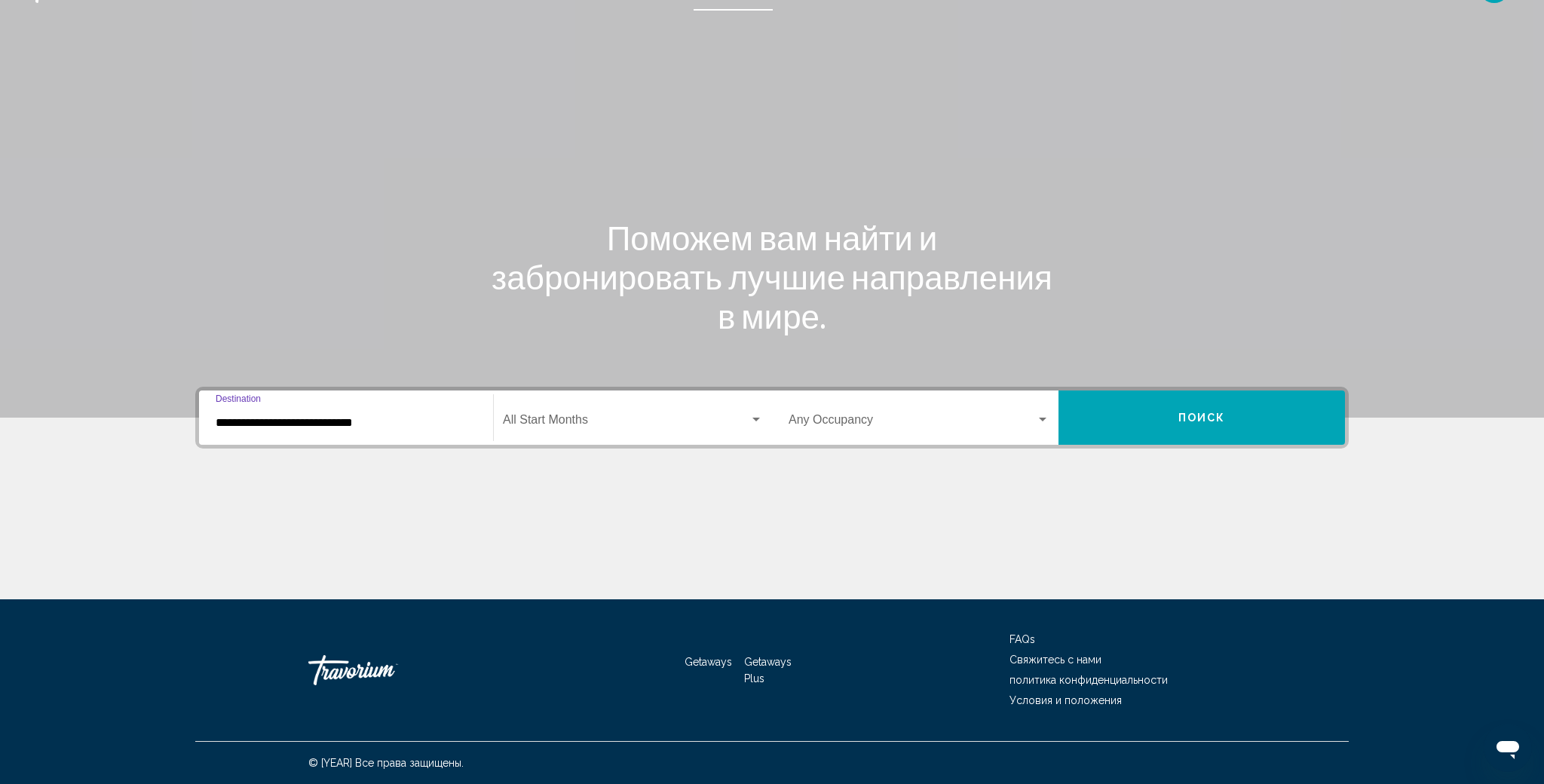 click at bounding box center [626, 423] 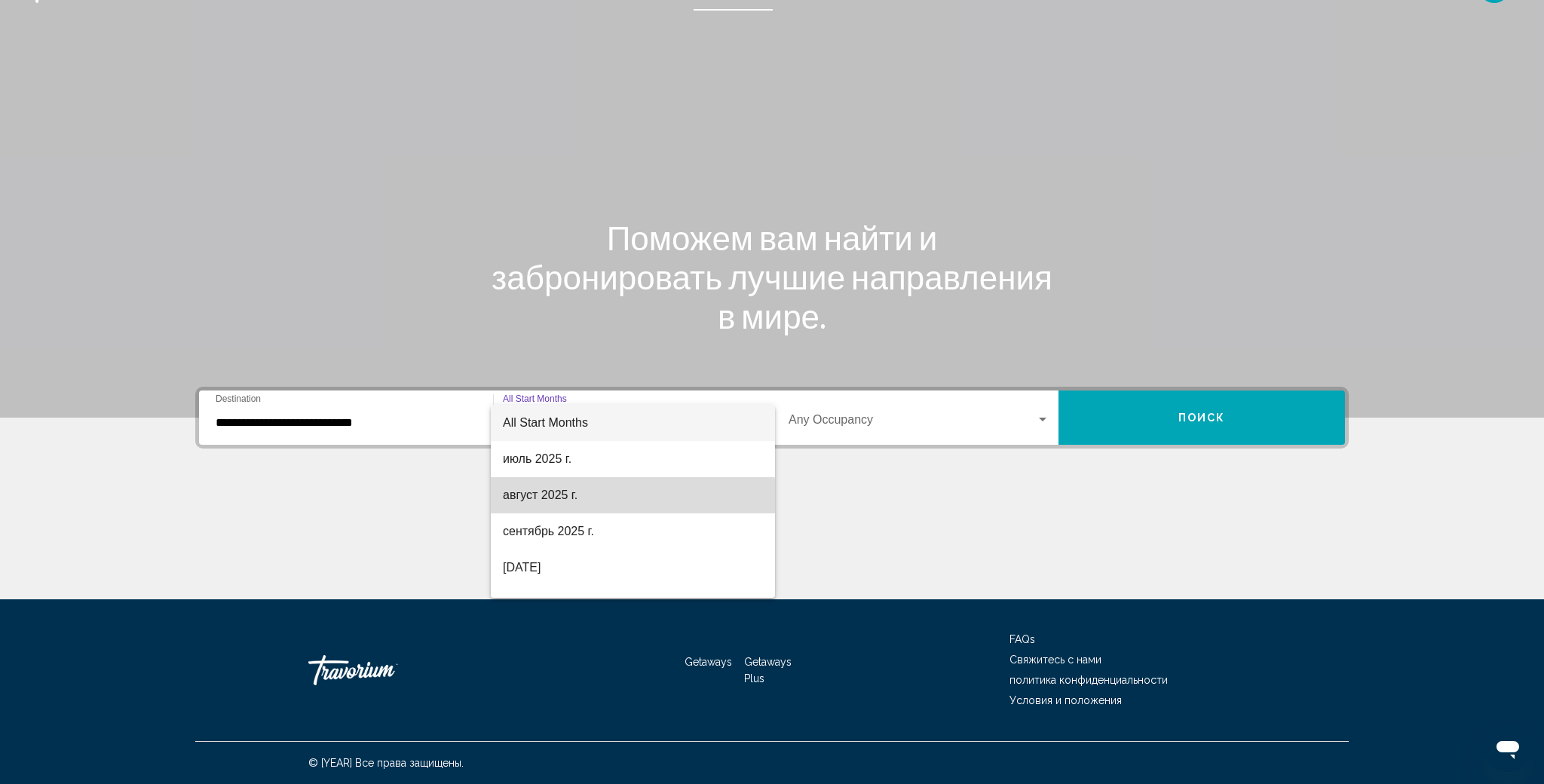 click on "август 2025 г." at bounding box center [633, 495] 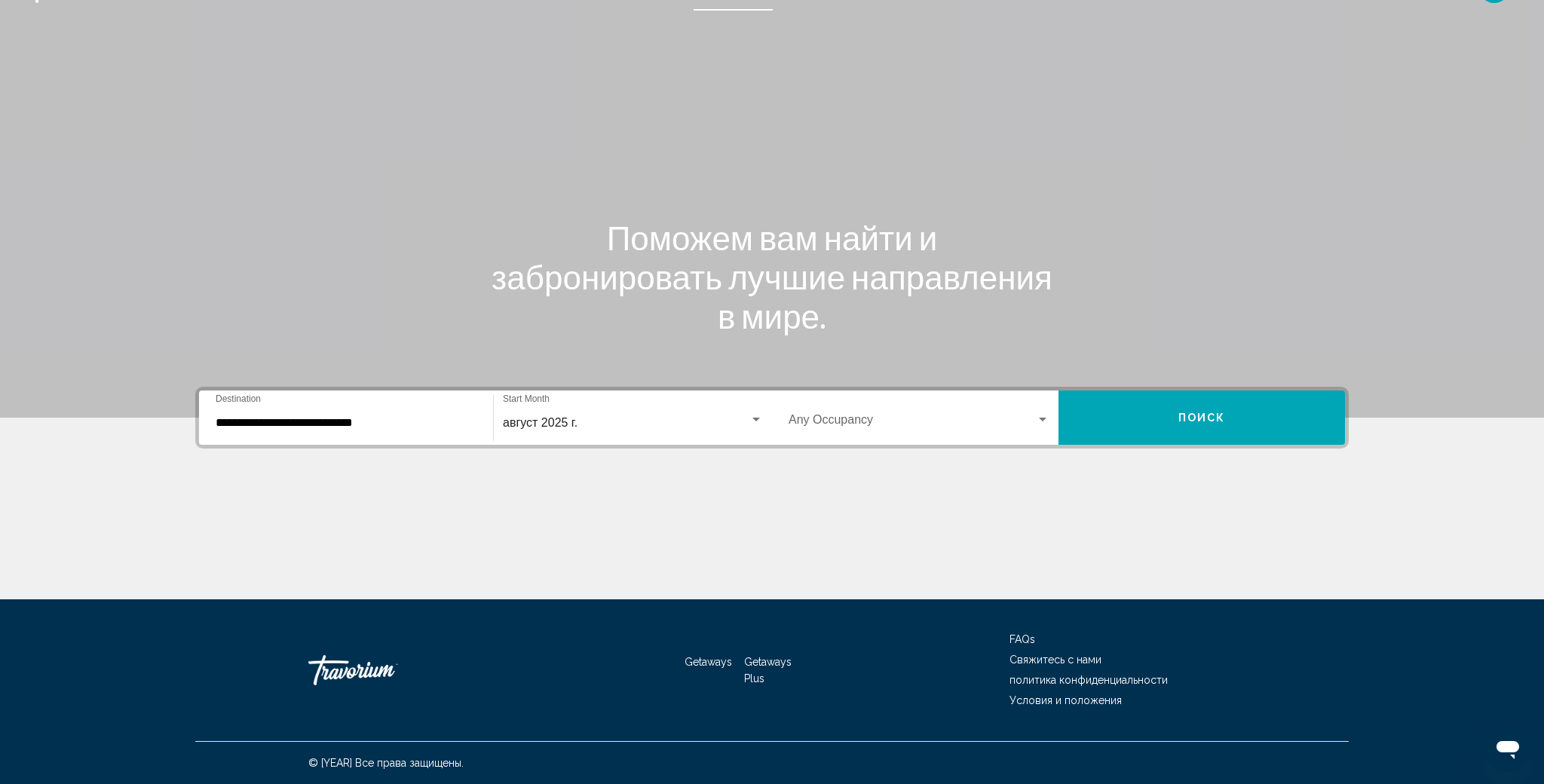 click on "Occupancy Any Occupancy" at bounding box center (919, 418) 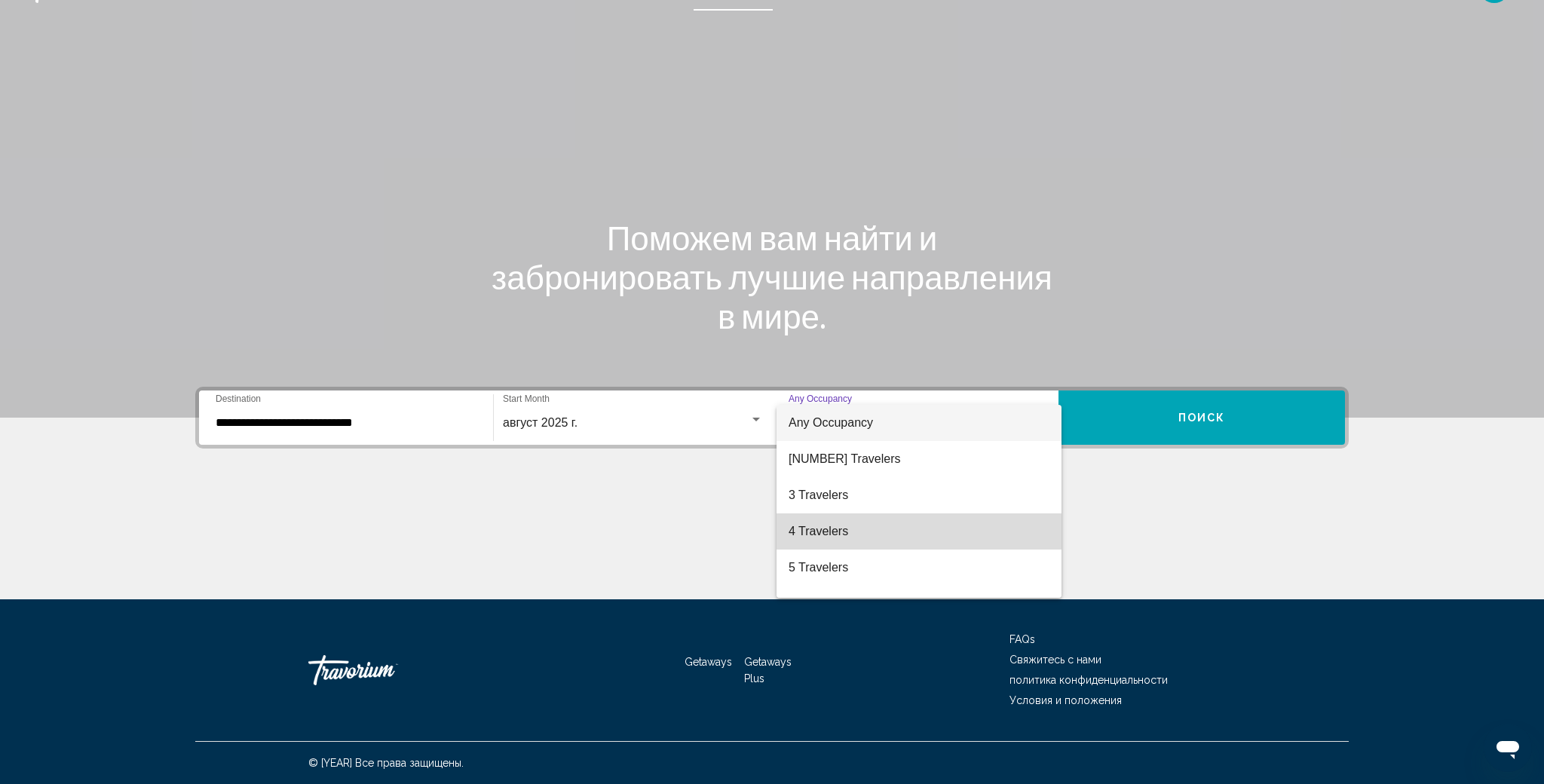 click on "4 Travelers" at bounding box center (919, 531) 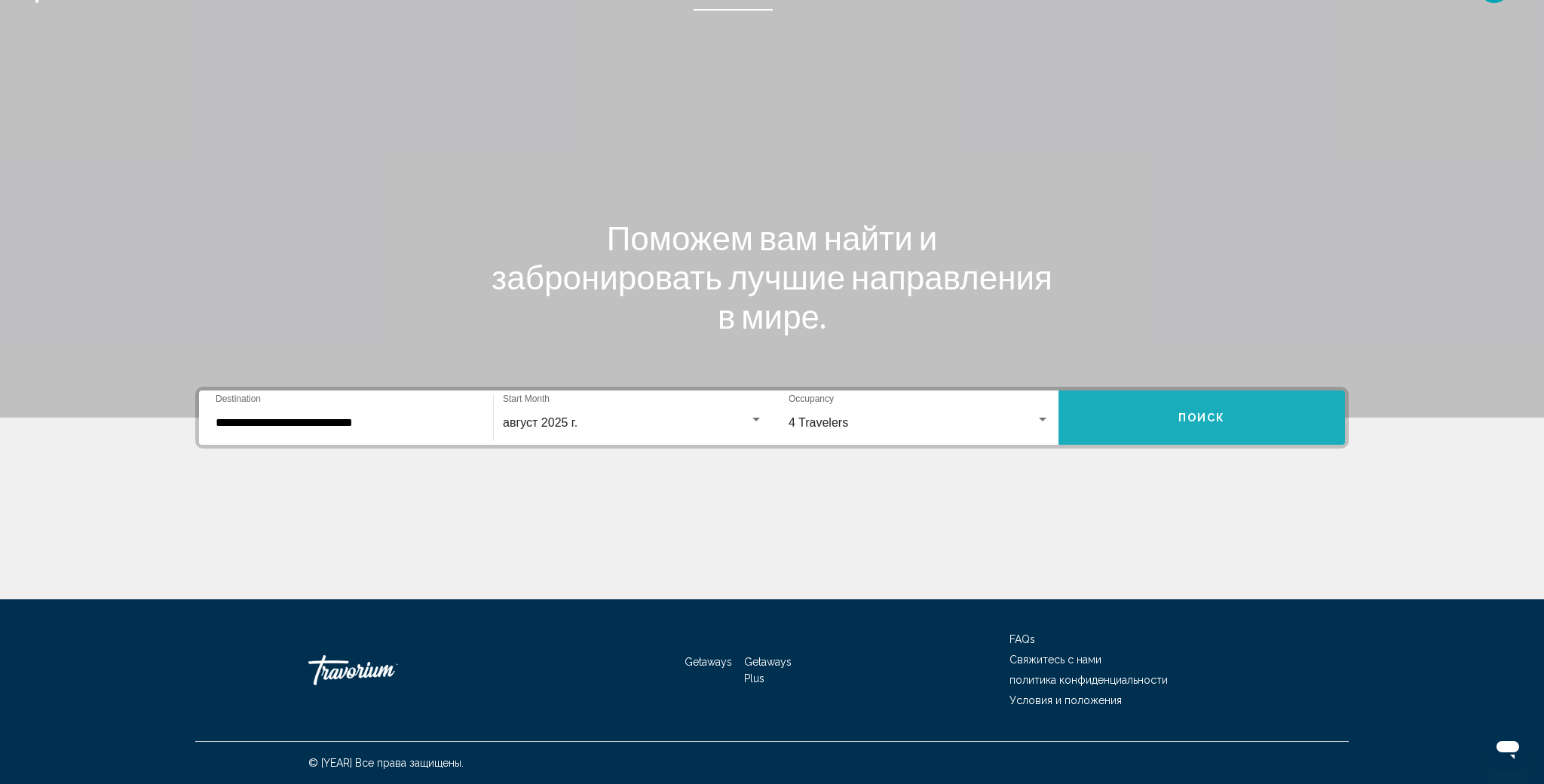 click on "Поиск" at bounding box center [1202, 418] 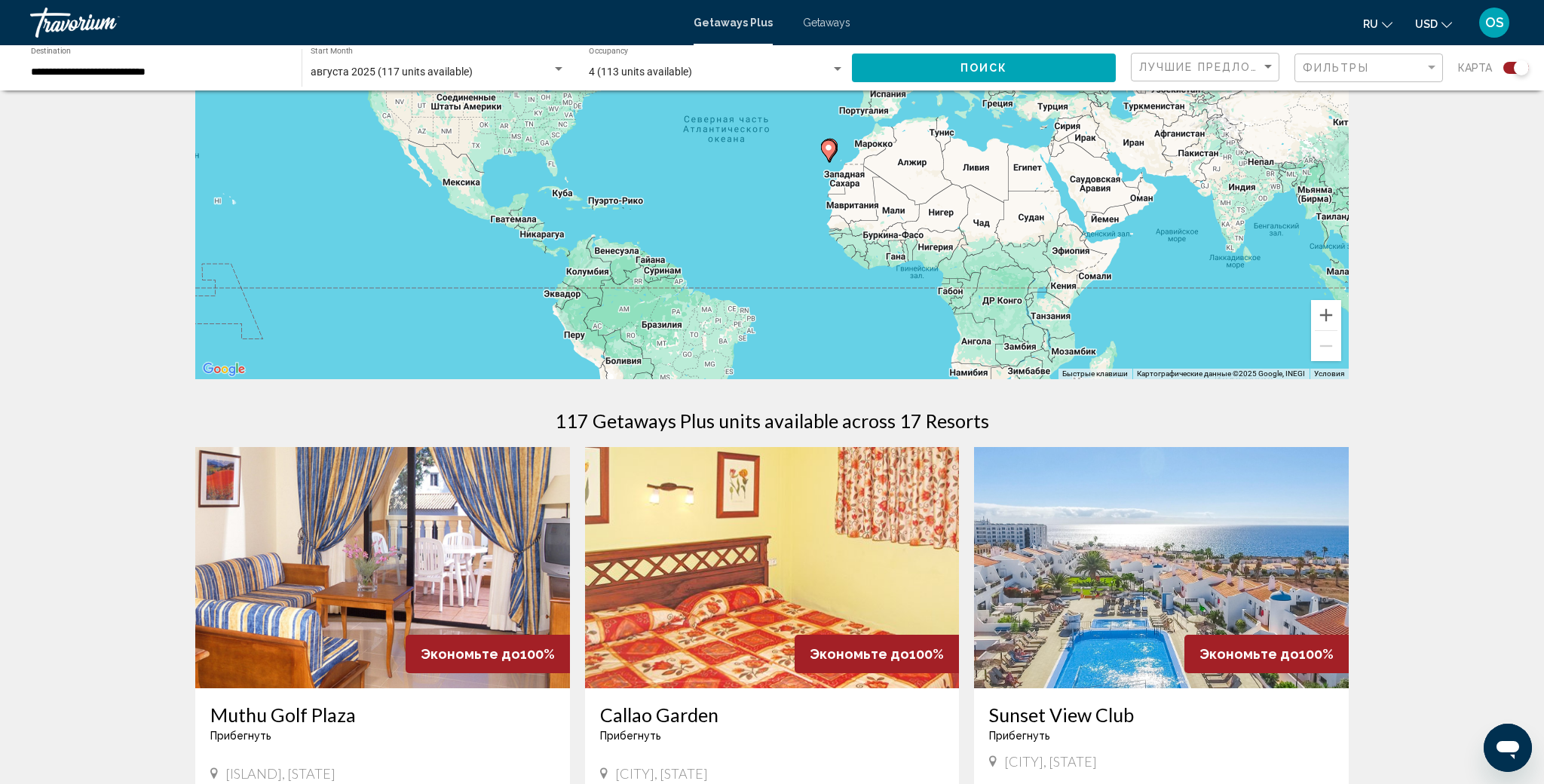 scroll, scrollTop: 417, scrollLeft: 0, axis: vertical 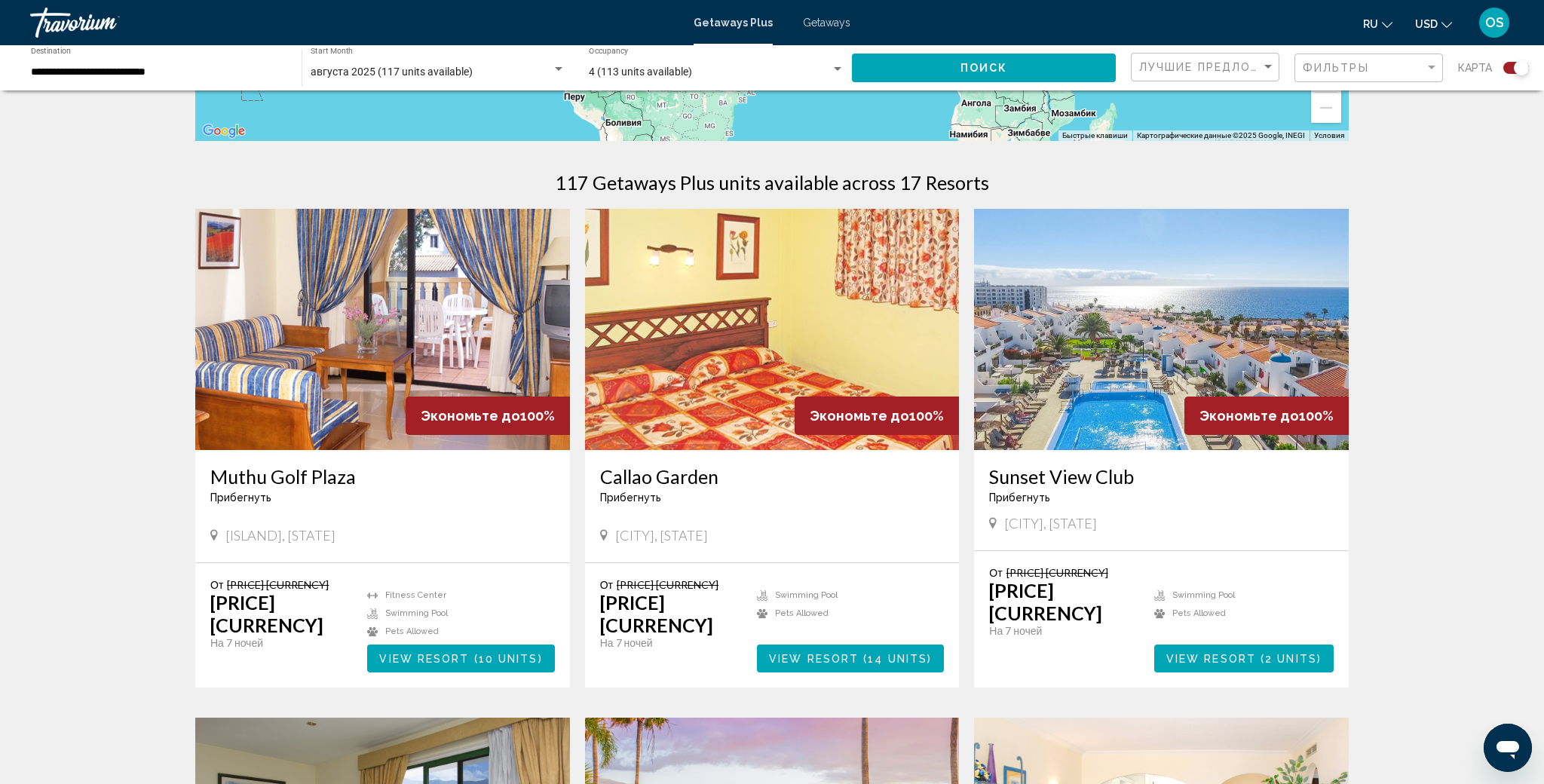 click at bounding box center [1387, 25] 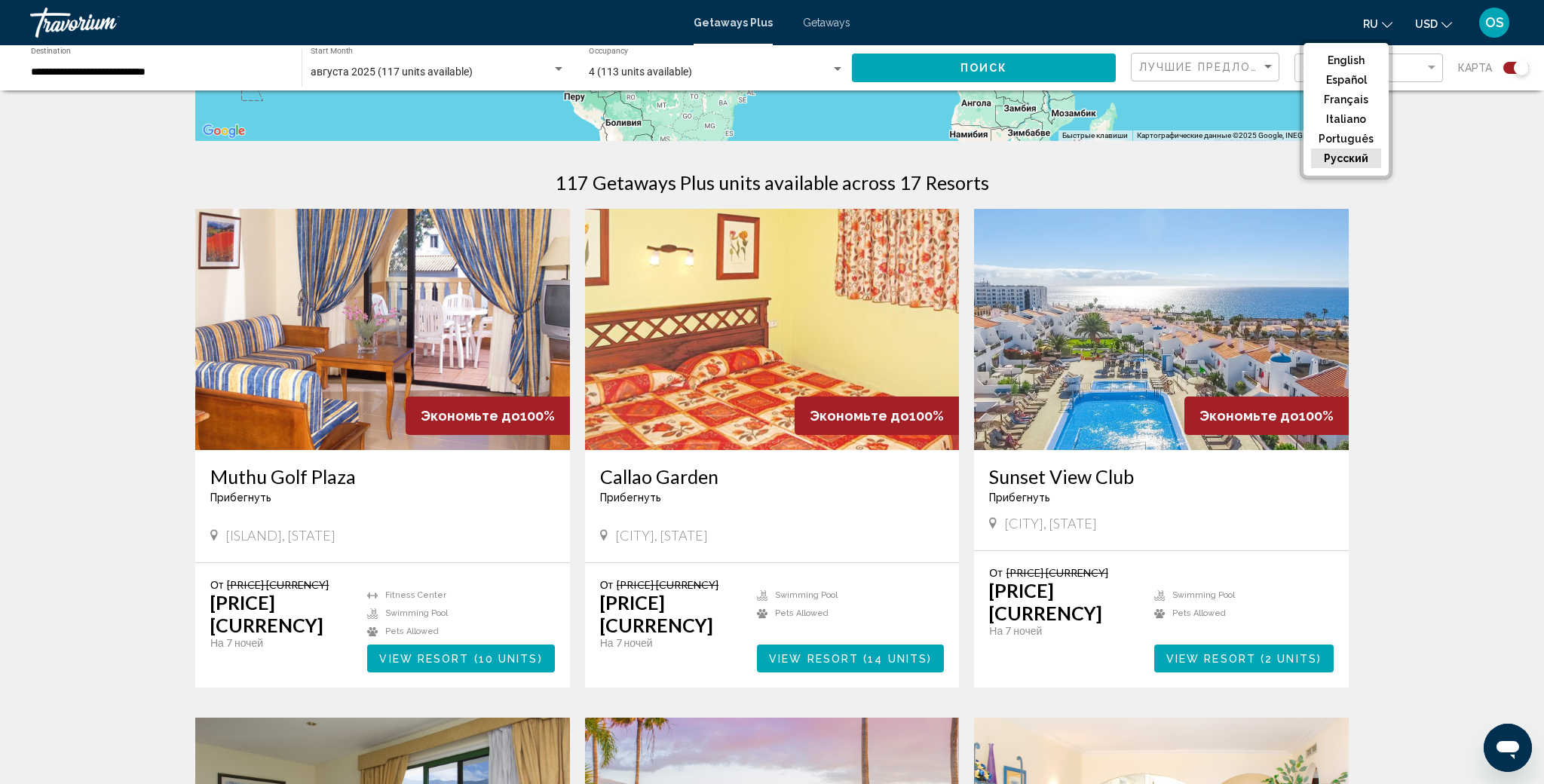 click on "русский" at bounding box center (1346, 158) 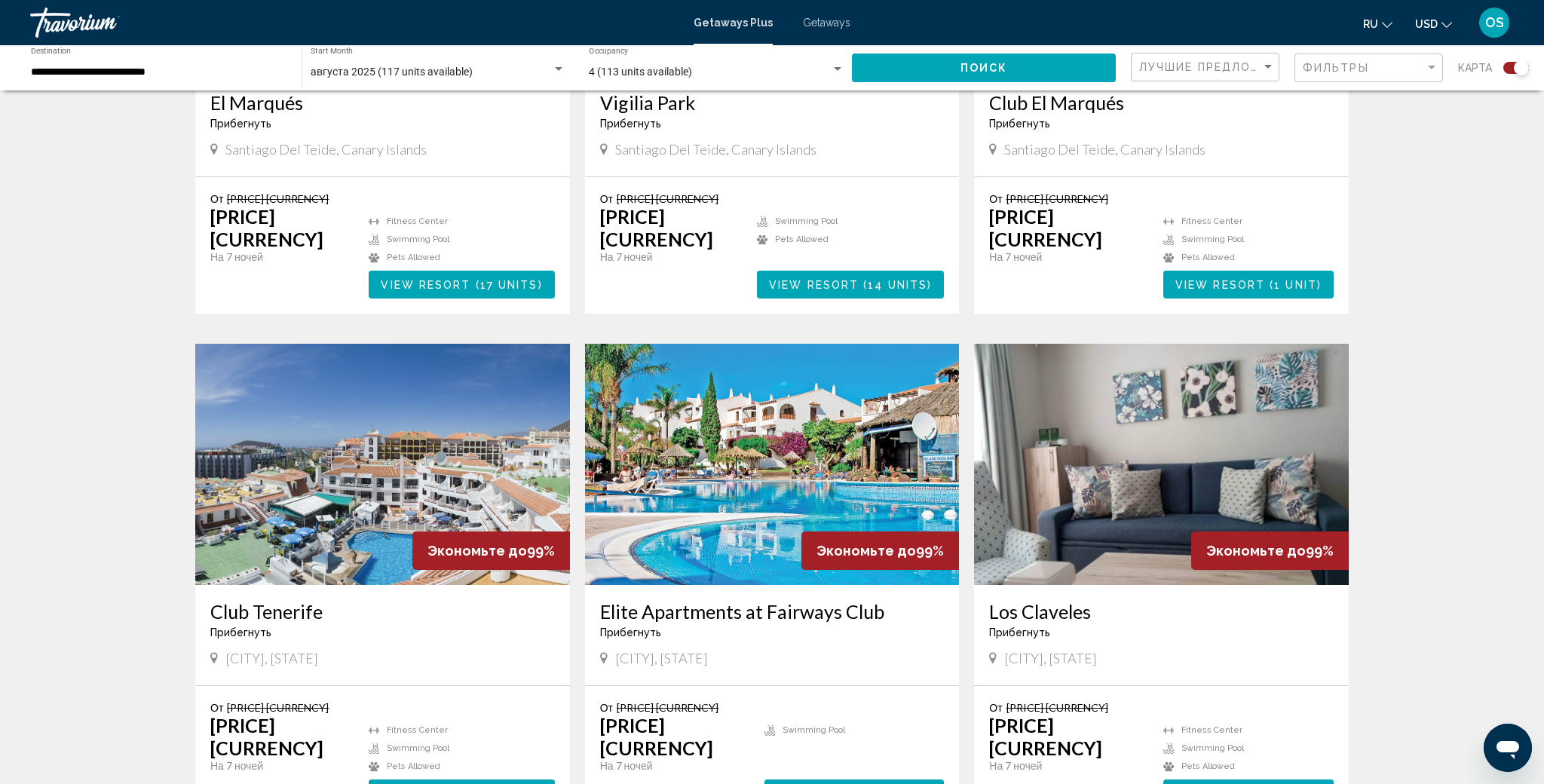 scroll, scrollTop: 1811, scrollLeft: 0, axis: vertical 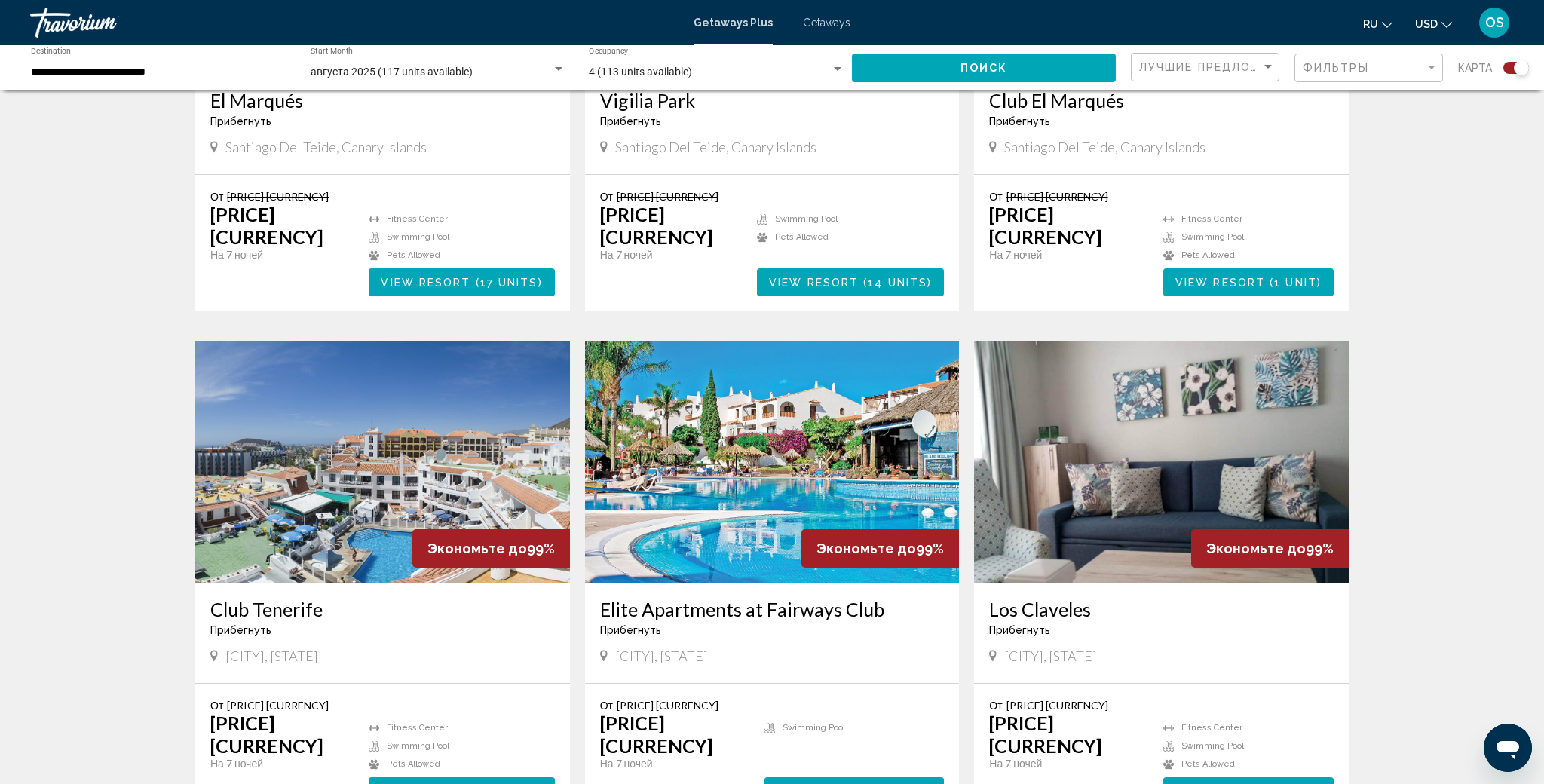 click on "Elite Apartments at Fairways Club" at bounding box center (772, 609) 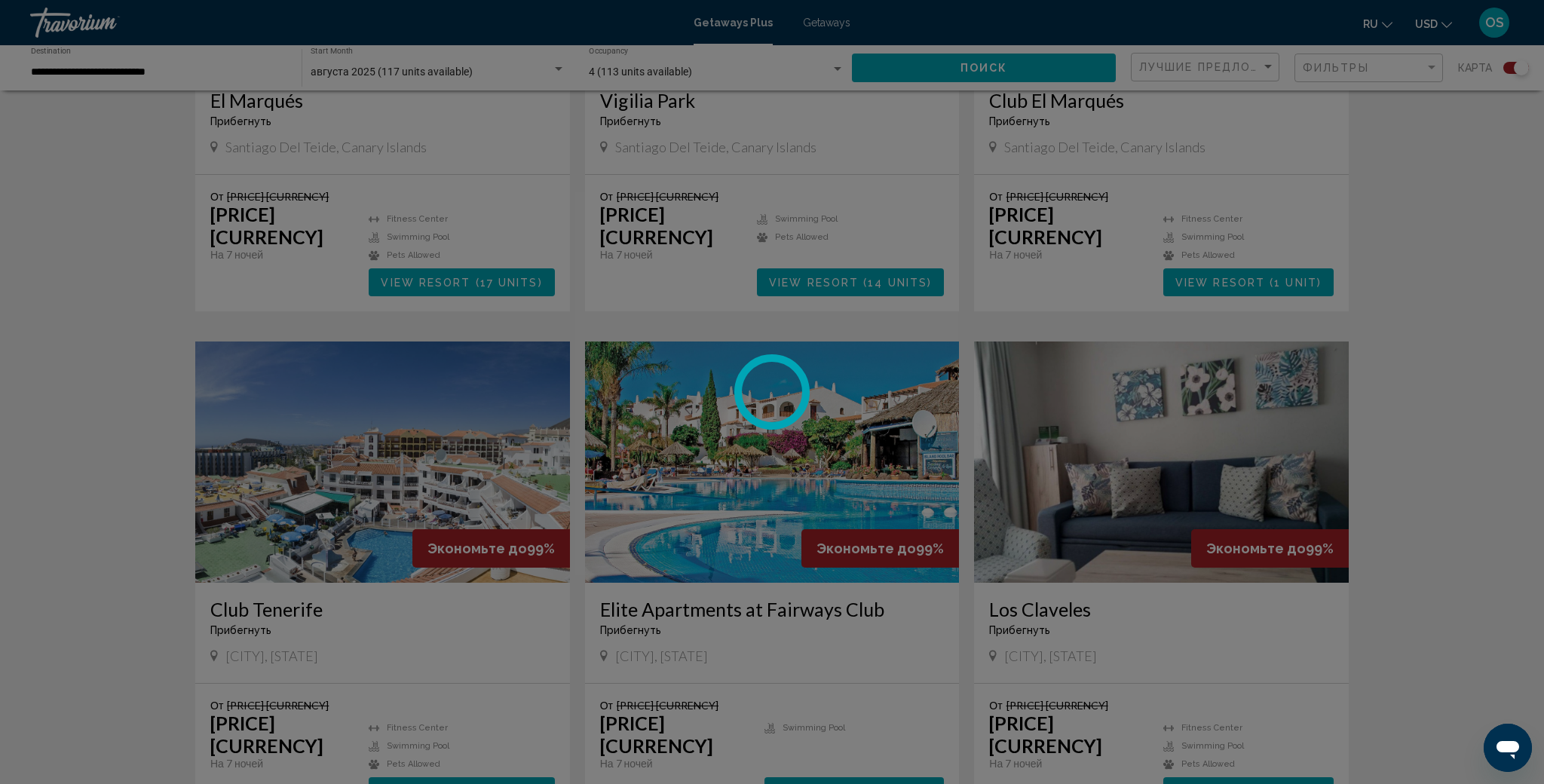 click at bounding box center [772, 392] 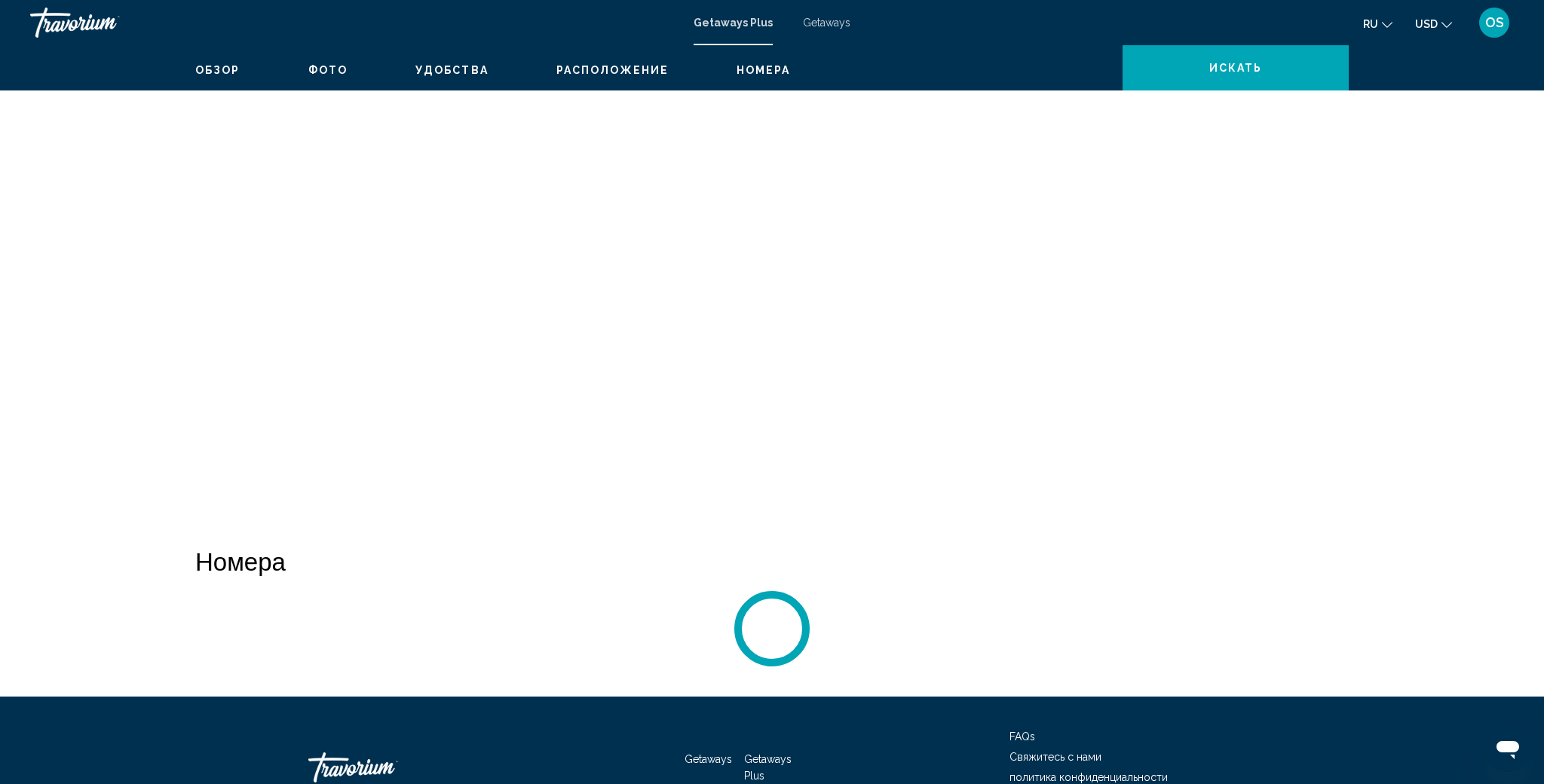 scroll, scrollTop: 0, scrollLeft: 0, axis: both 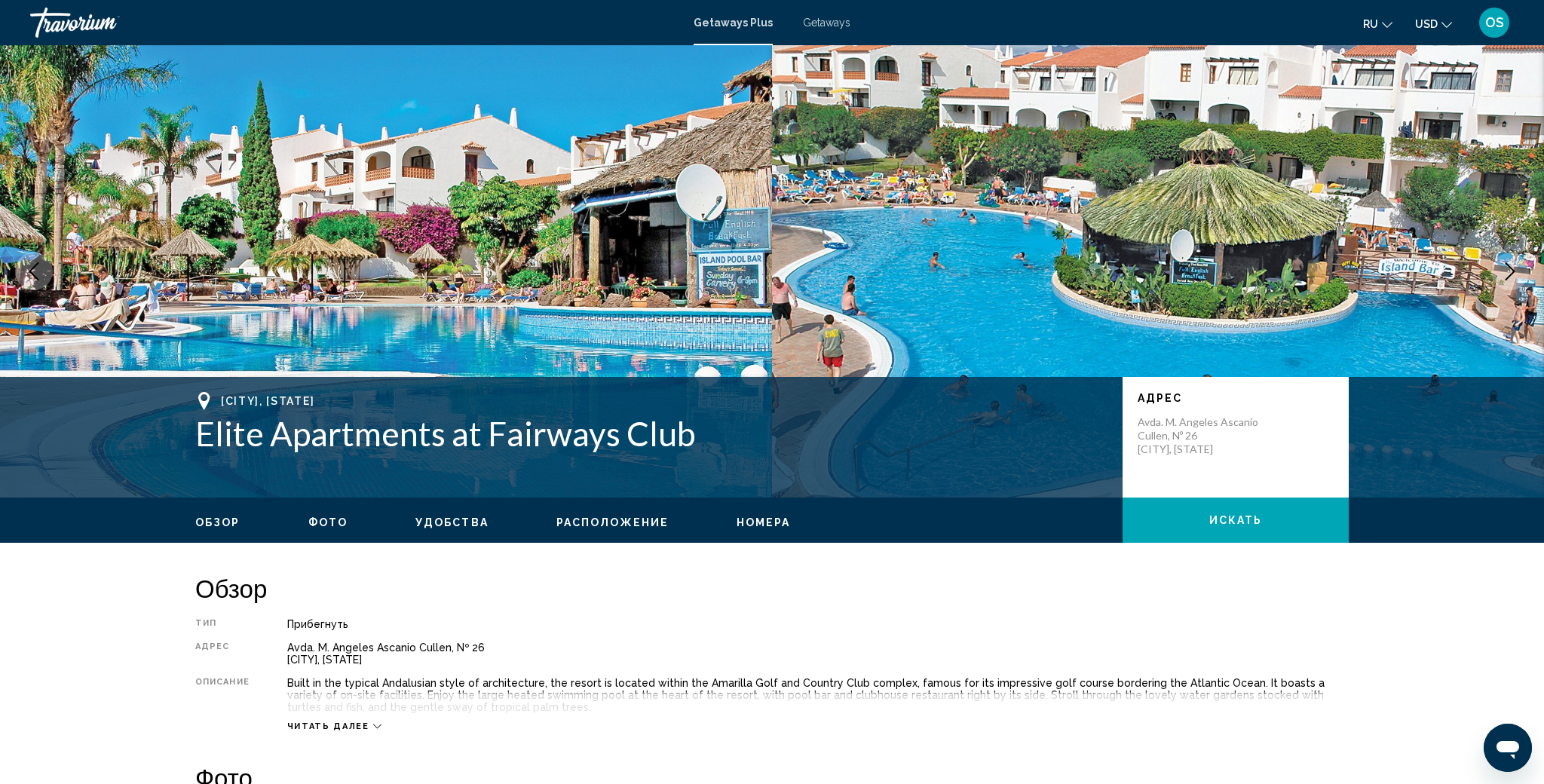 drag, startPoint x: 1138, startPoint y: 424, endPoint x: 1218, endPoint y: 469, distance: 91.7878 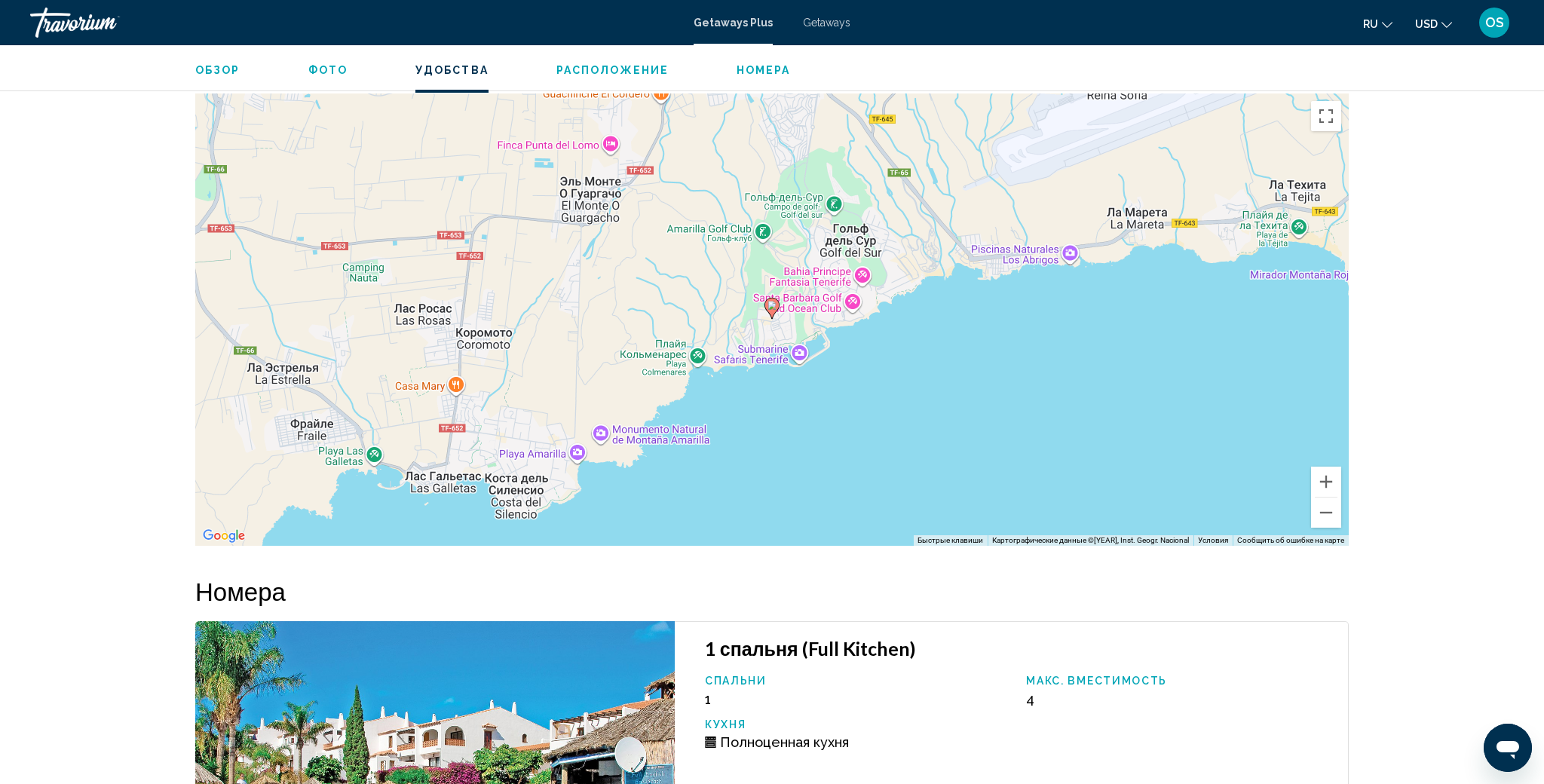 scroll, scrollTop: 1690, scrollLeft: 0, axis: vertical 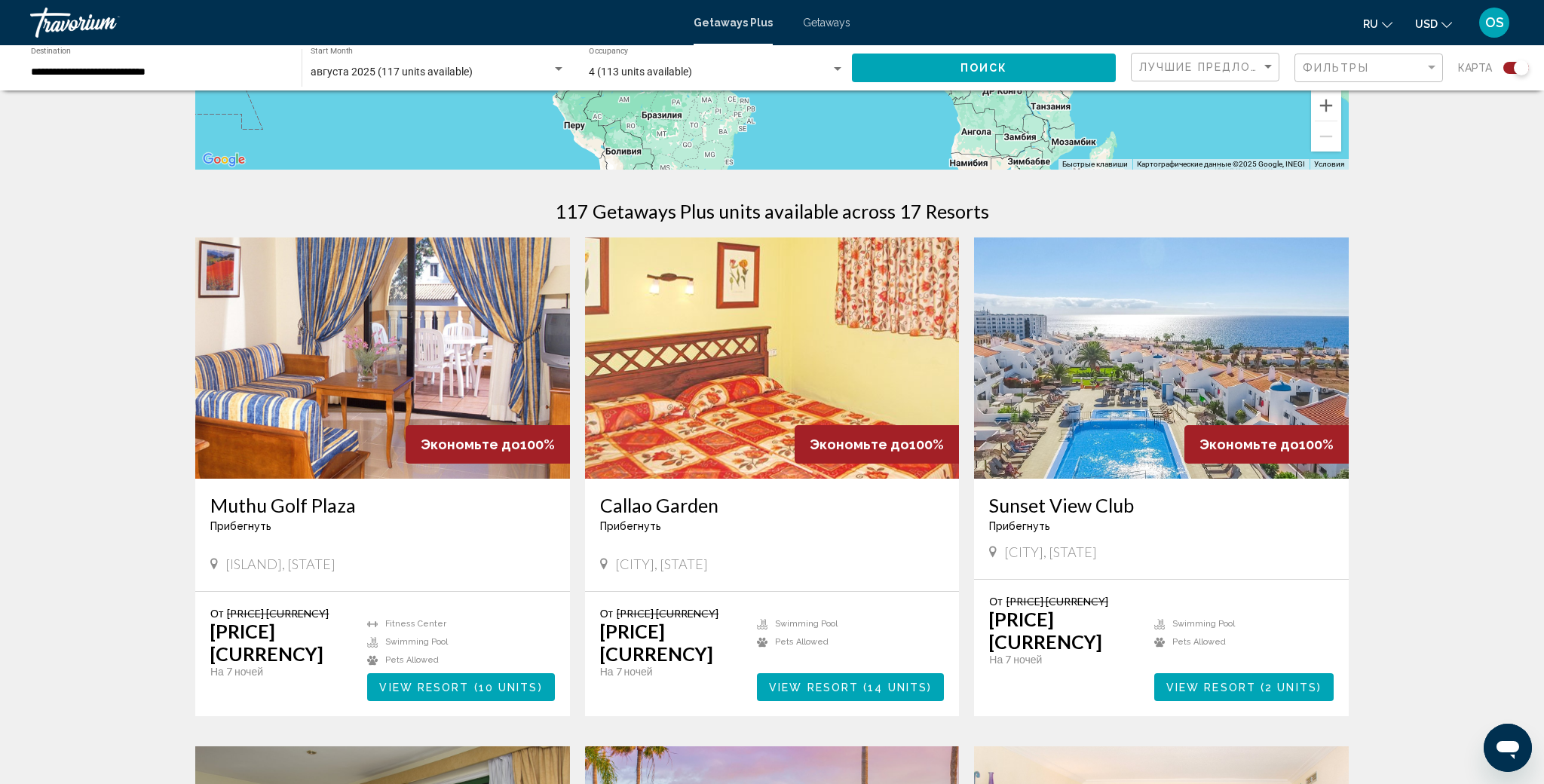 click at bounding box center (1161, 358) 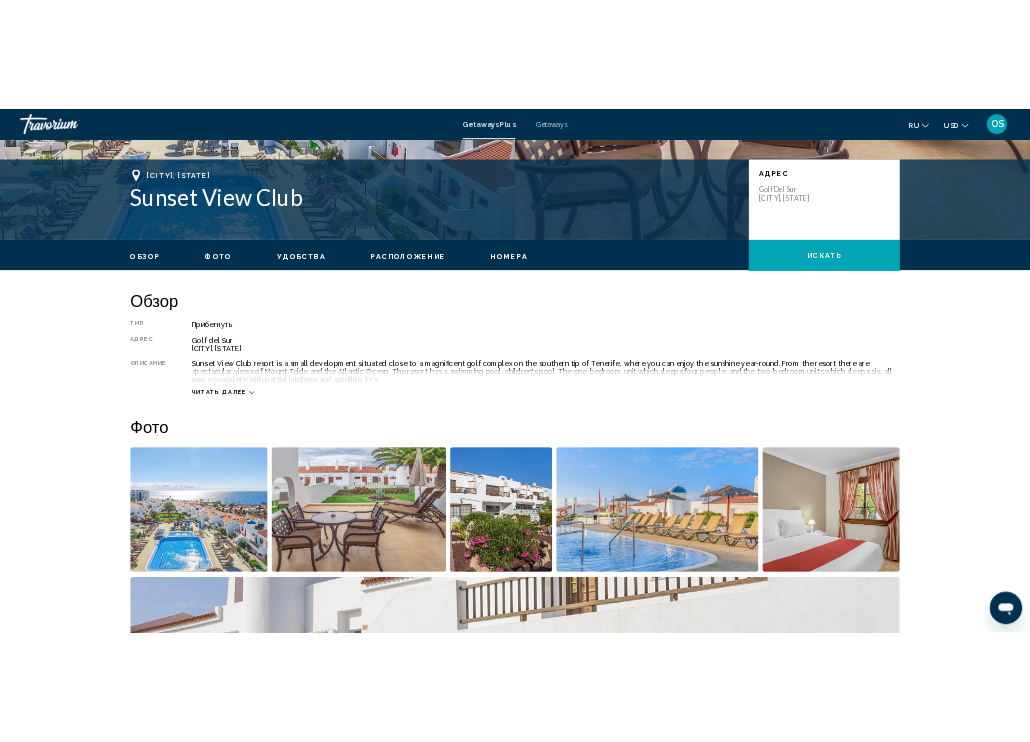 scroll, scrollTop: 364, scrollLeft: 0, axis: vertical 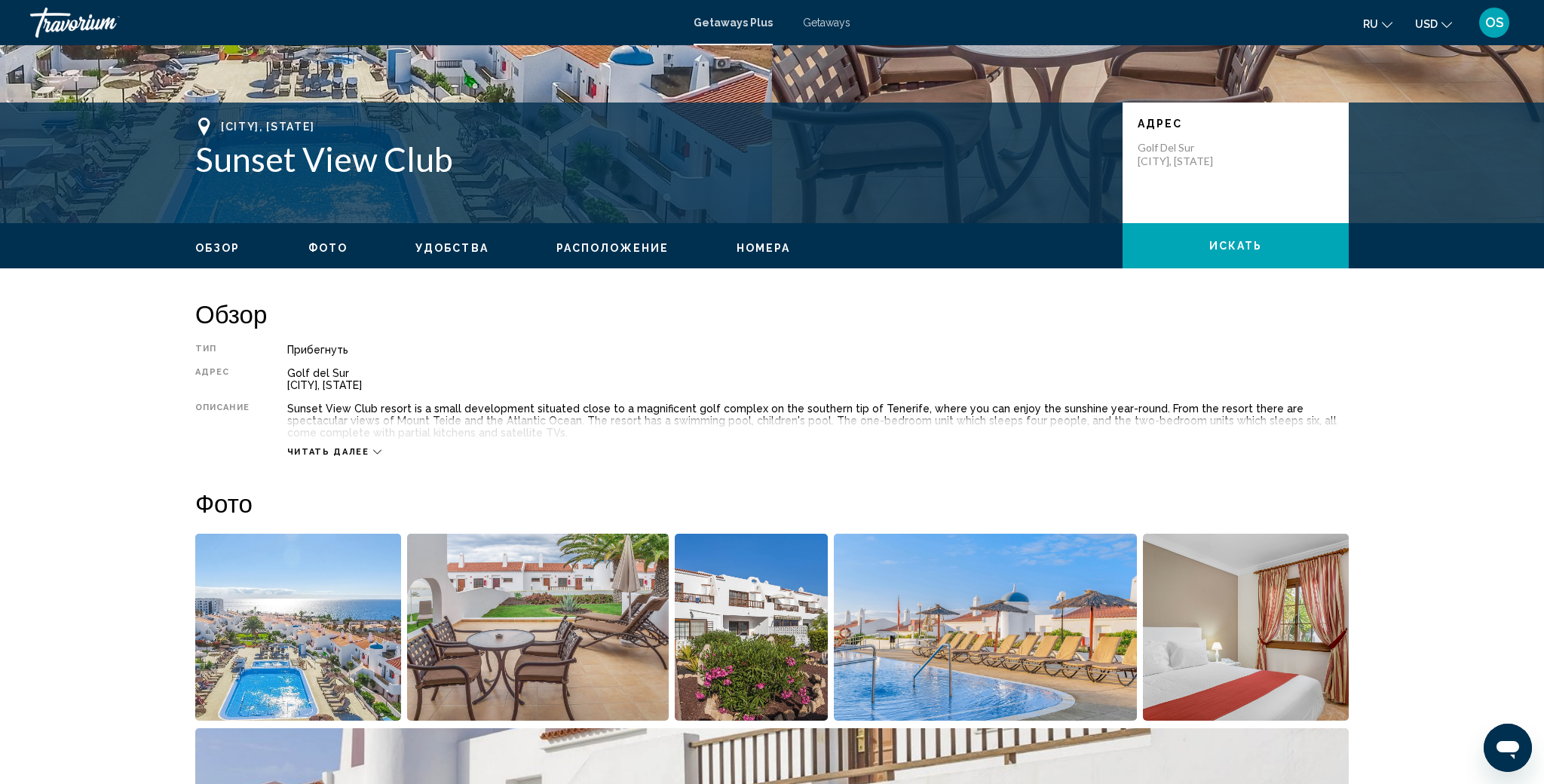 click at bounding box center [377, 452] 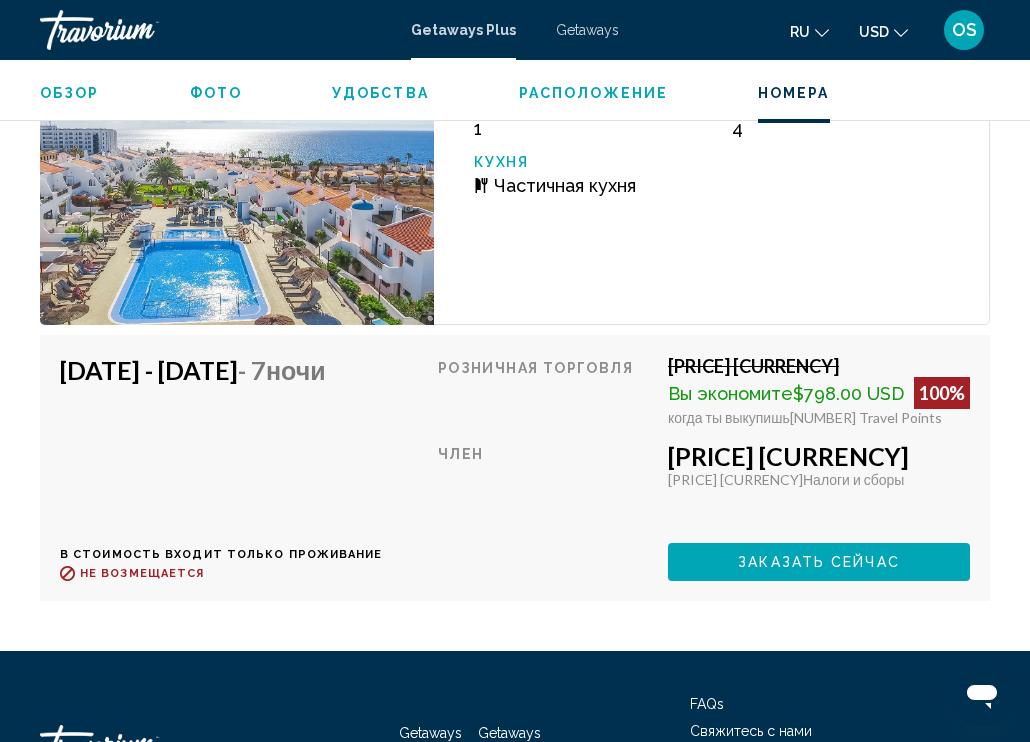 scroll, scrollTop: 4275, scrollLeft: 0, axis: vertical 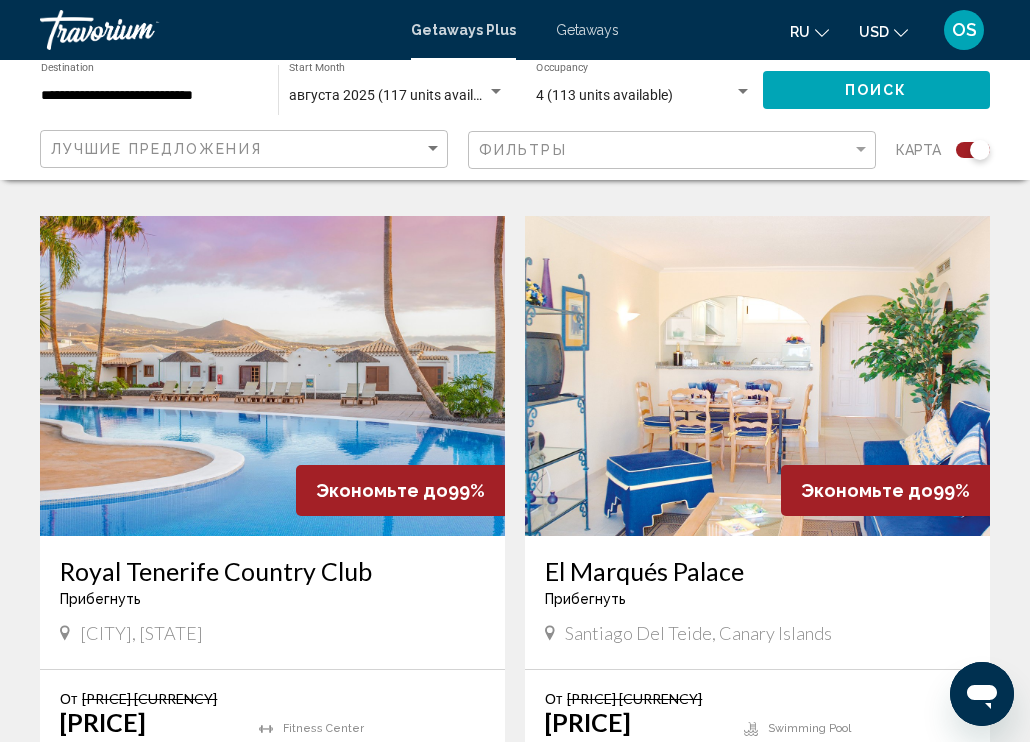 click at bounding box center (272, 376) 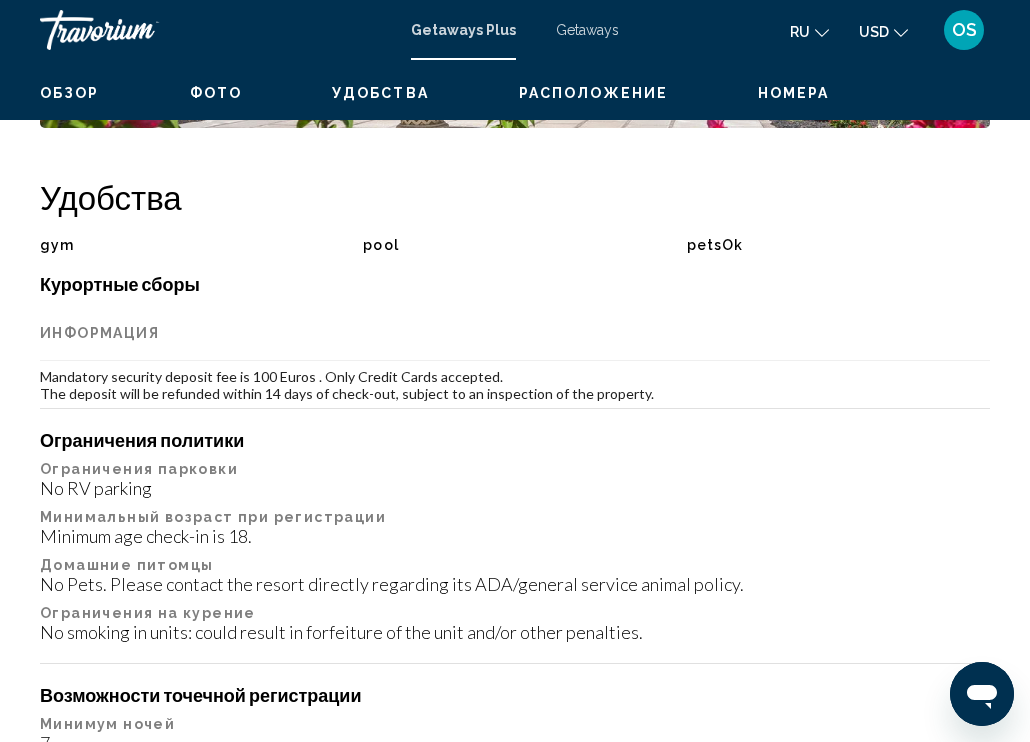 scroll, scrollTop: 164, scrollLeft: 0, axis: vertical 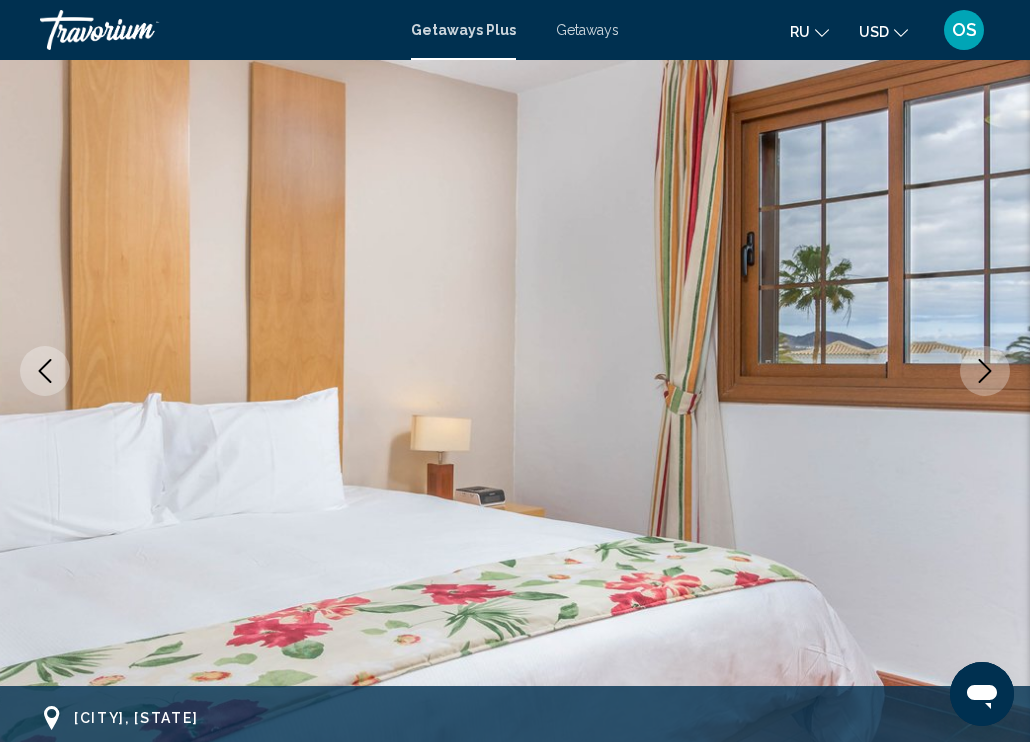 click at bounding box center [985, 371] 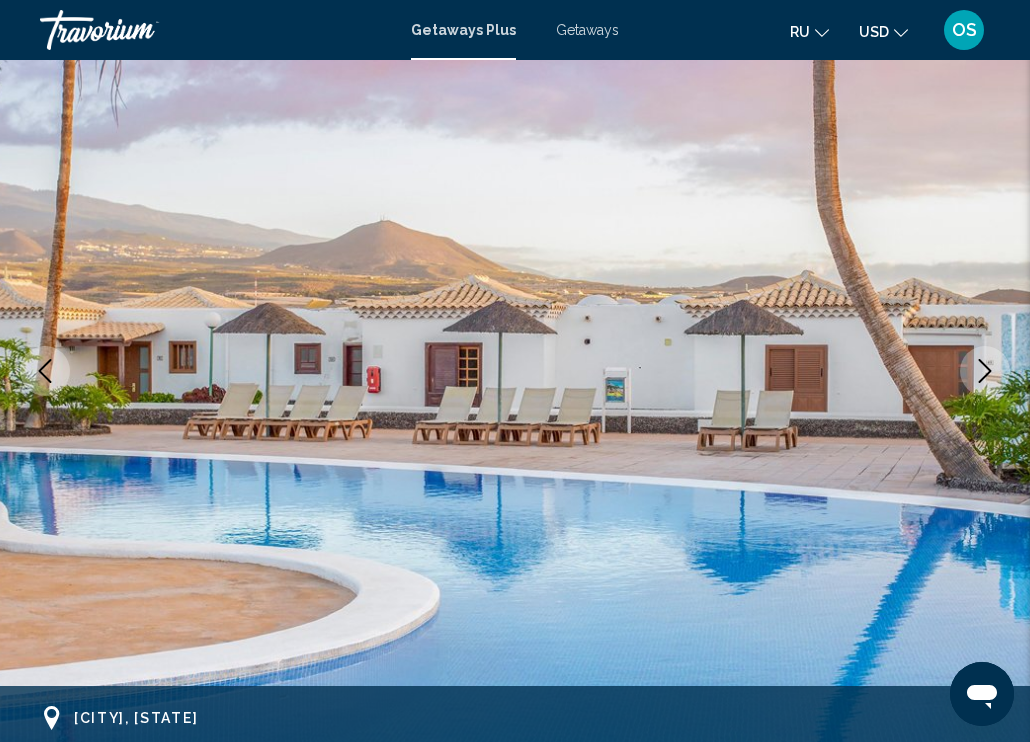 click at bounding box center (985, 371) 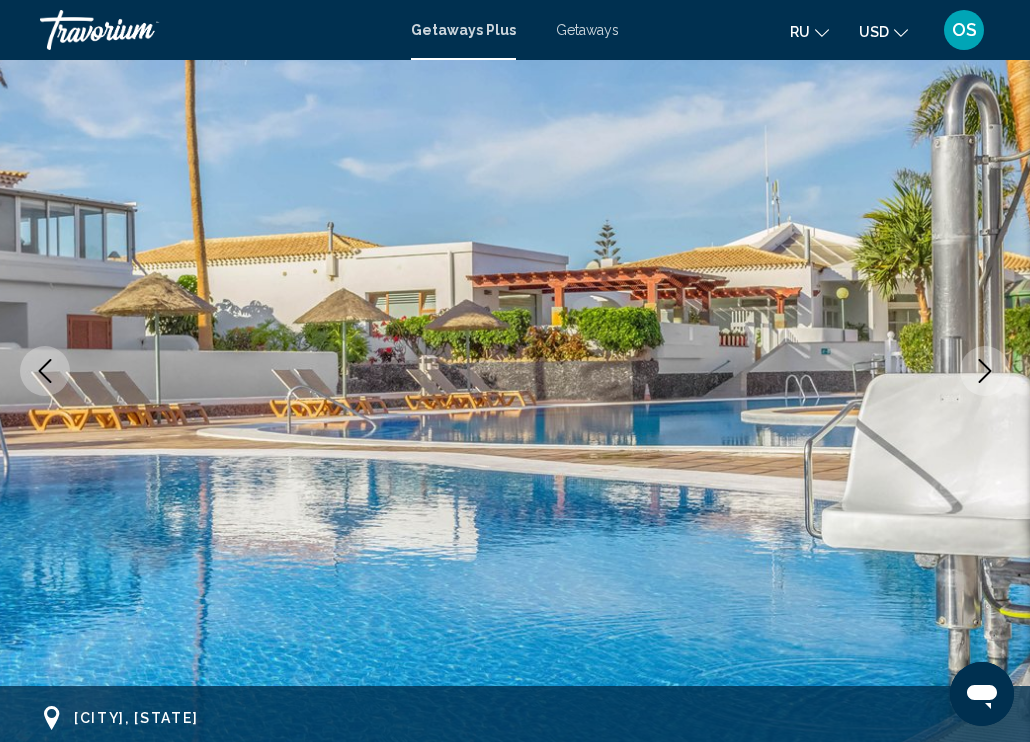 click at bounding box center [985, 371] 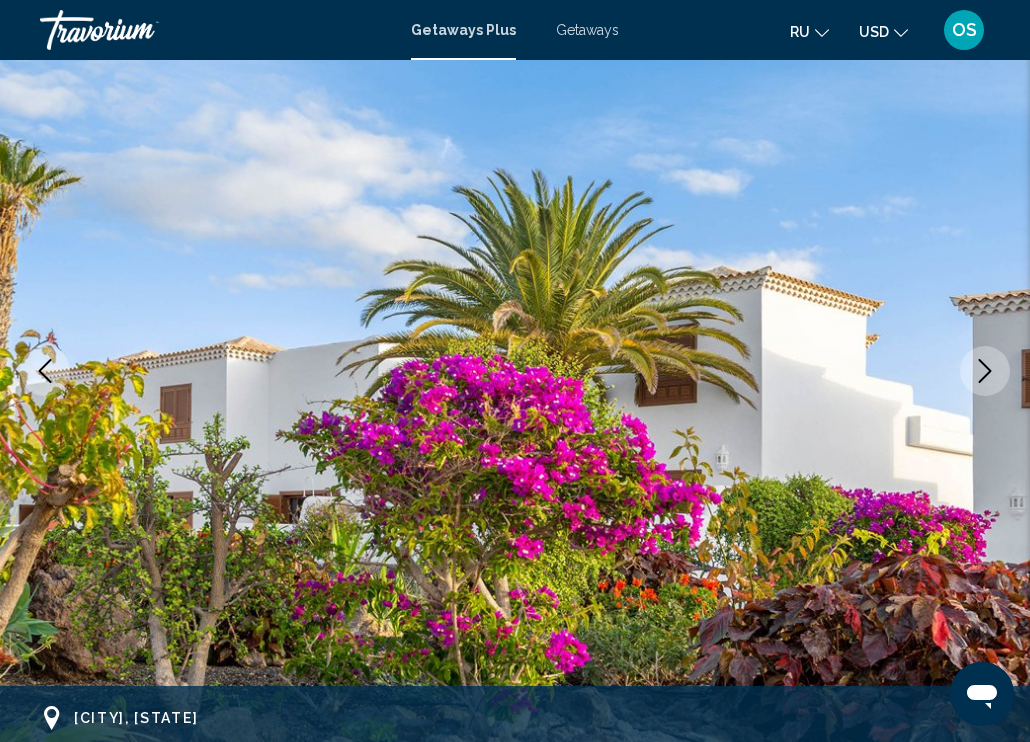 click at bounding box center (985, 371) 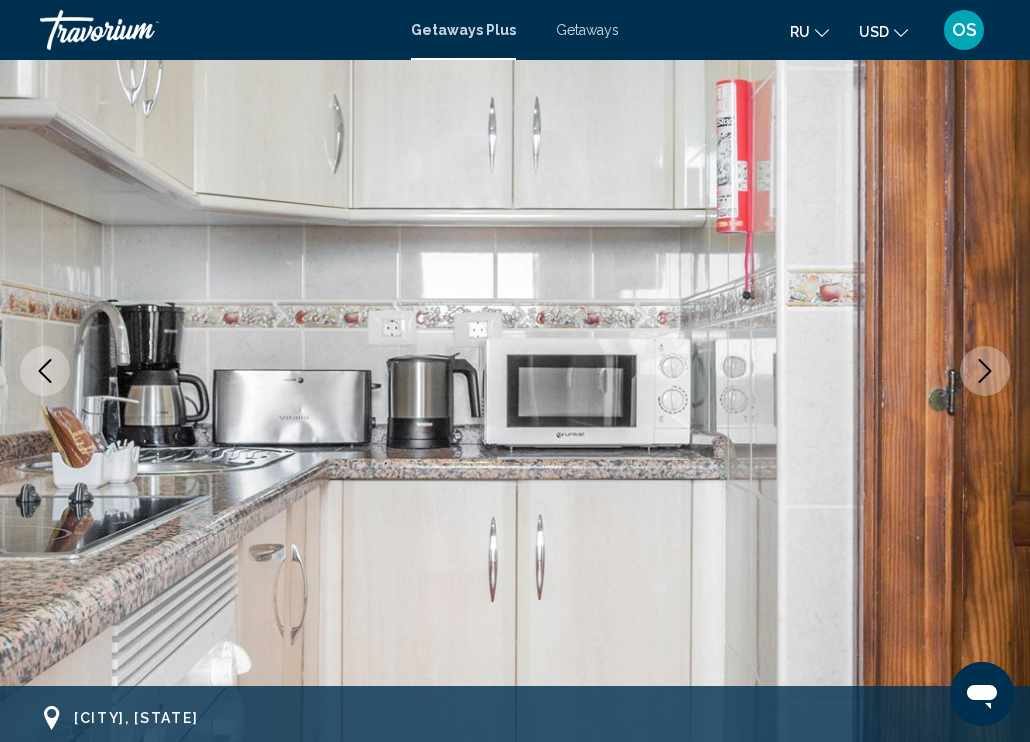 click at bounding box center (985, 371) 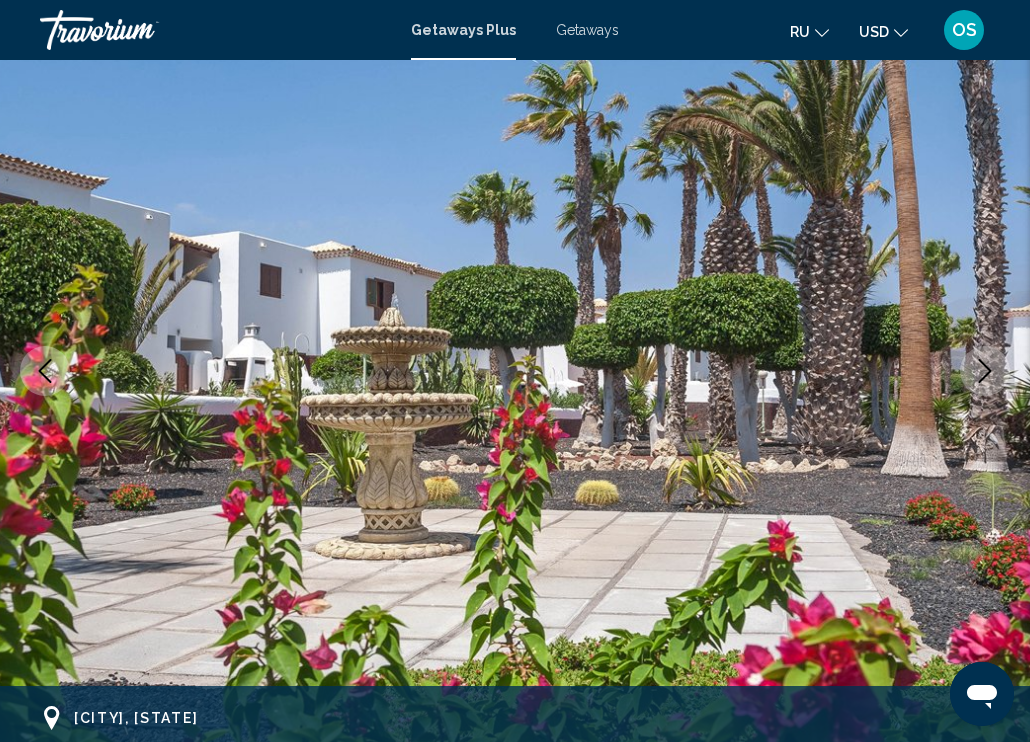 click at bounding box center [985, 371] 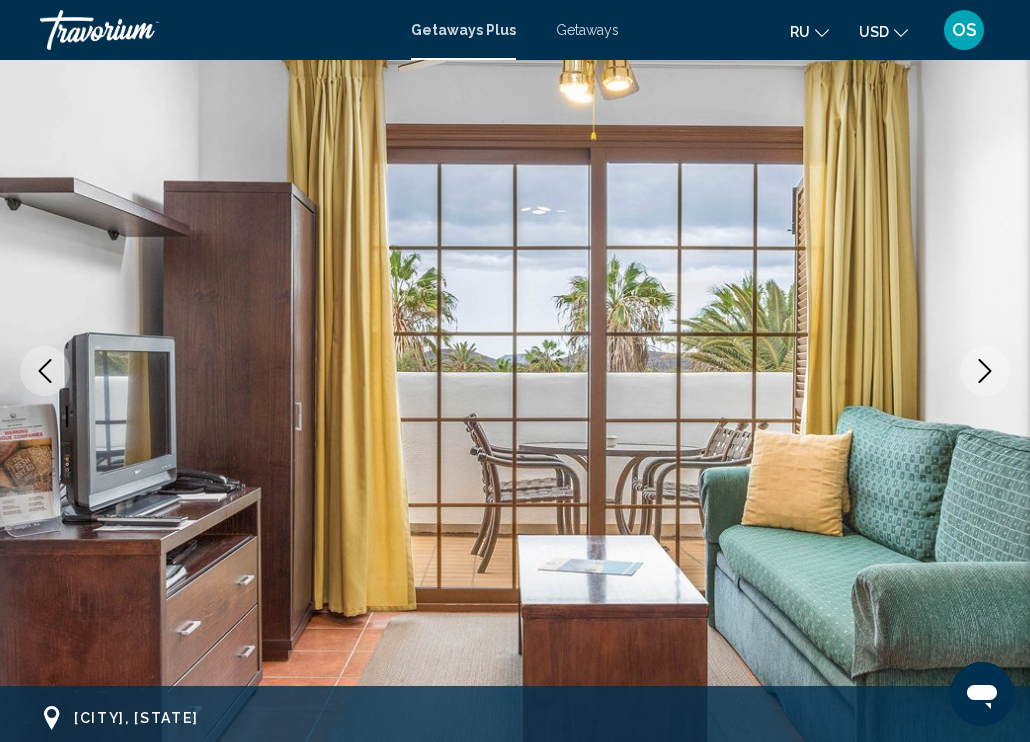 click at bounding box center [985, 371] 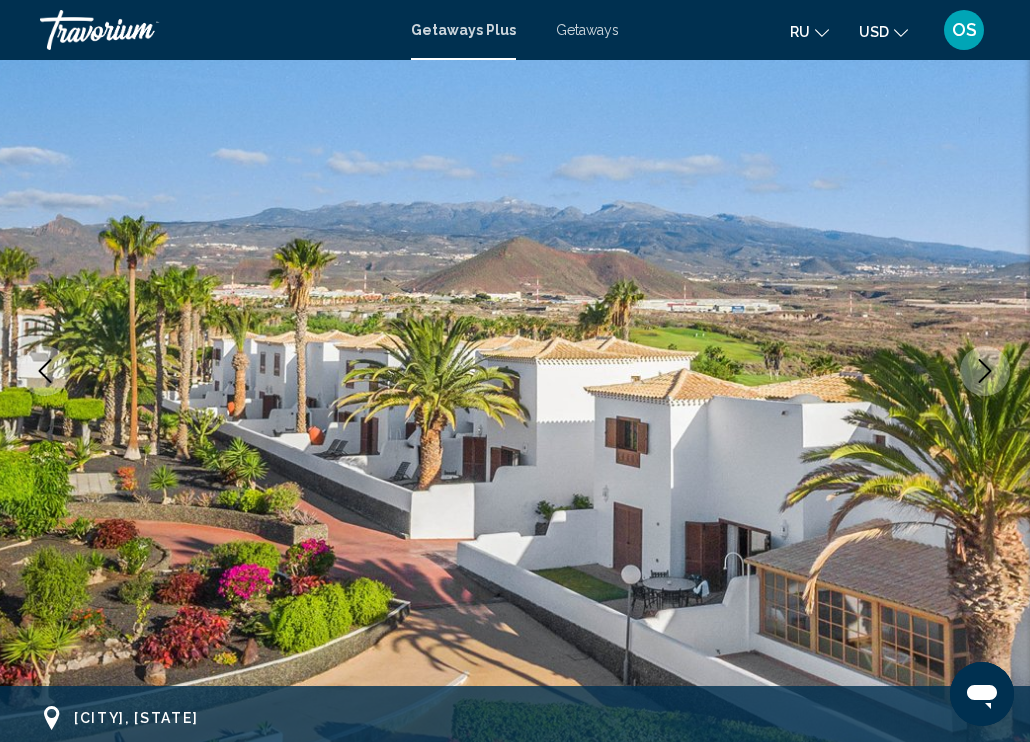 click at bounding box center [985, 371] 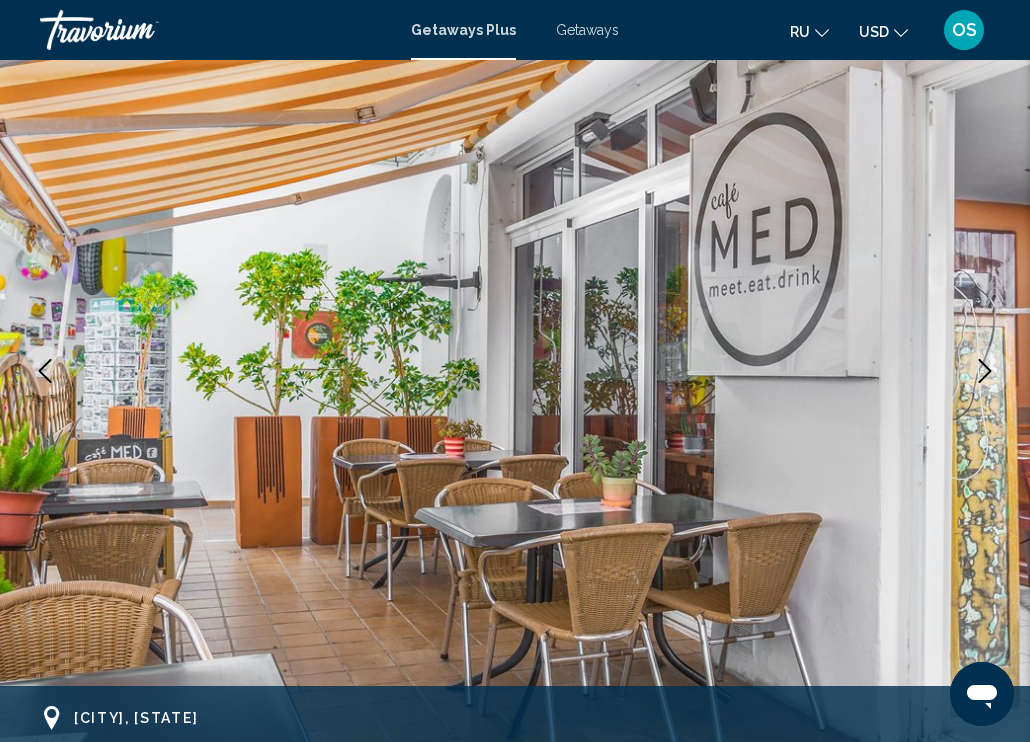 click at bounding box center [985, 371] 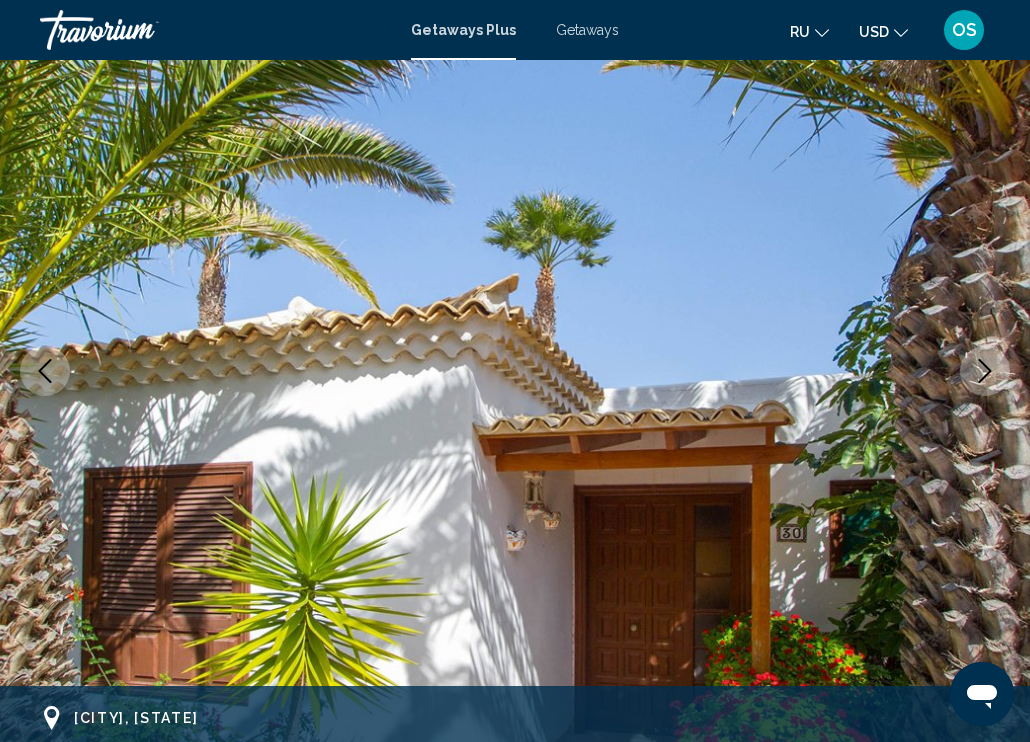click at bounding box center [985, 371] 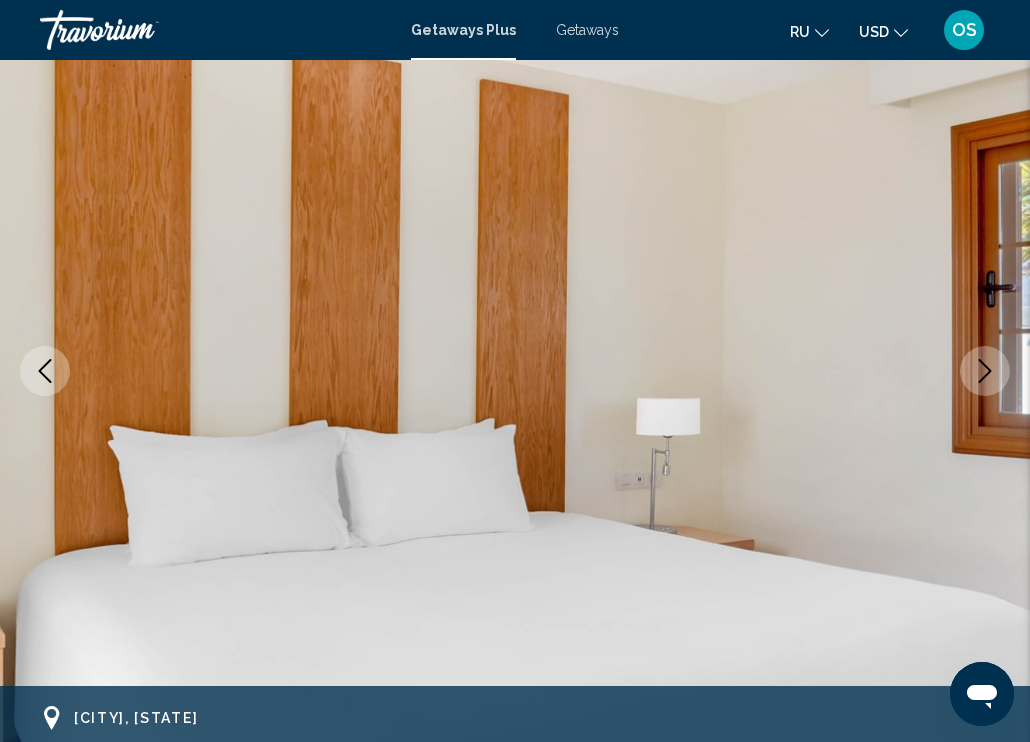 click at bounding box center (985, 371) 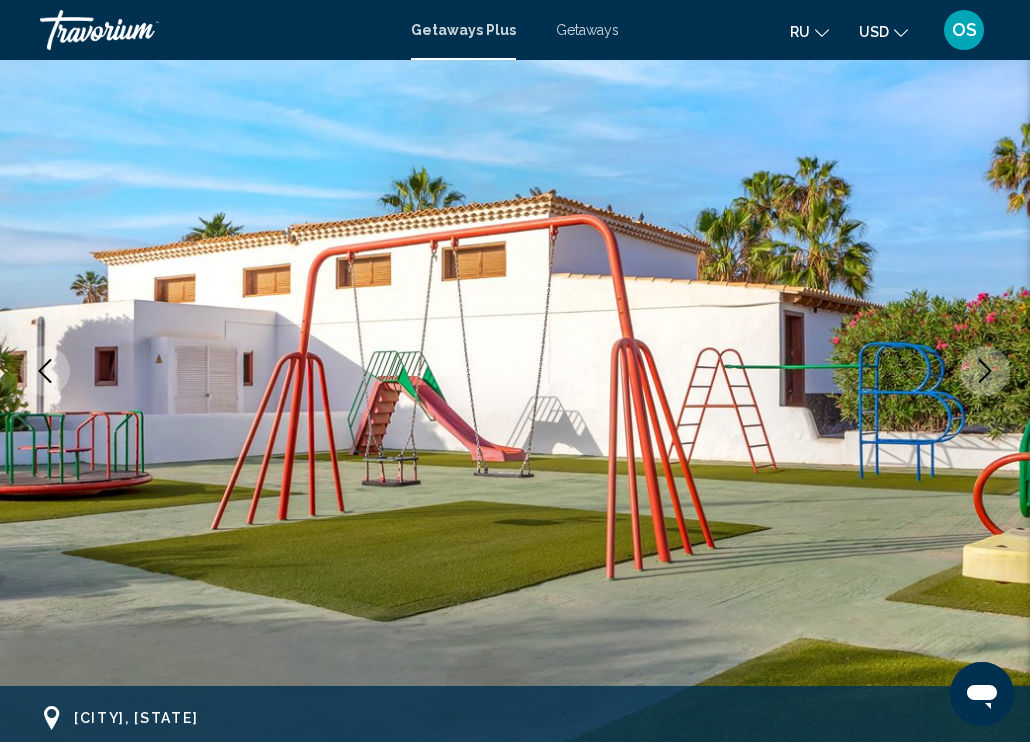 click at bounding box center (985, 371) 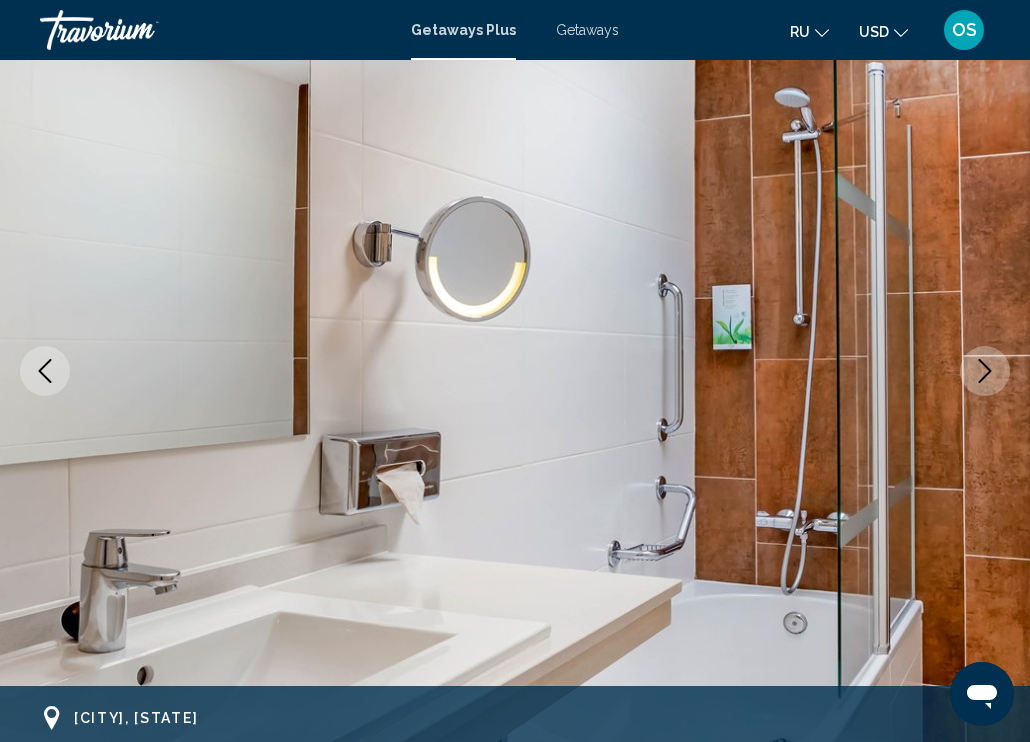 click at bounding box center (985, 371) 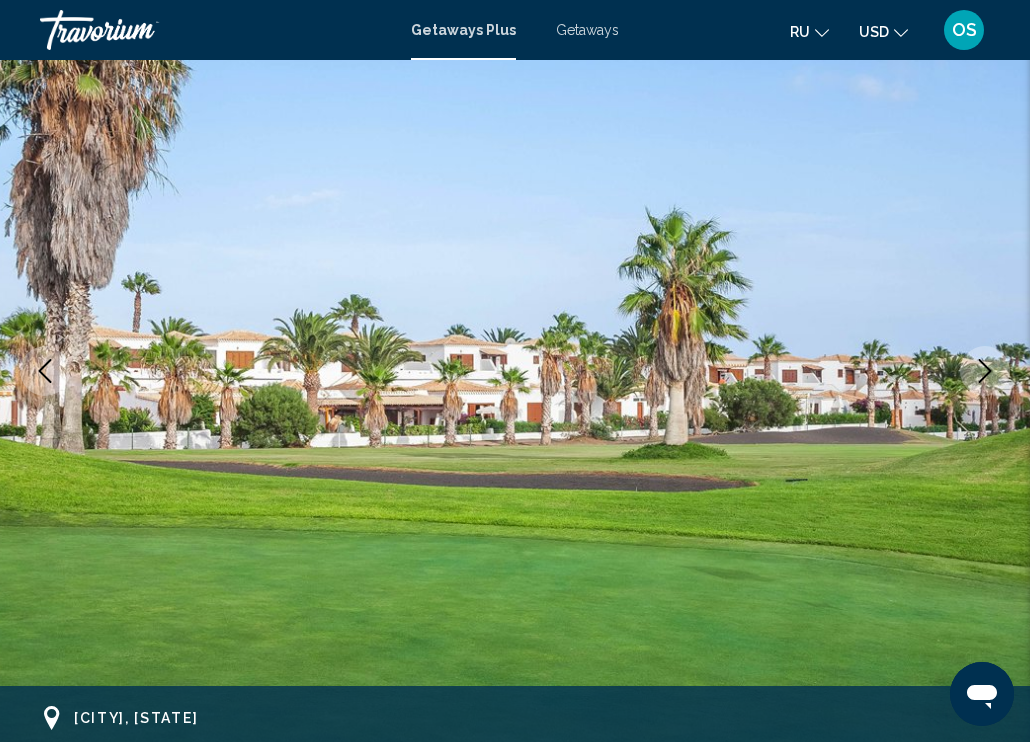 click at bounding box center (985, 371) 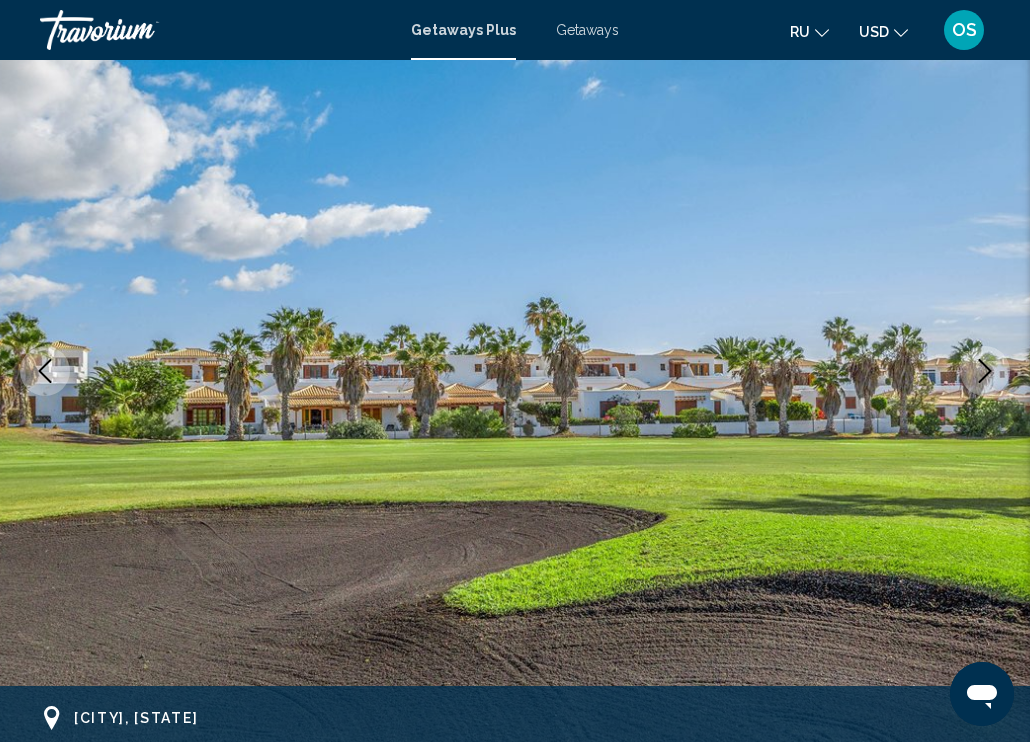click at bounding box center [985, 371] 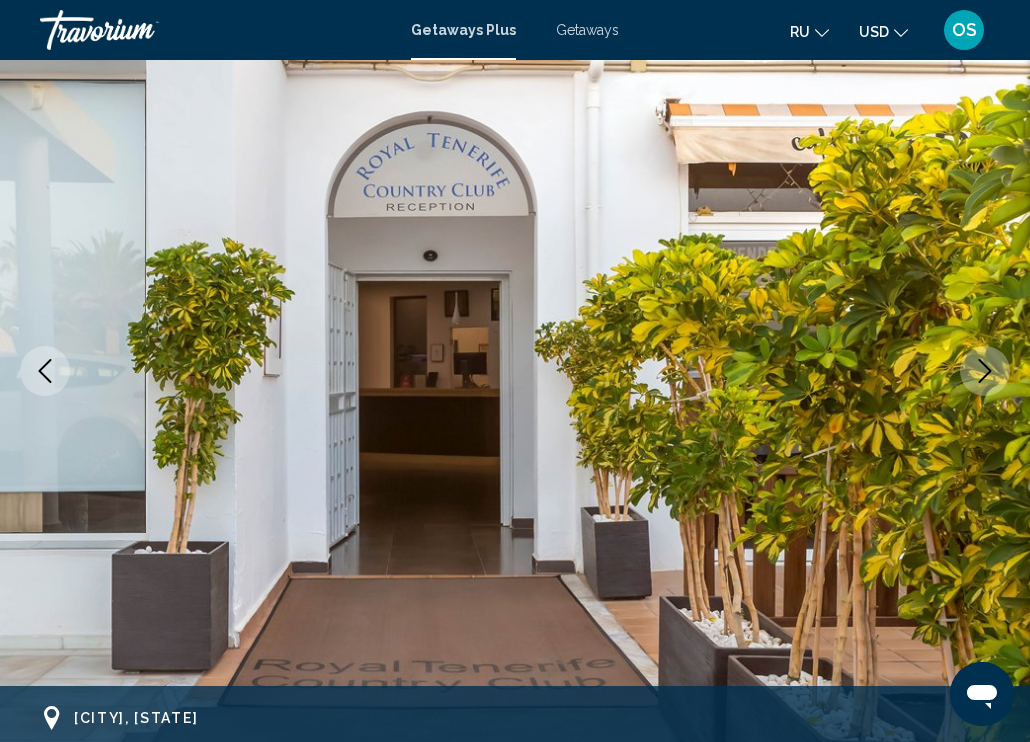click at bounding box center (985, 371) 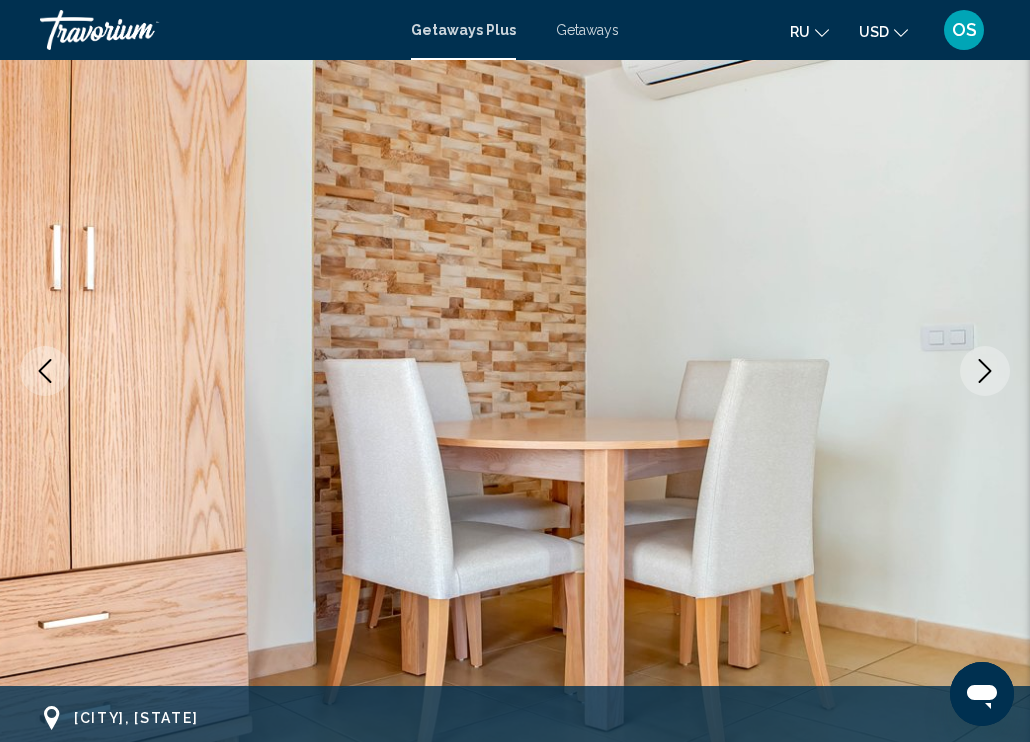 click at bounding box center [985, 371] 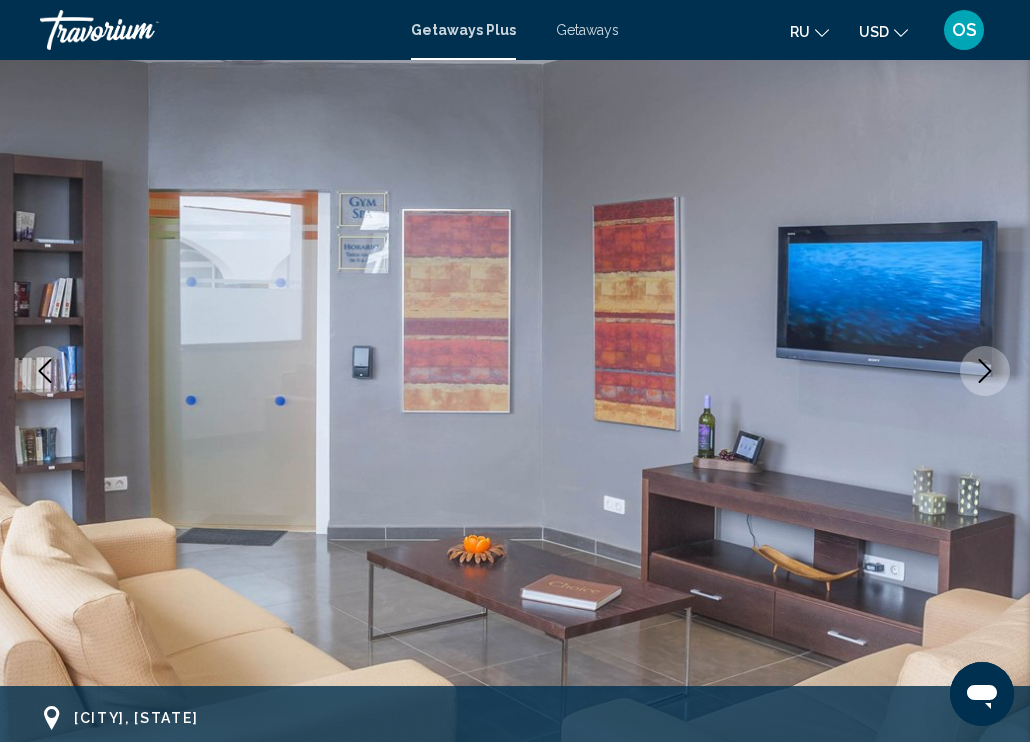 click at bounding box center [985, 371] 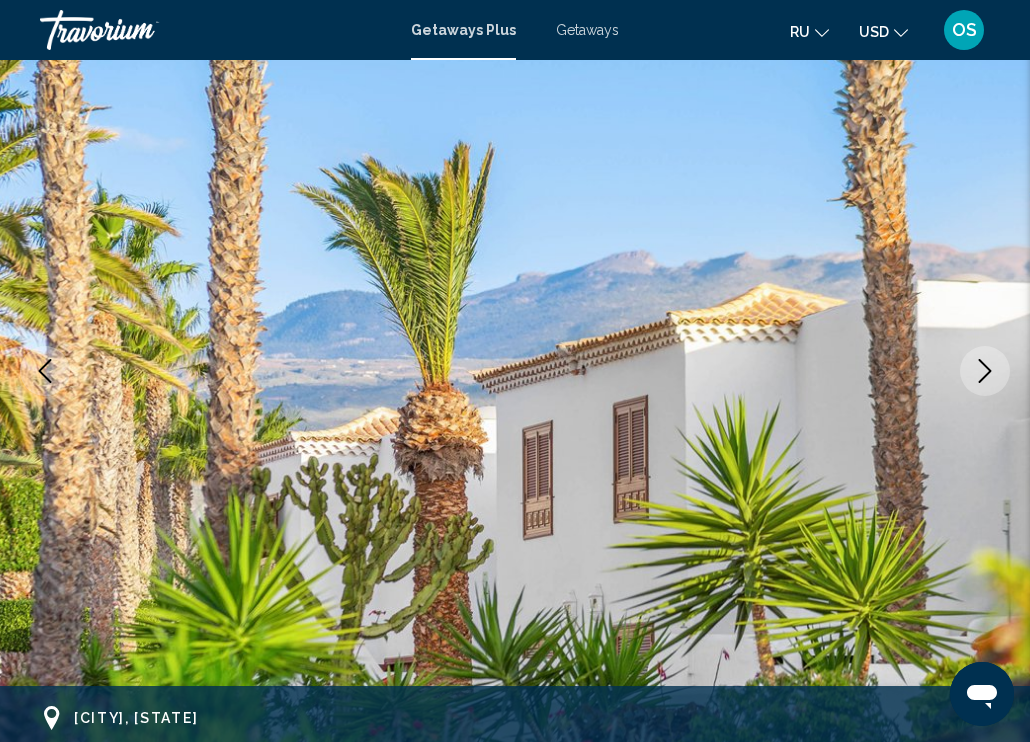 click at bounding box center [985, 371] 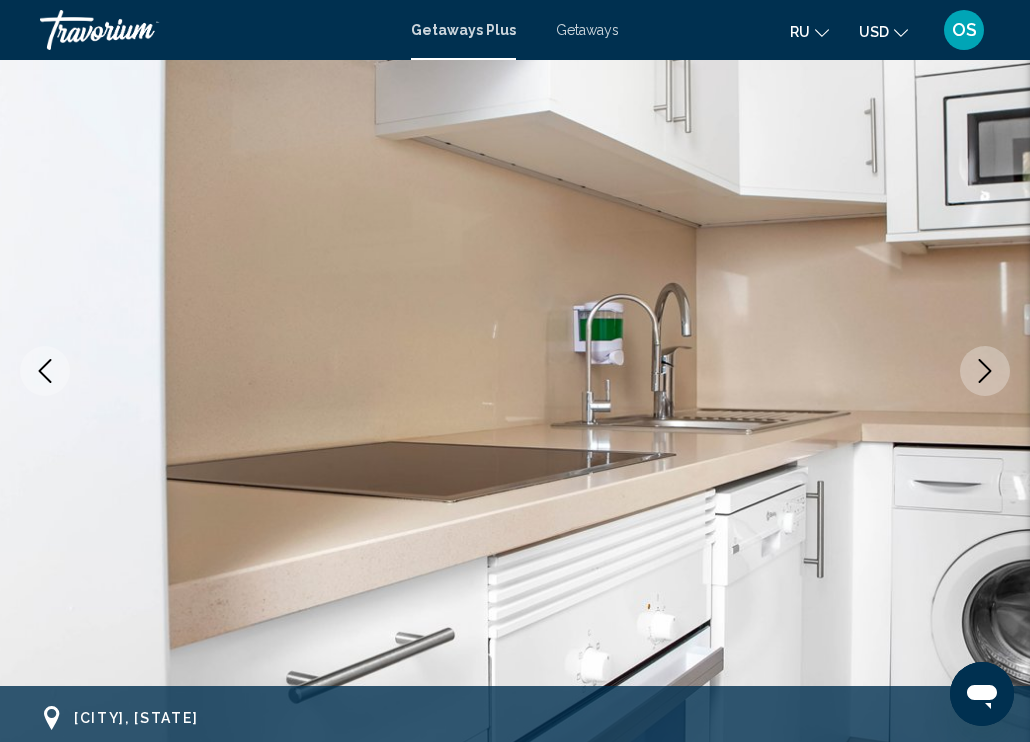click at bounding box center (985, 371) 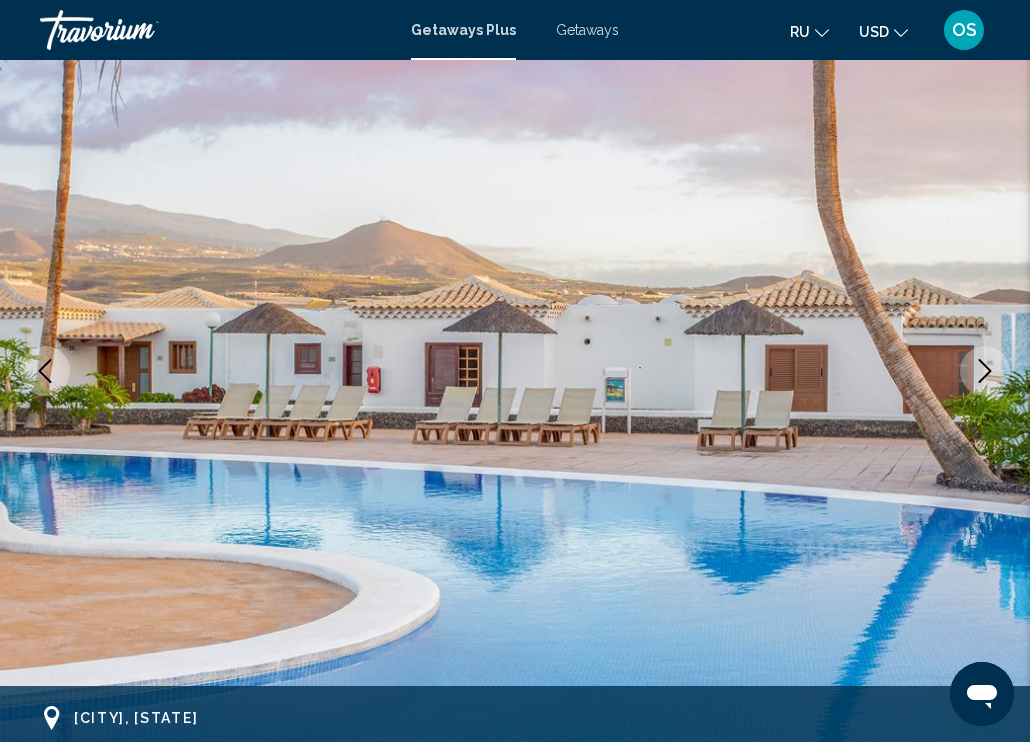 click at bounding box center [985, 371] 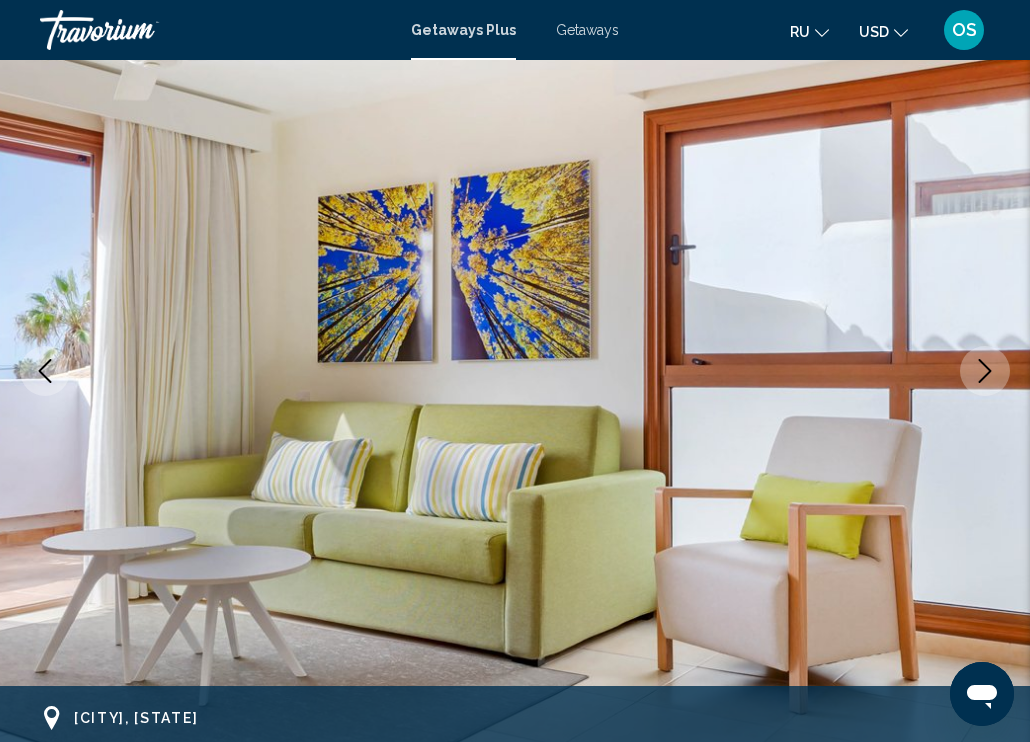 click at bounding box center (985, 371) 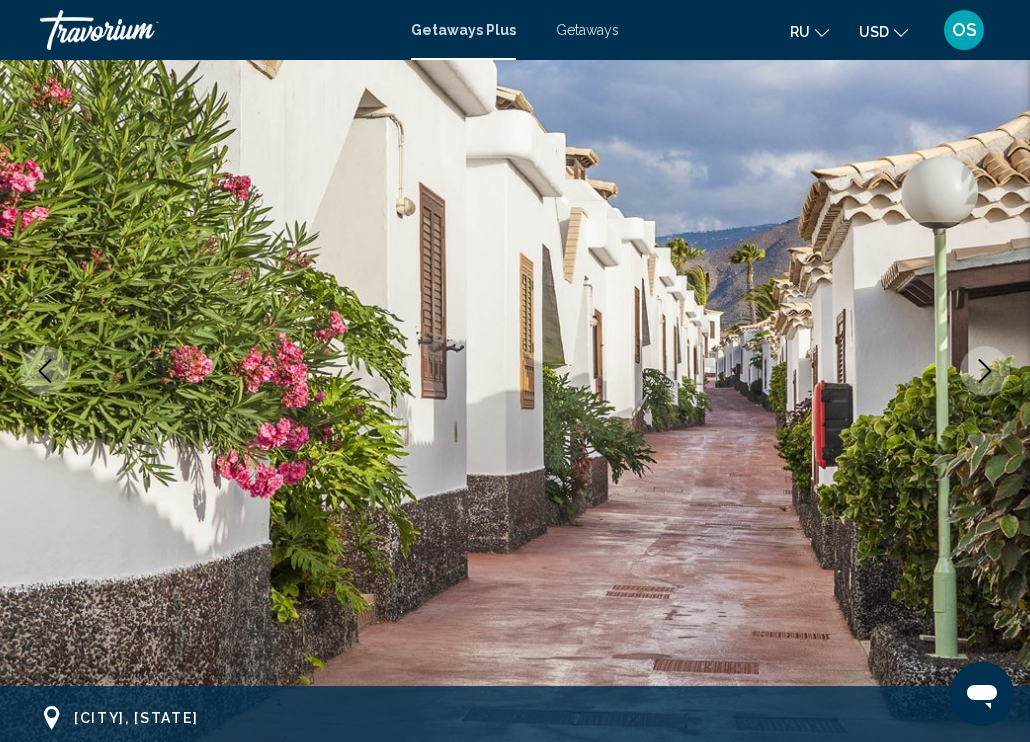 click at bounding box center [985, 371] 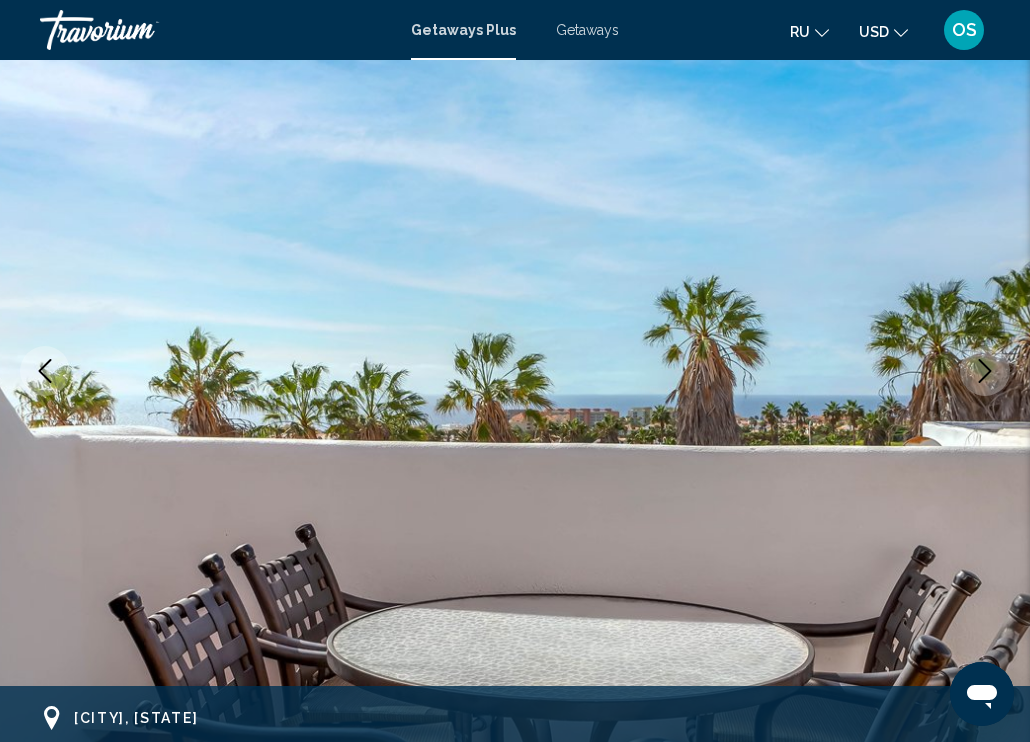 click at bounding box center (985, 371) 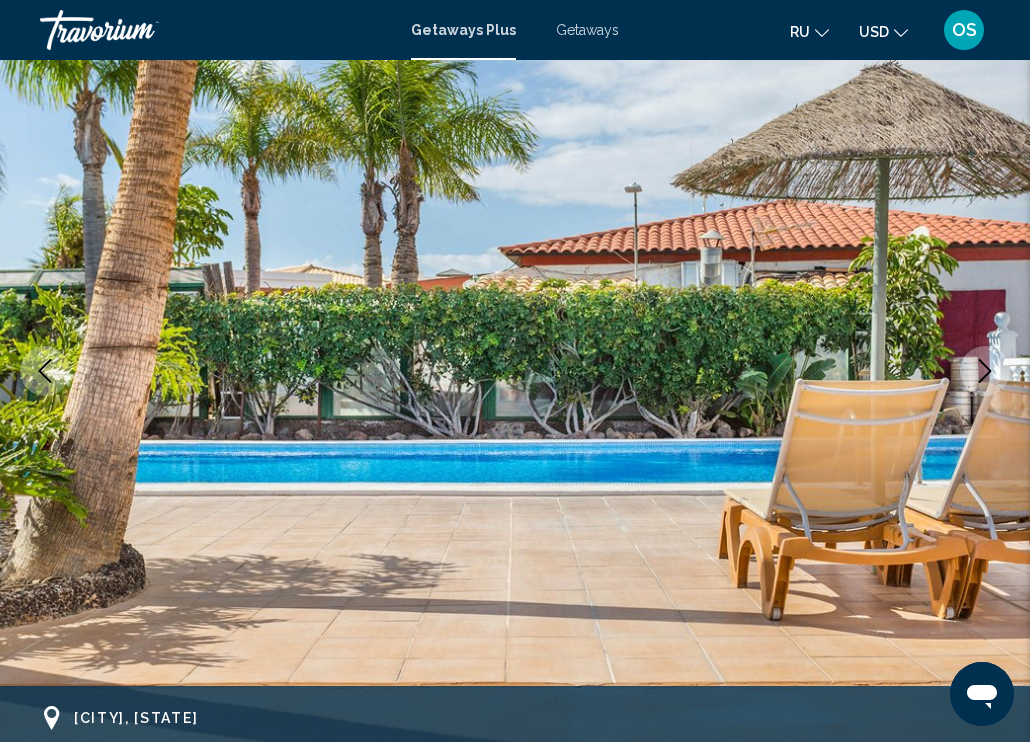click at bounding box center [985, 371] 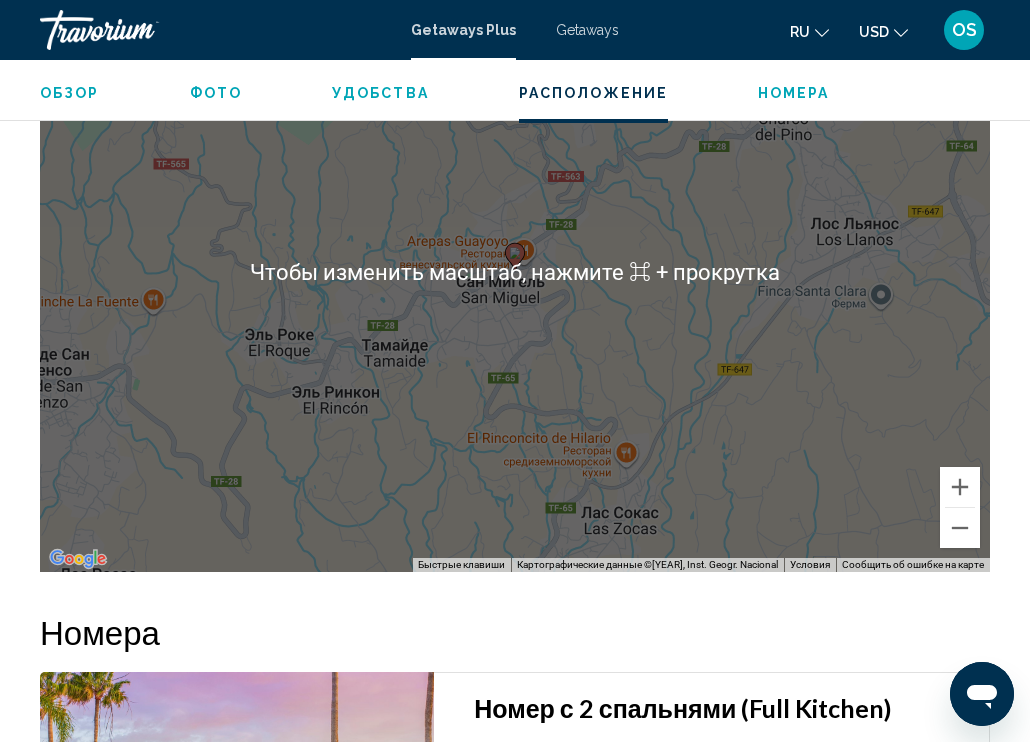 scroll, scrollTop: 3552, scrollLeft: 0, axis: vertical 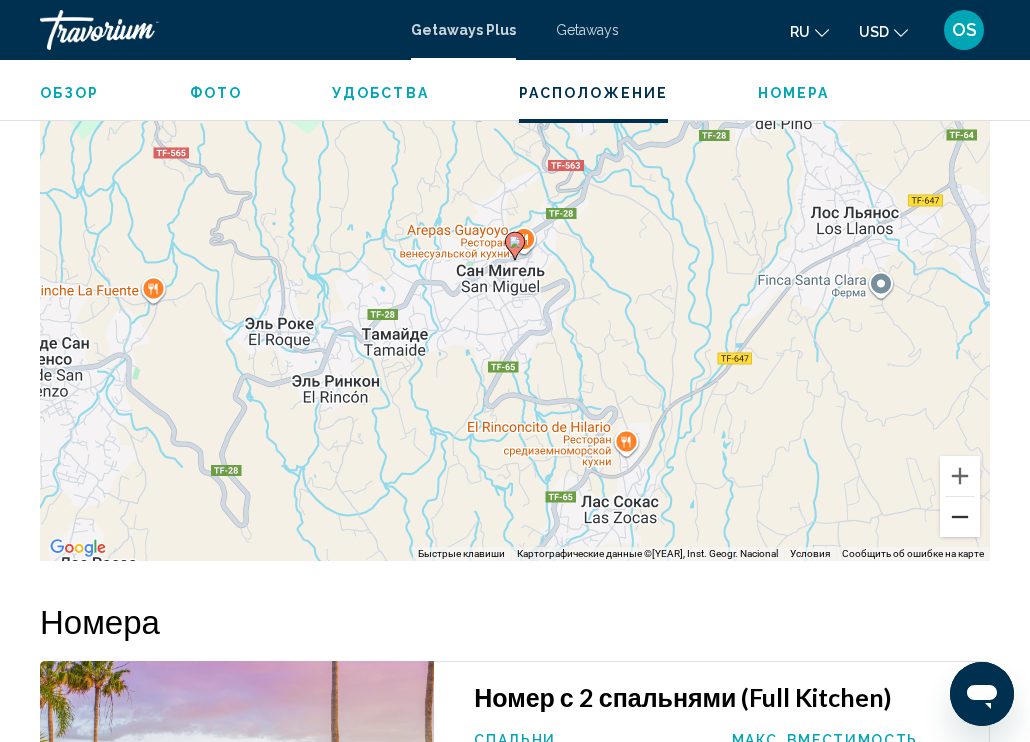 click at bounding box center [960, 517] 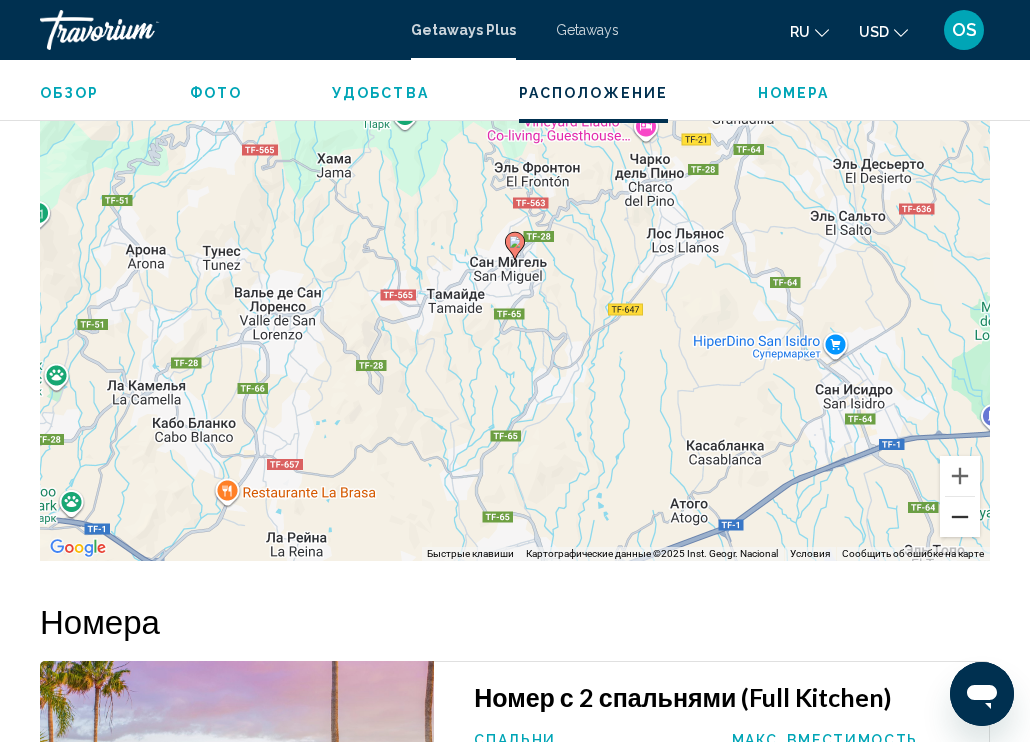 click at bounding box center (960, 517) 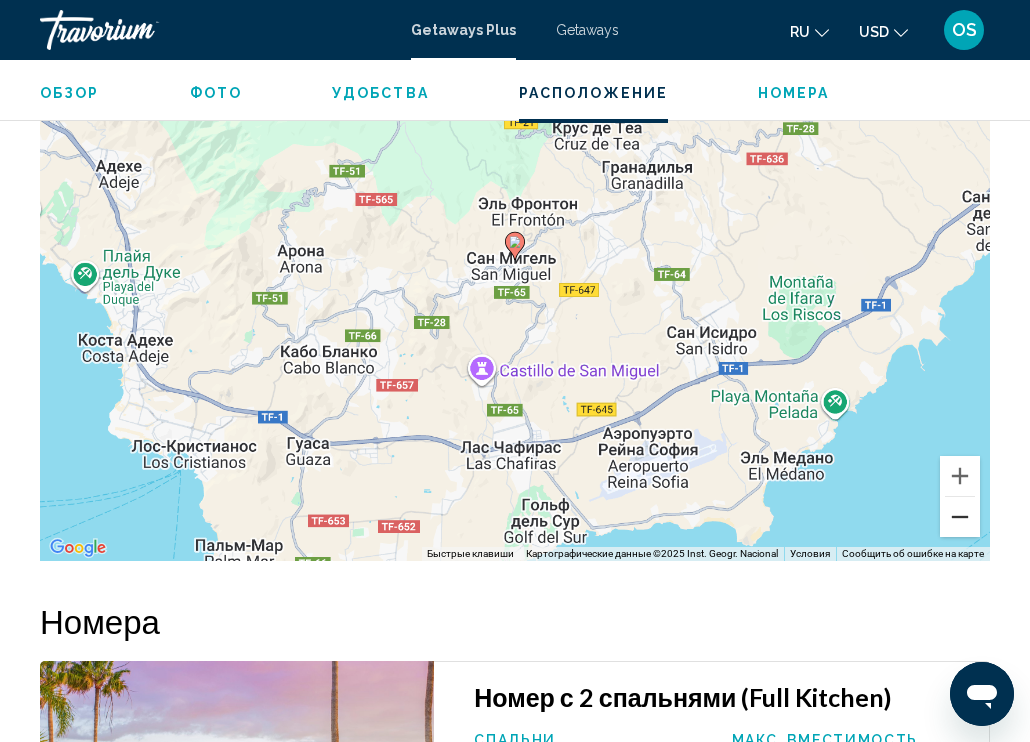 click at bounding box center [960, 517] 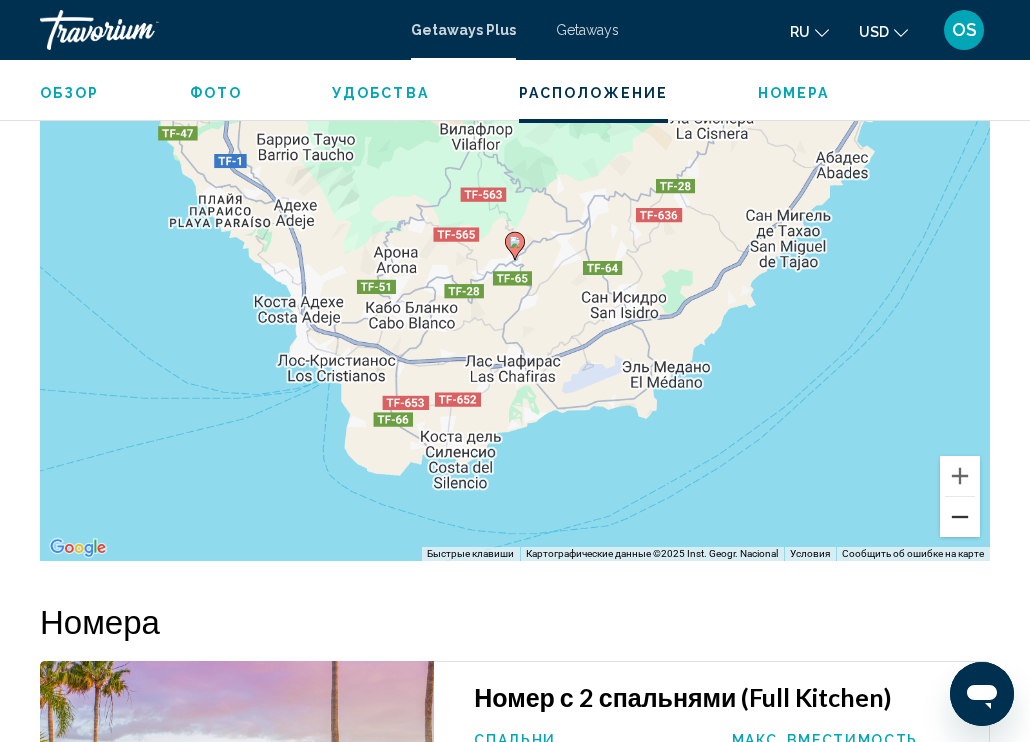 click at bounding box center (960, 517) 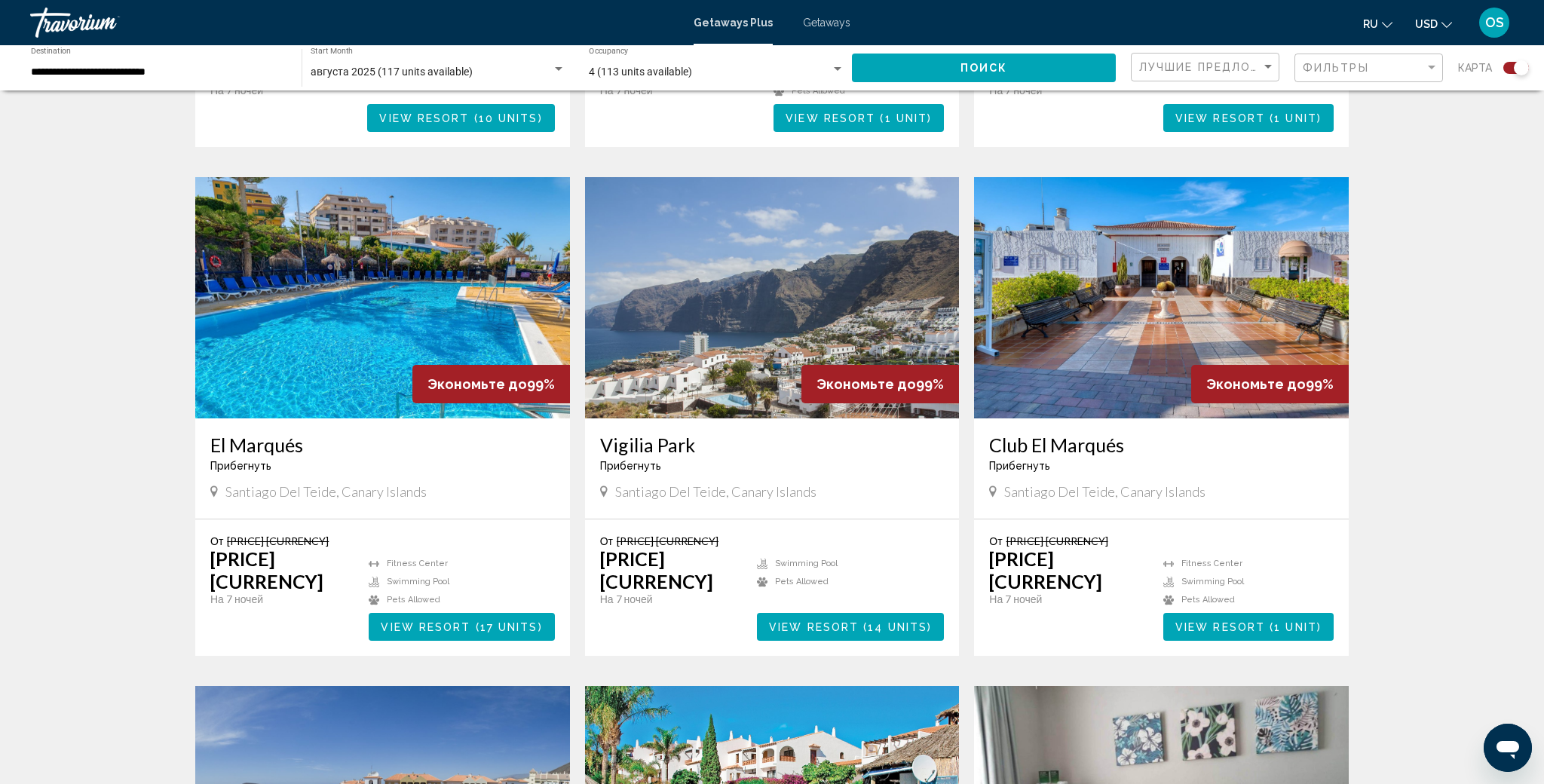 scroll, scrollTop: 1522, scrollLeft: 0, axis: vertical 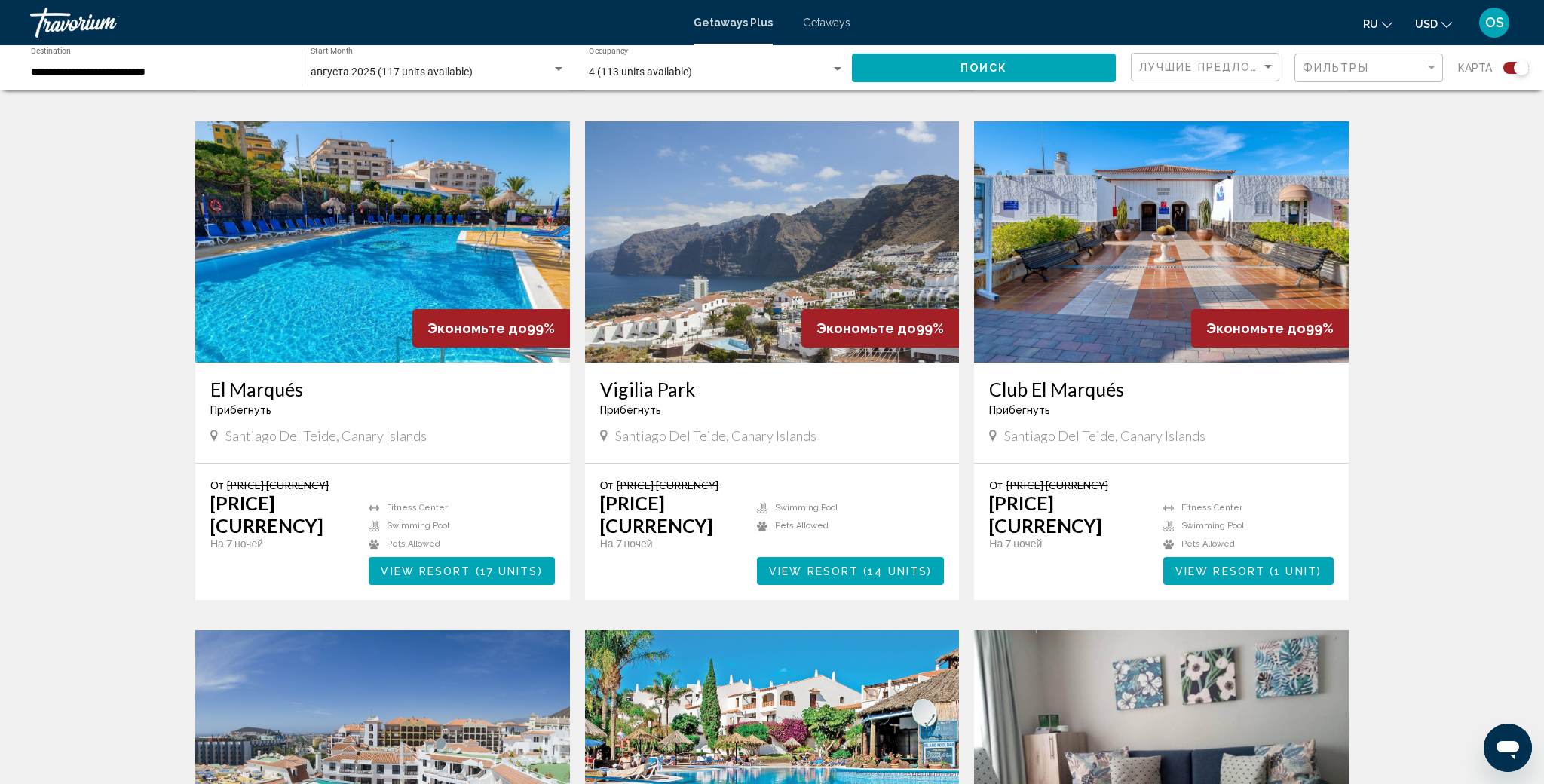 click at bounding box center (382, 242) 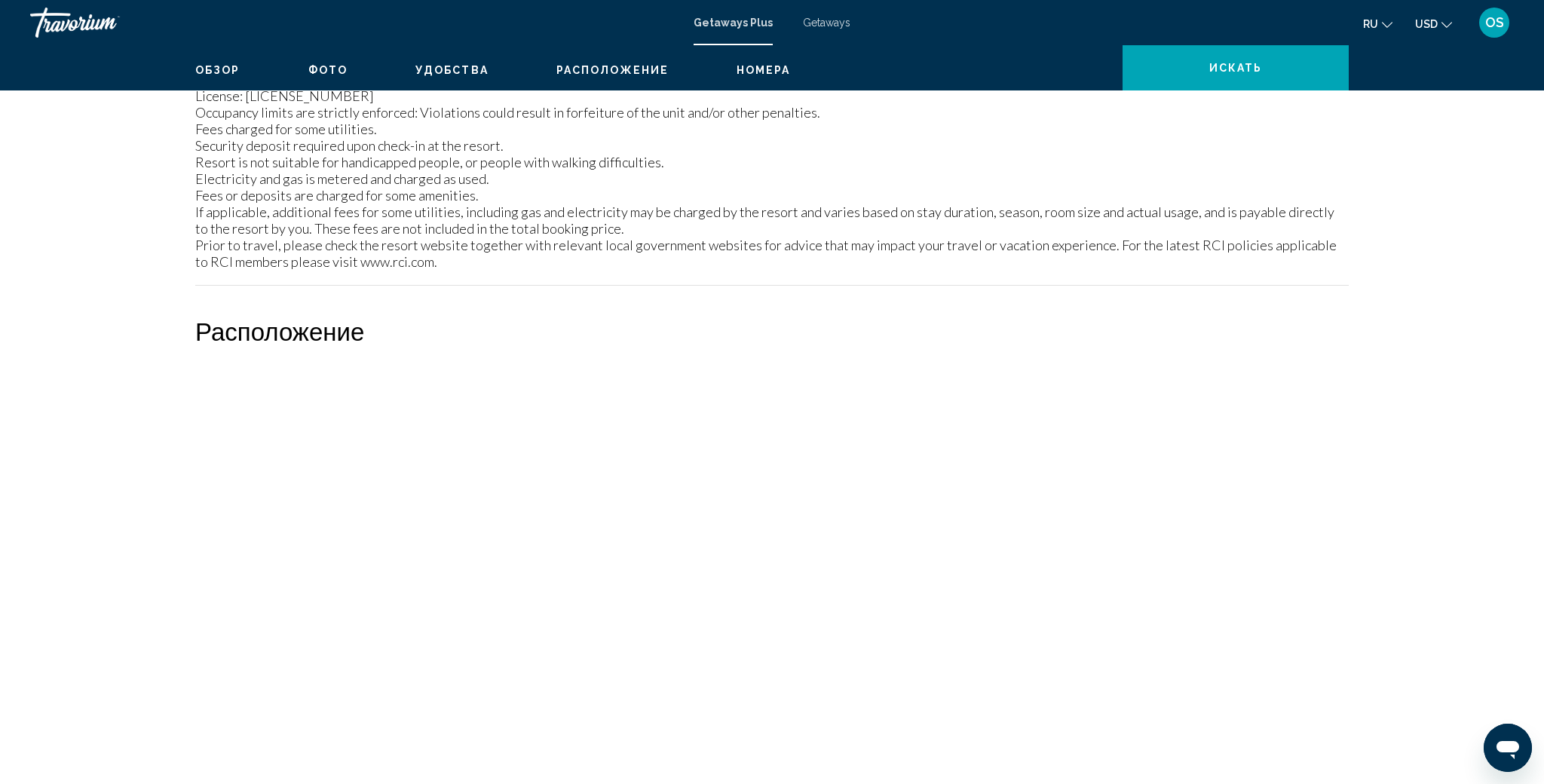 scroll, scrollTop: 0, scrollLeft: 0, axis: both 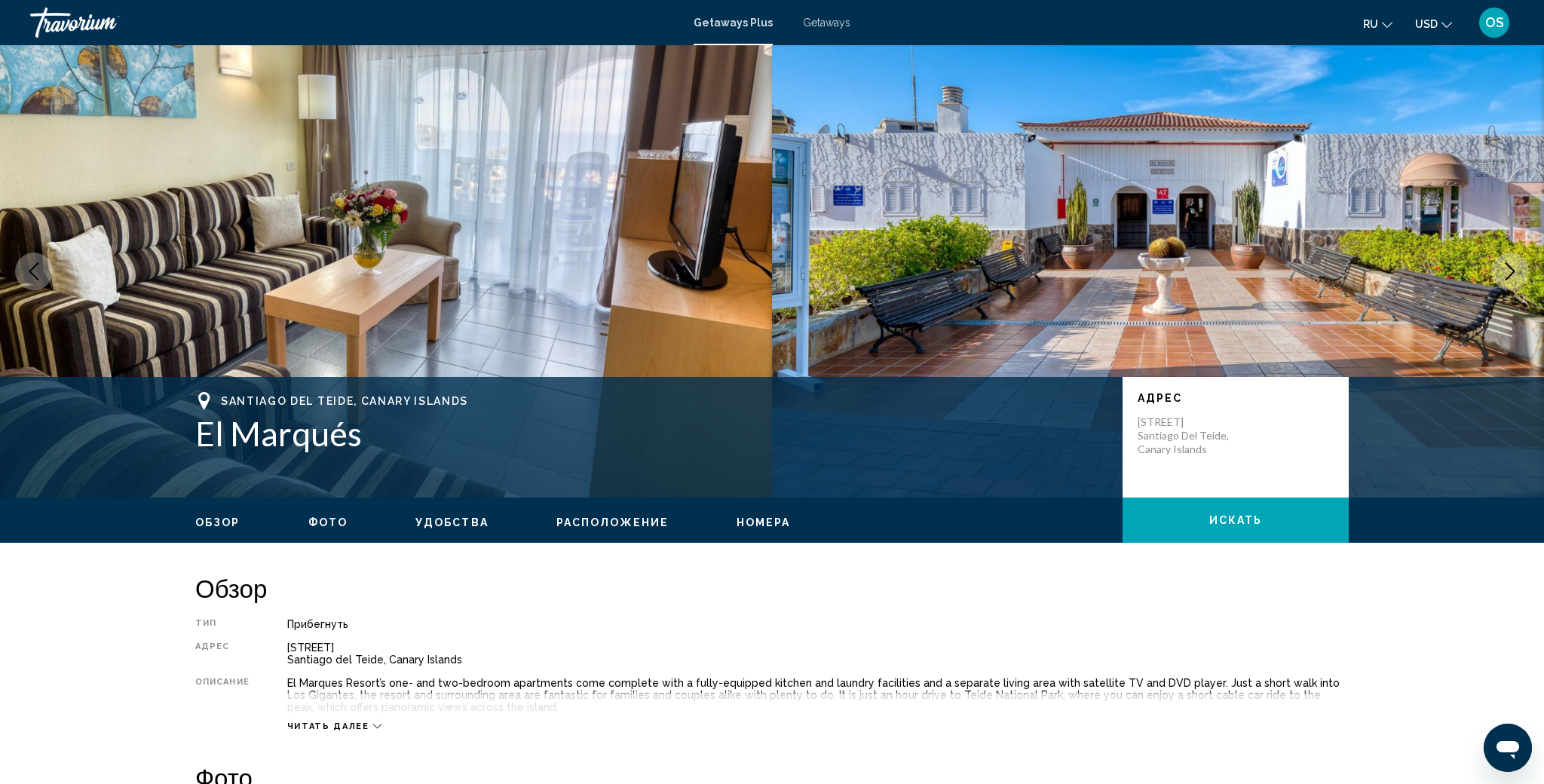 click on "Фото" at bounding box center [328, 522] 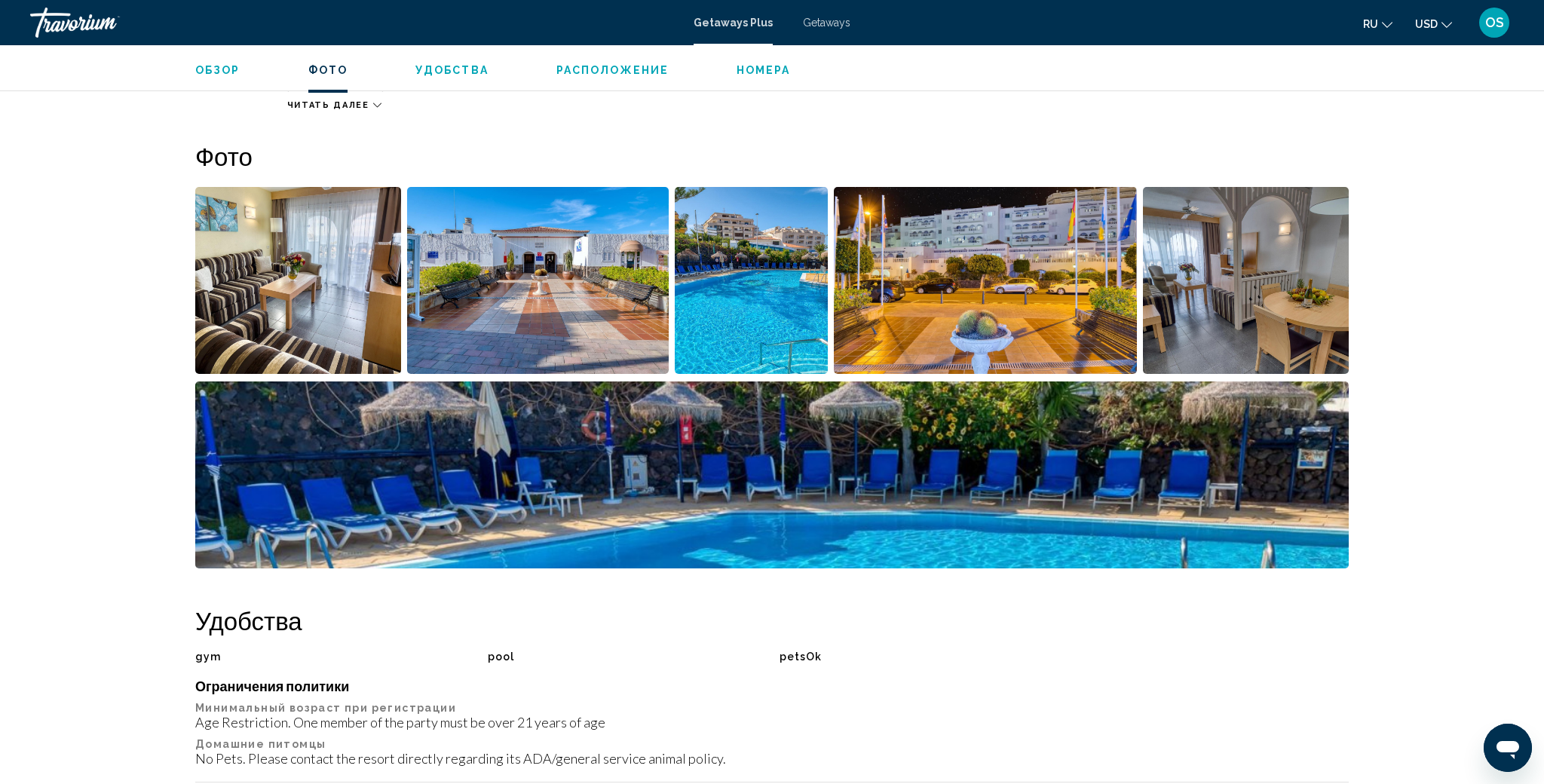scroll, scrollTop: 672, scrollLeft: 0, axis: vertical 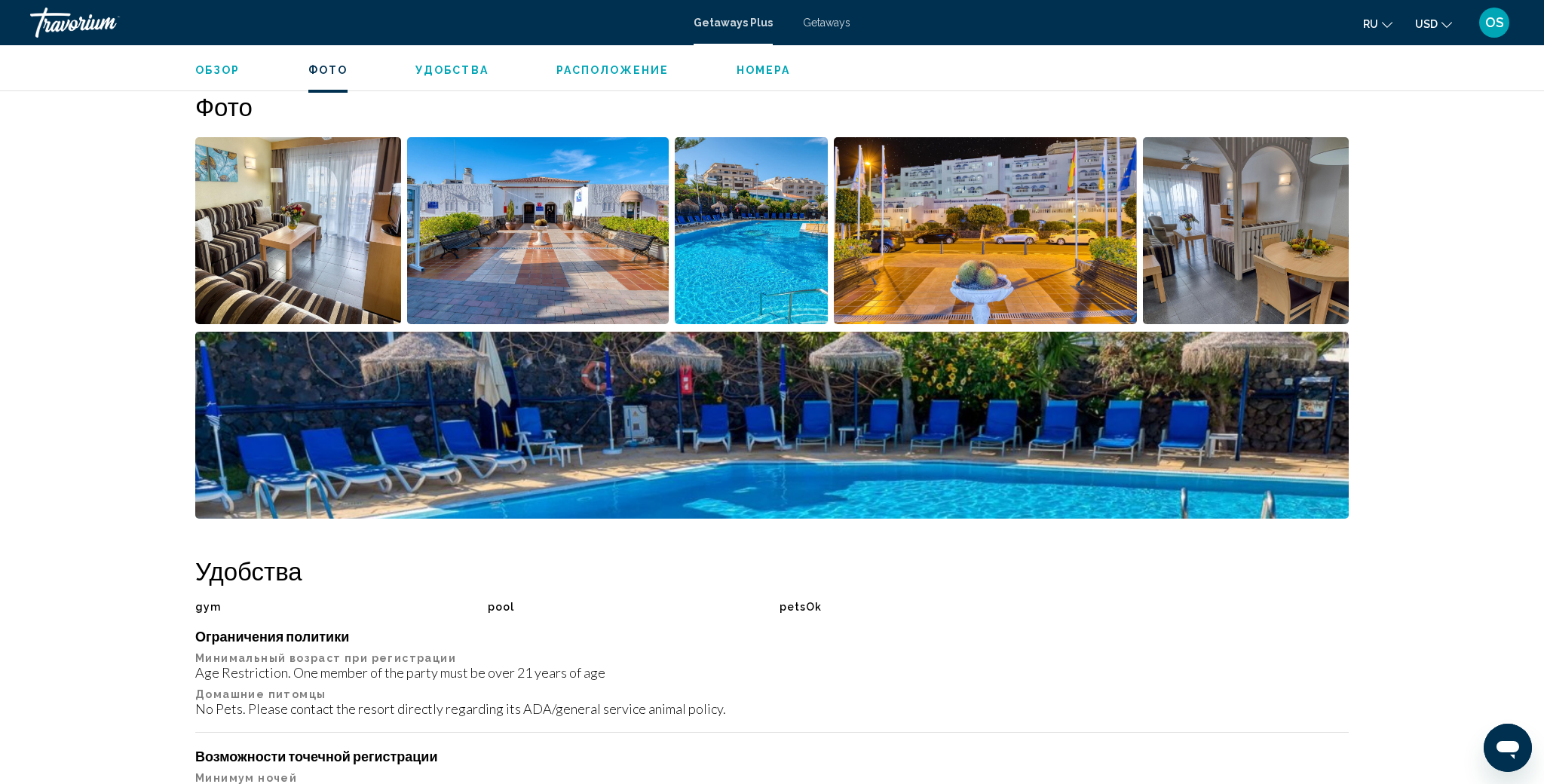 click at bounding box center (298, 231) 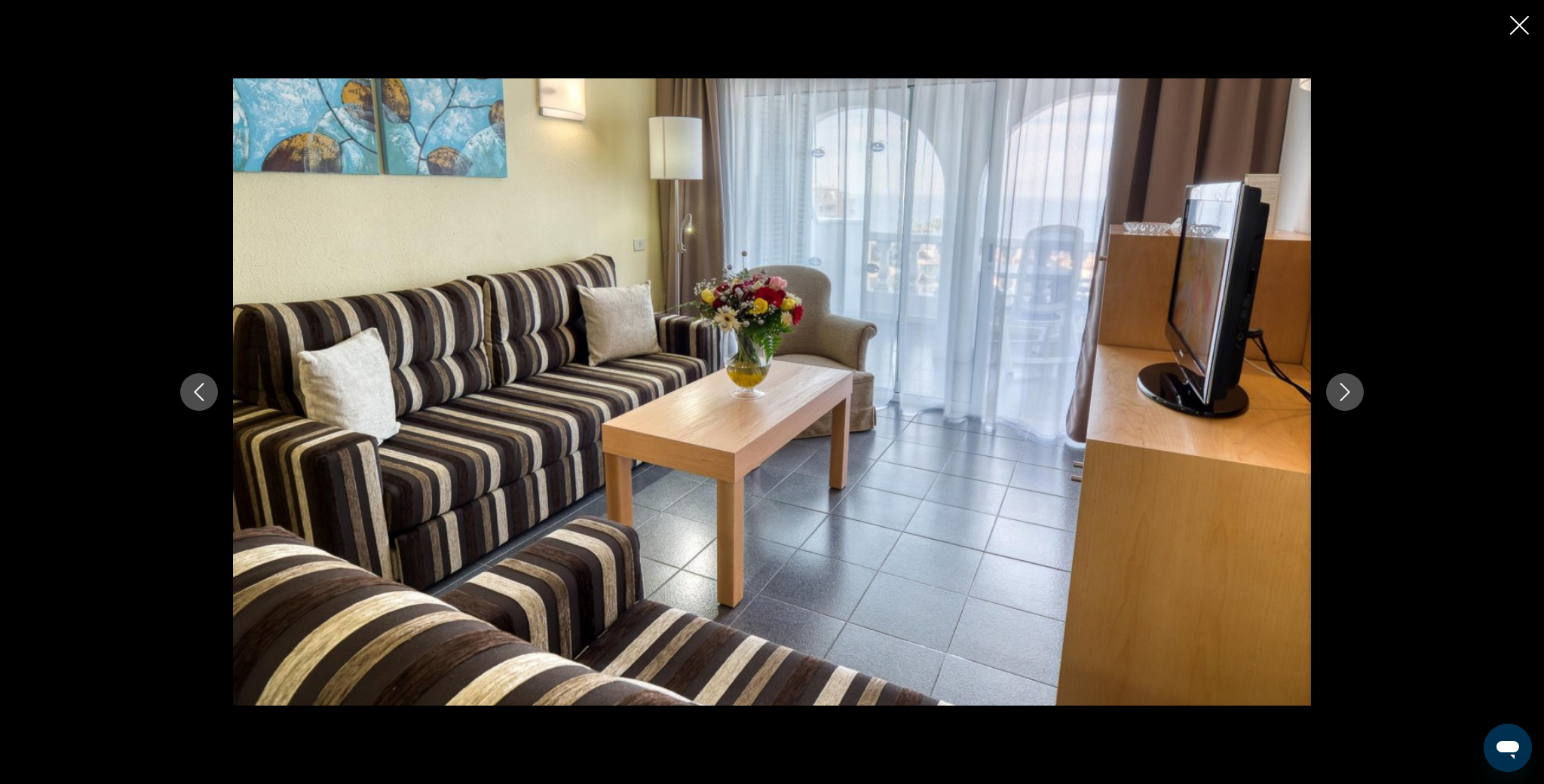 click at bounding box center (1345, 392) 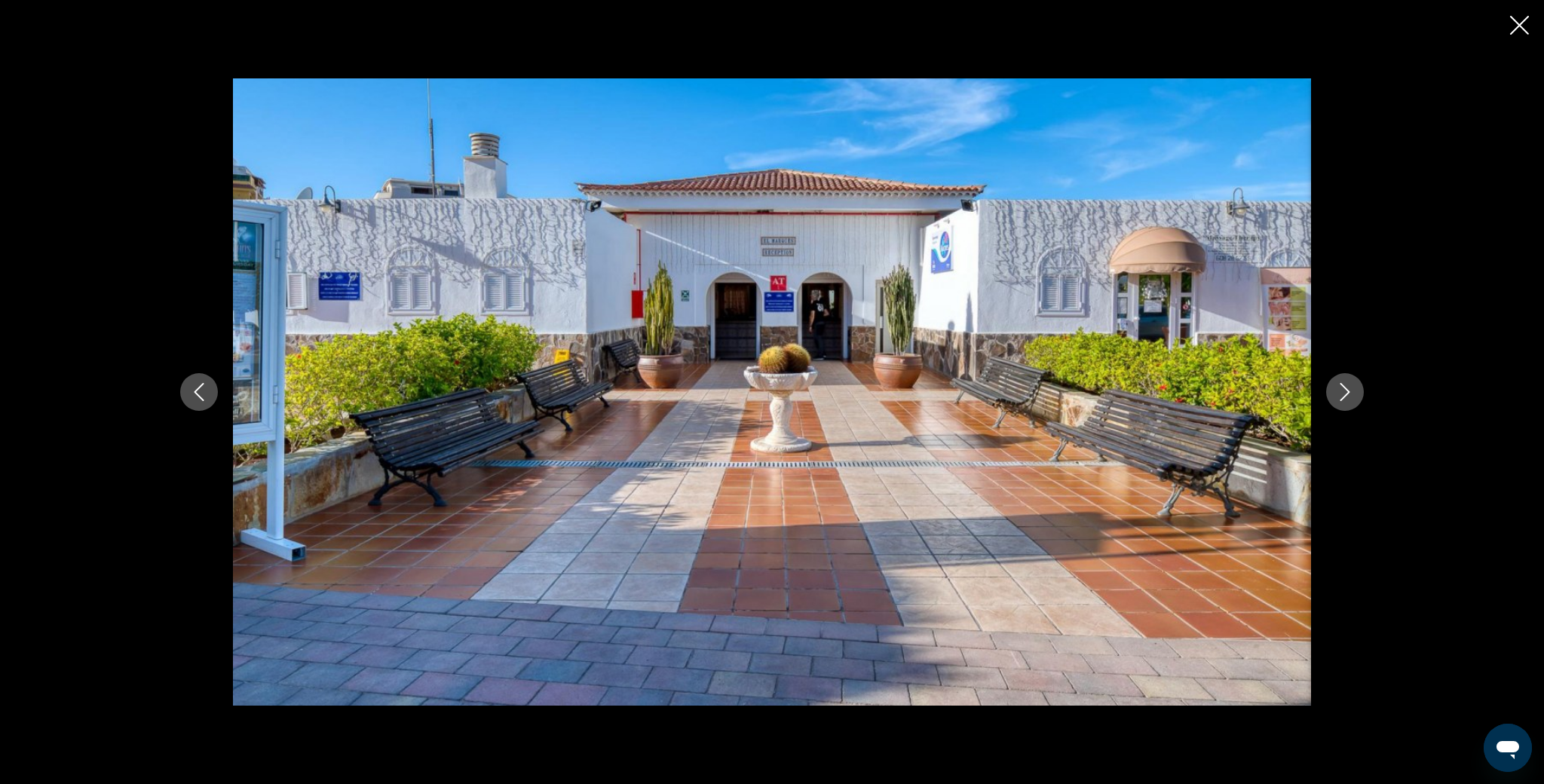 click at bounding box center [1345, 392] 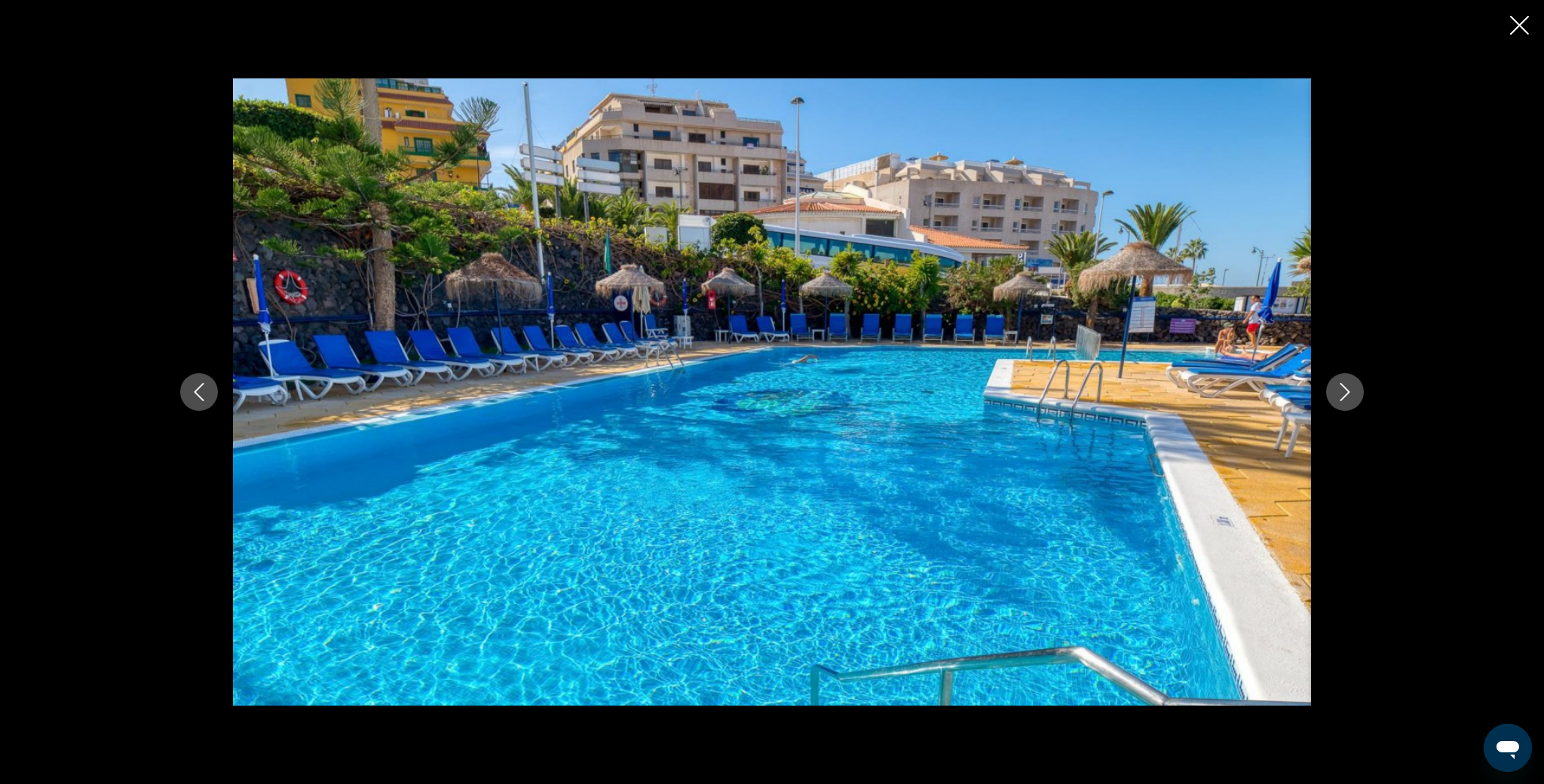 click at bounding box center [1345, 392] 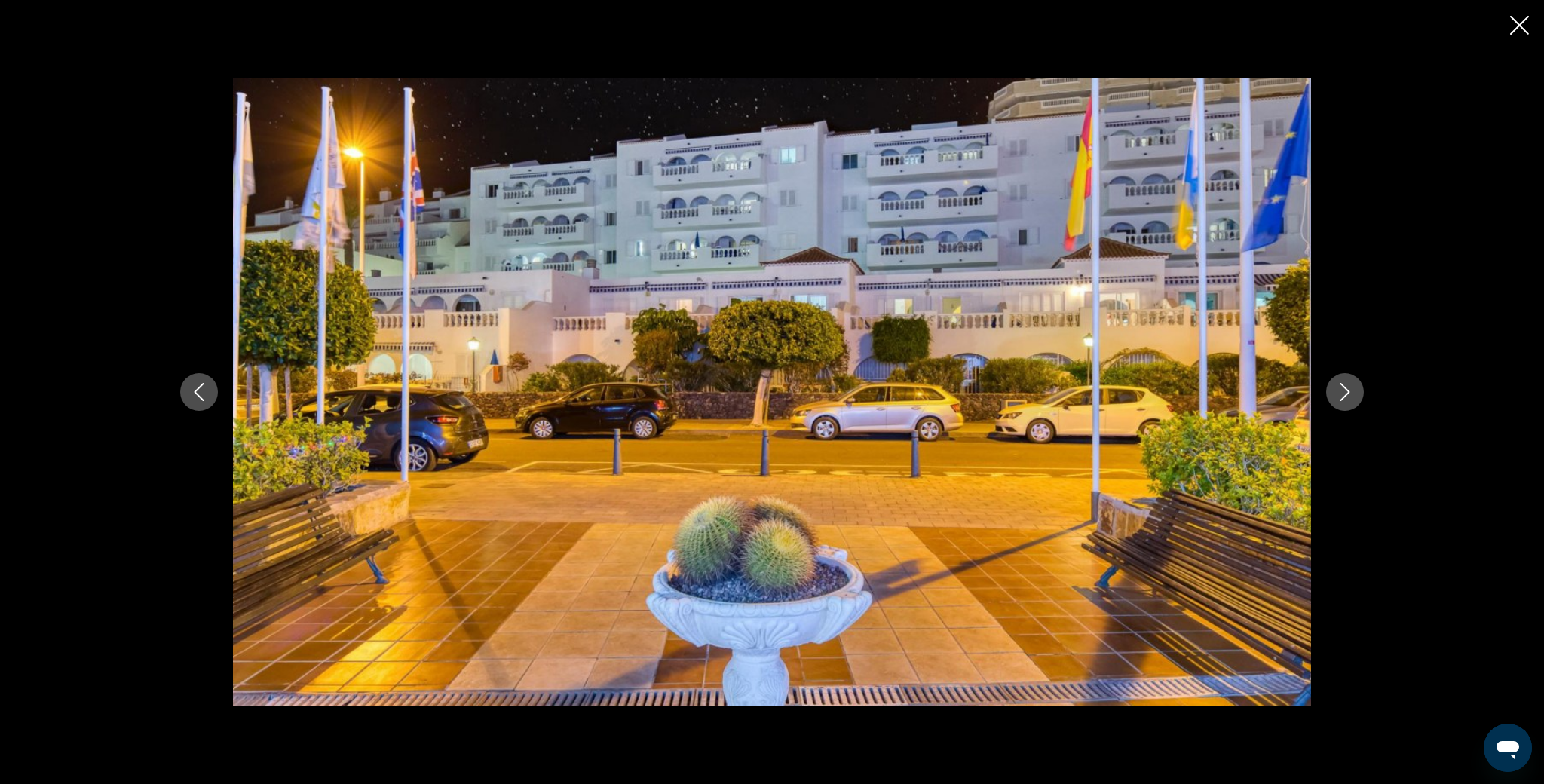 click at bounding box center [1345, 392] 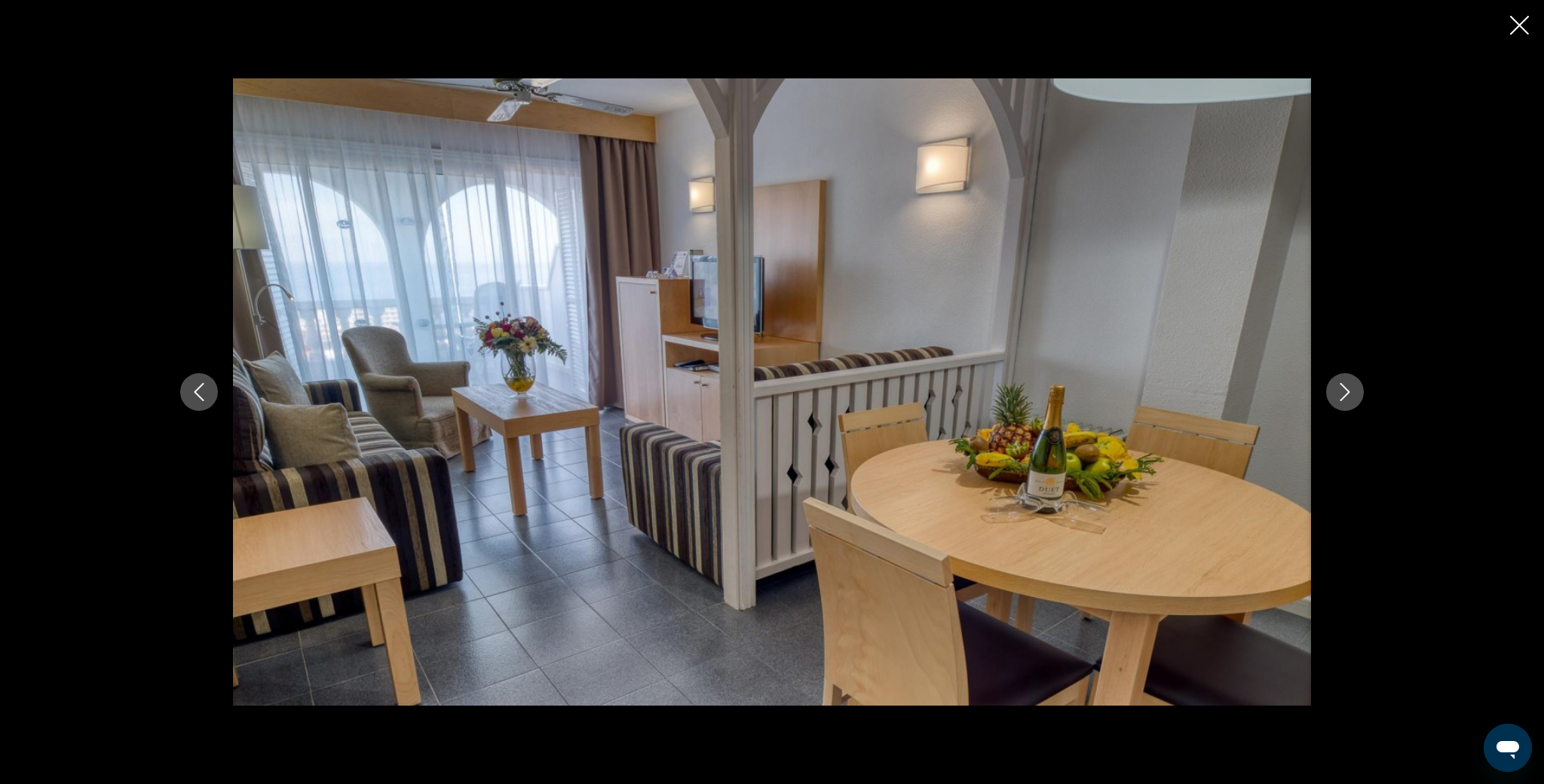 click at bounding box center [1345, 392] 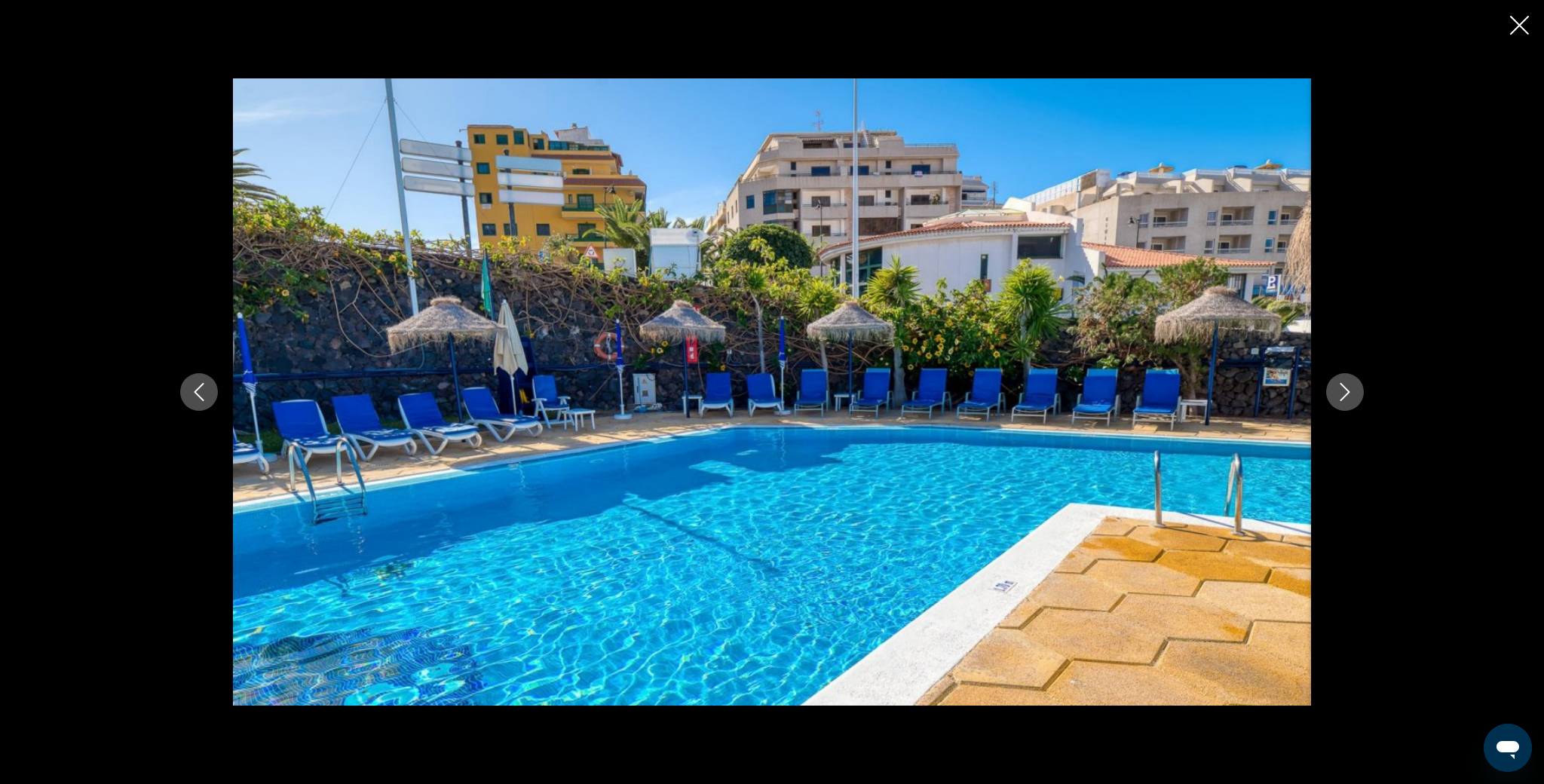 click at bounding box center [1345, 392] 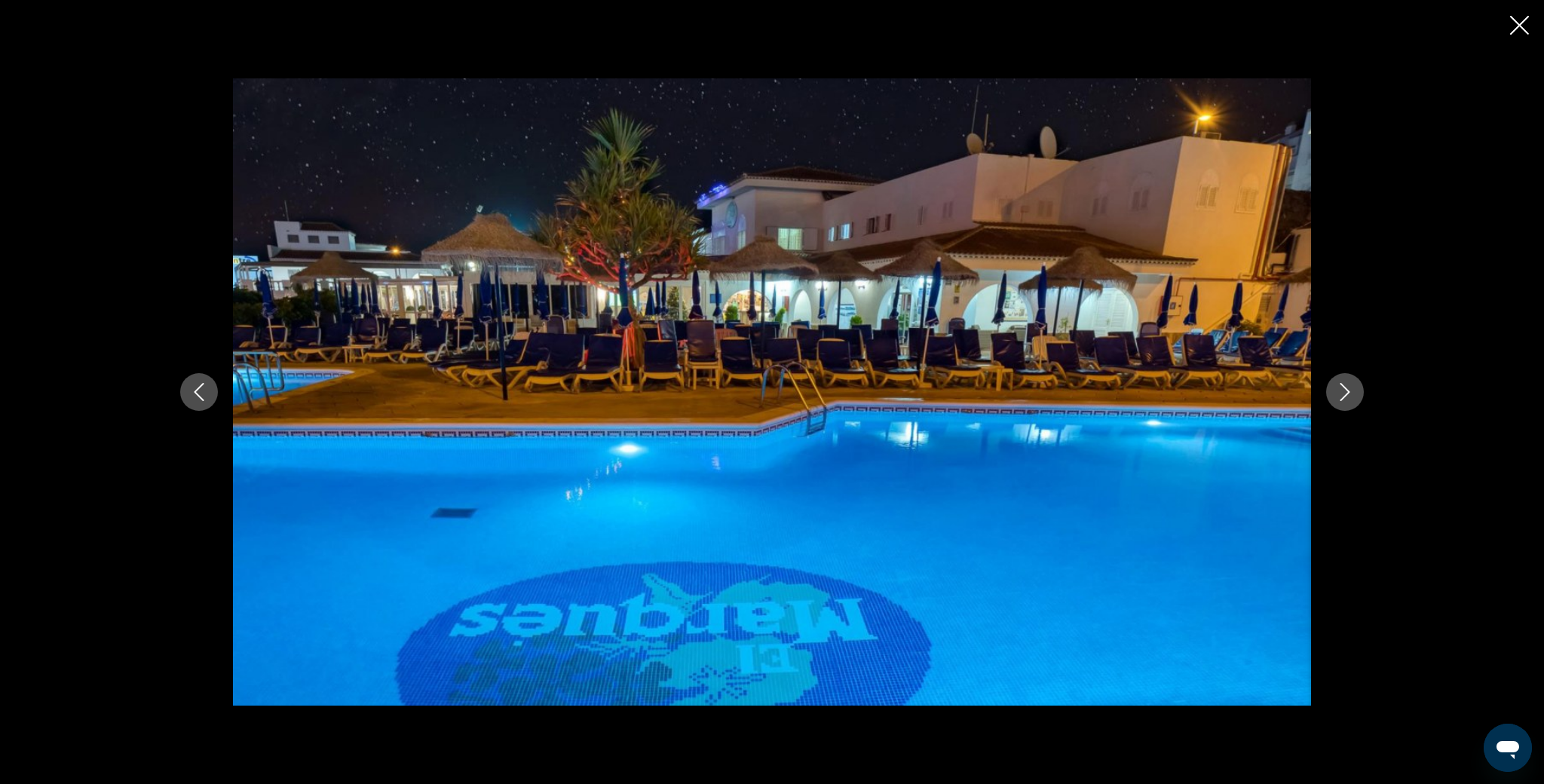click at bounding box center (1345, 392) 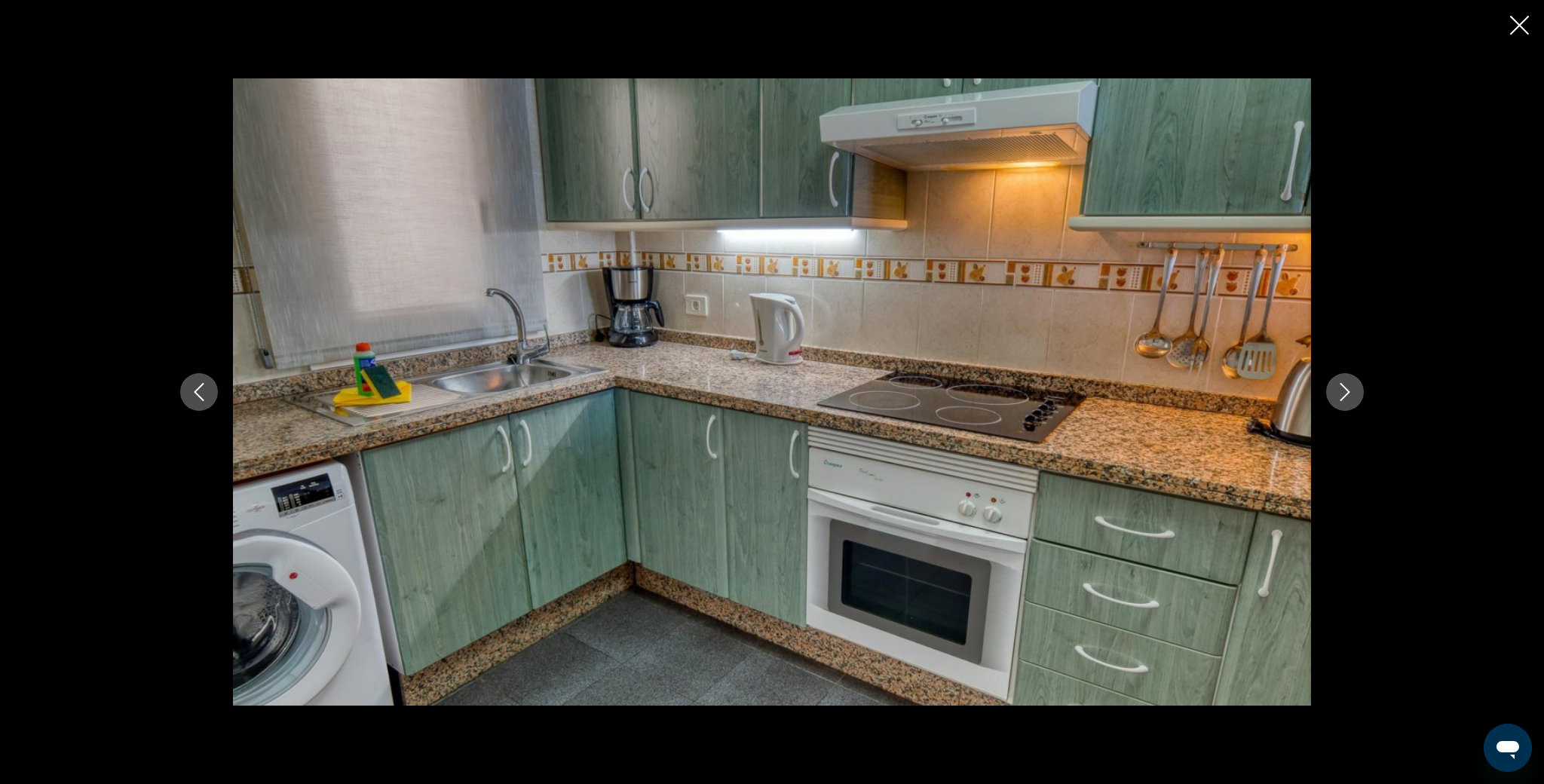 click at bounding box center (1345, 392) 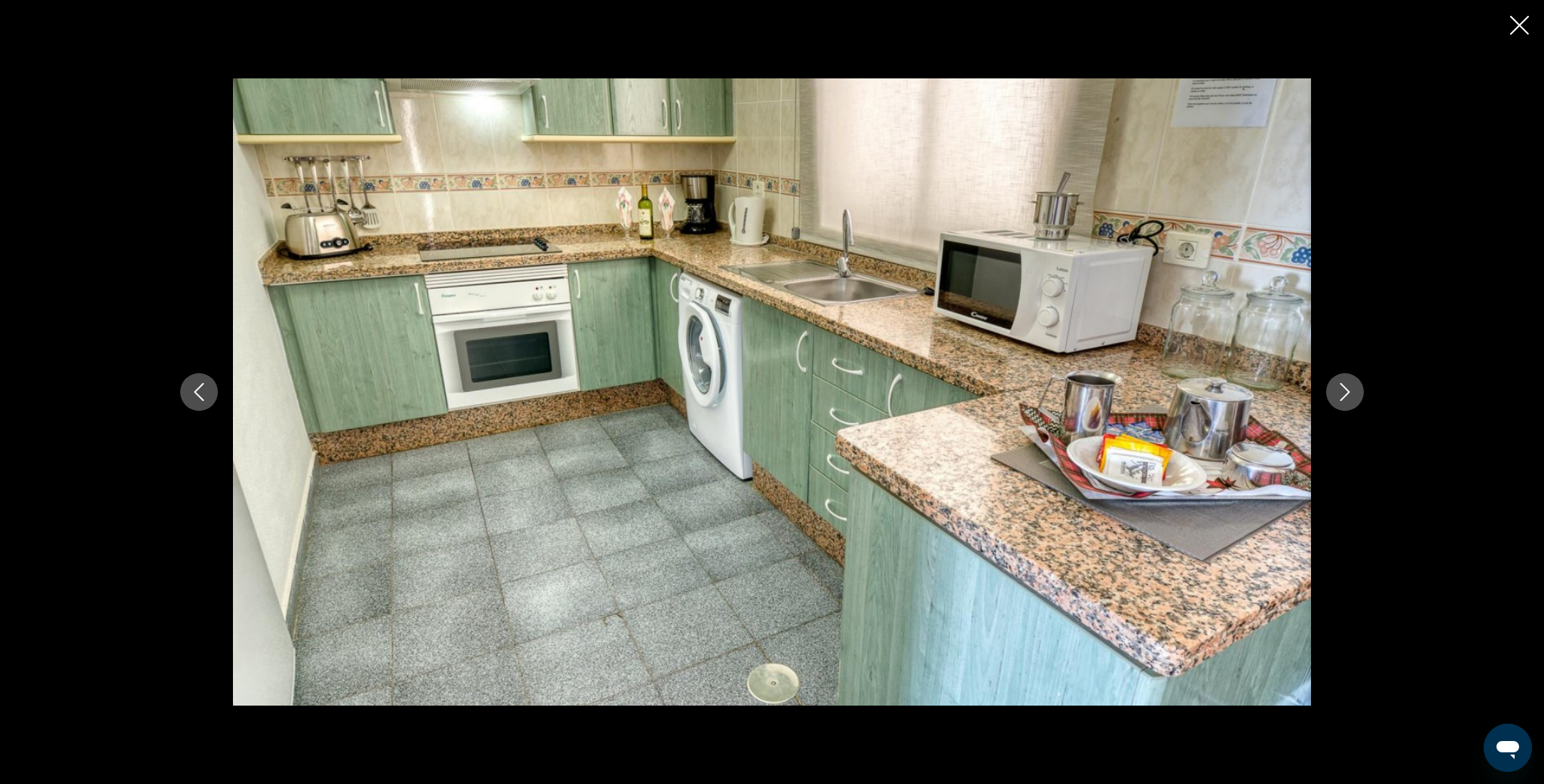 click at bounding box center (1345, 392) 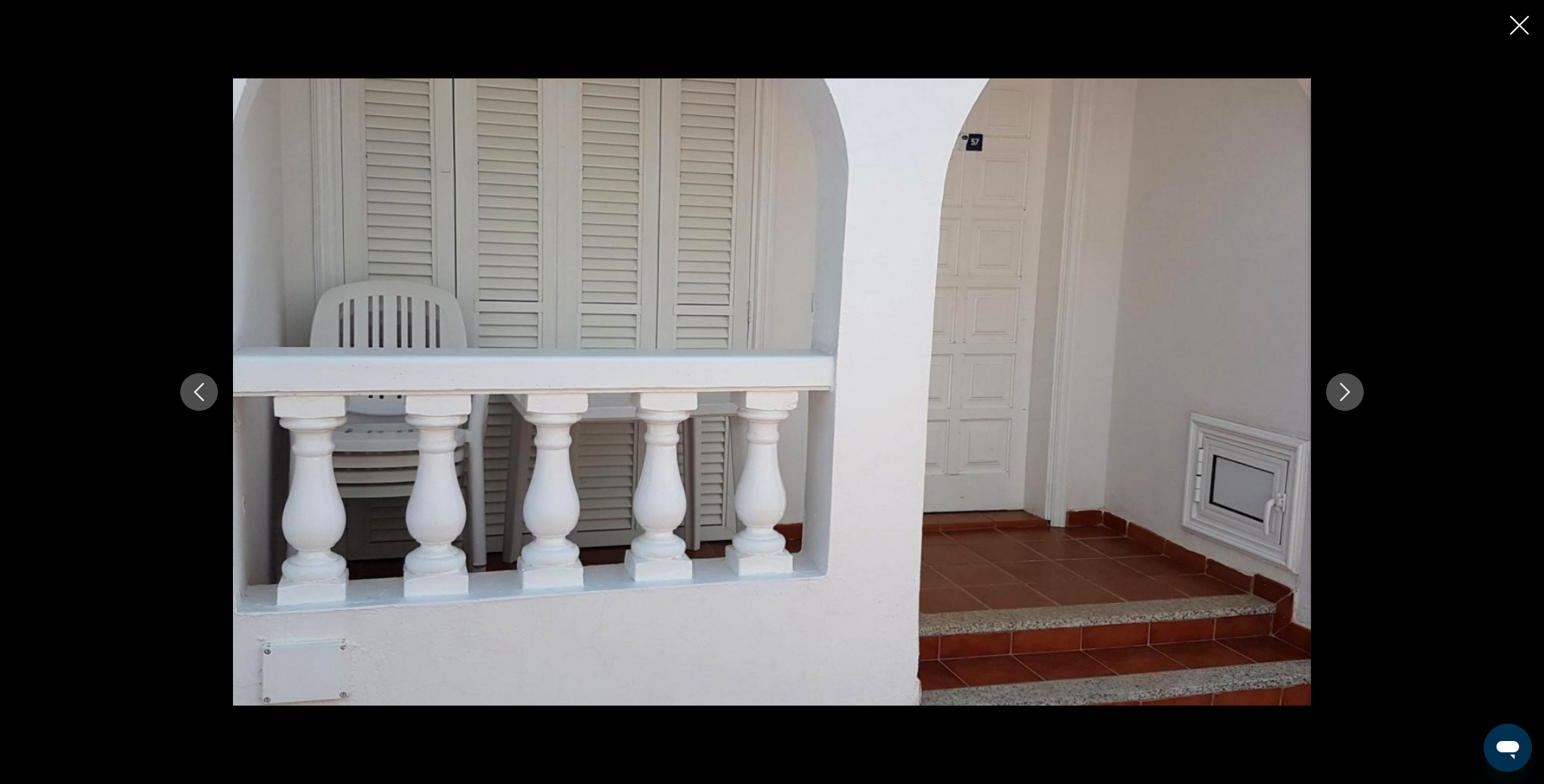 click at bounding box center (1345, 392) 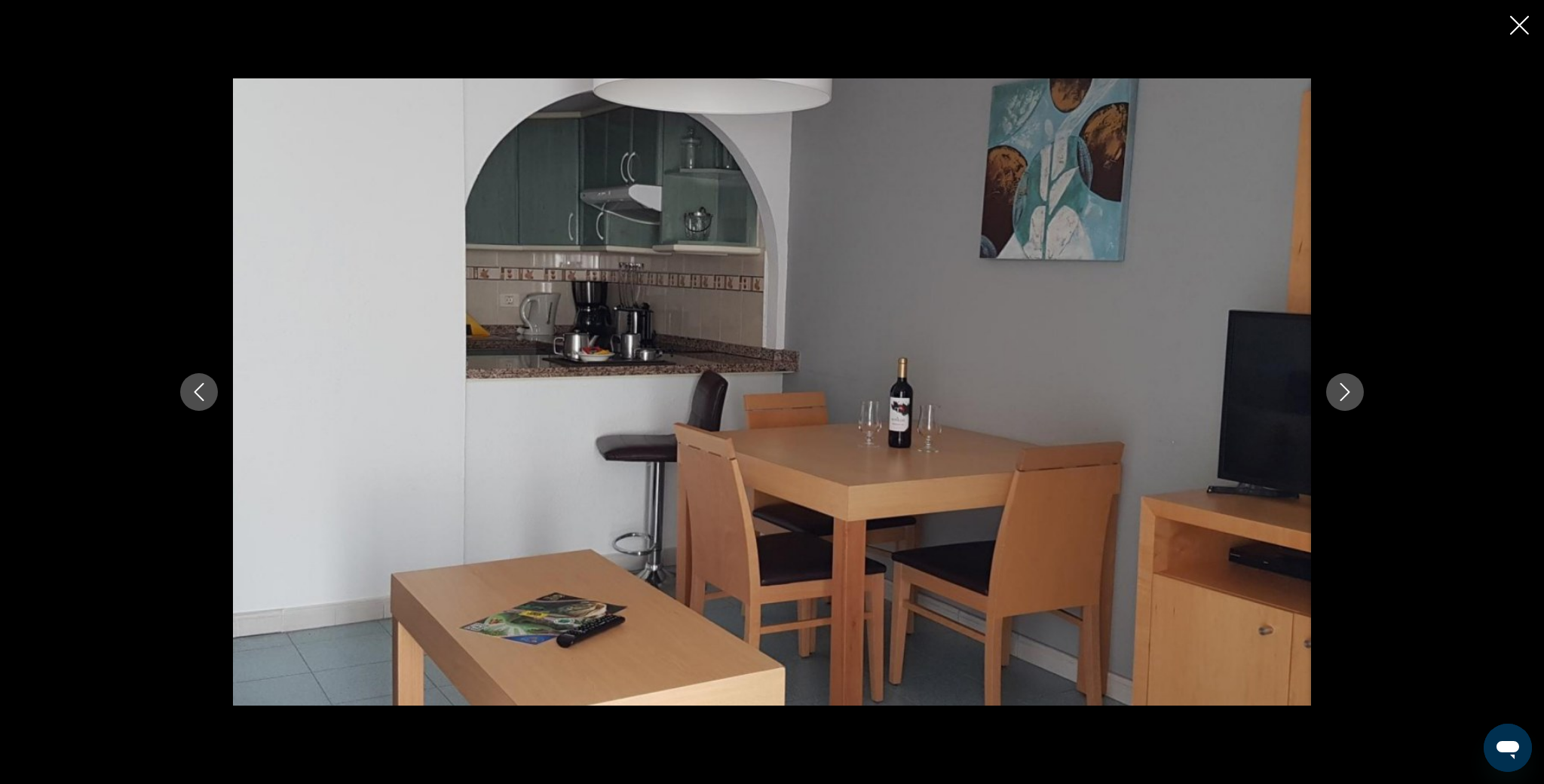 click at bounding box center (1345, 392) 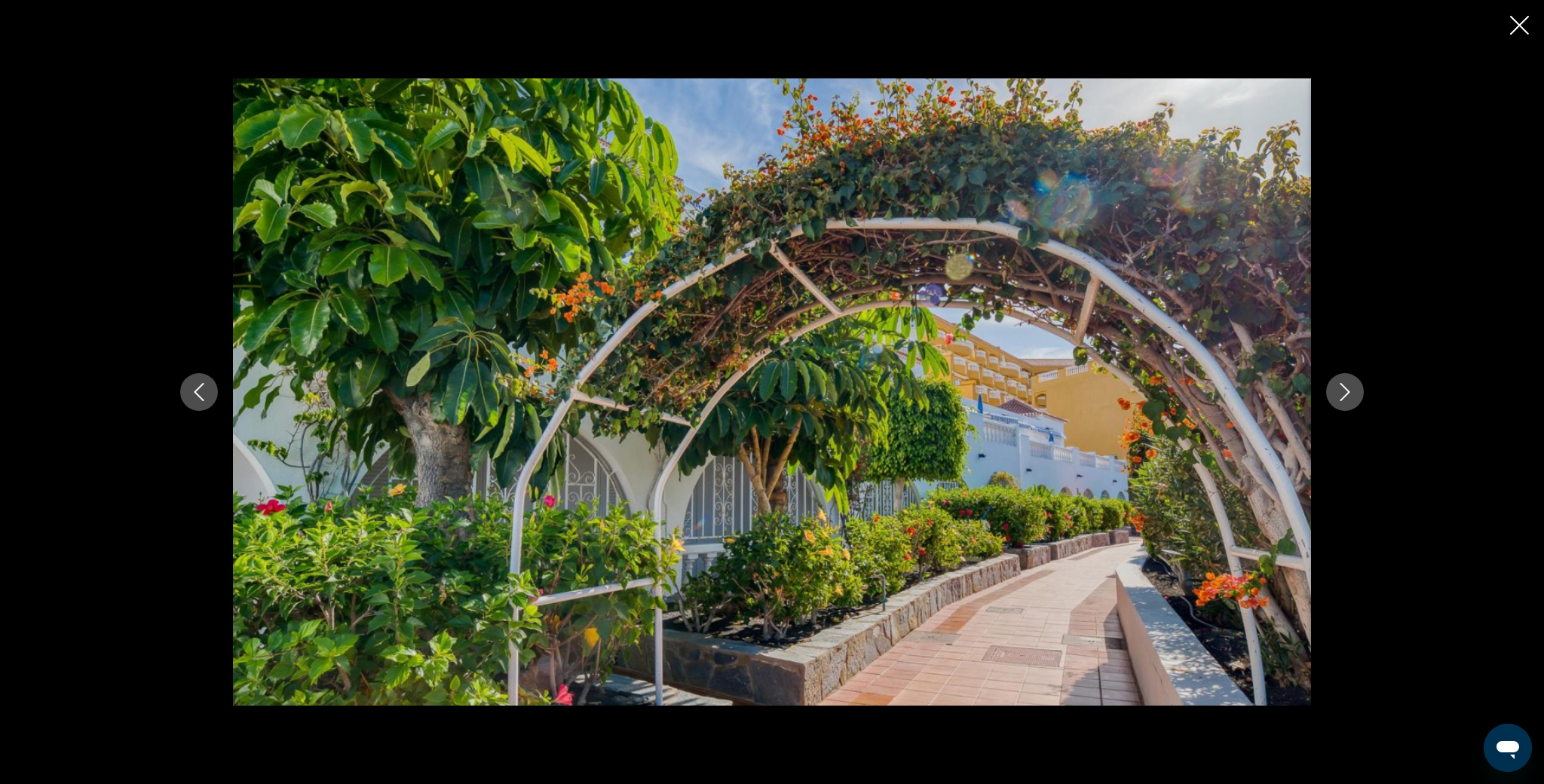 click at bounding box center [1345, 392] 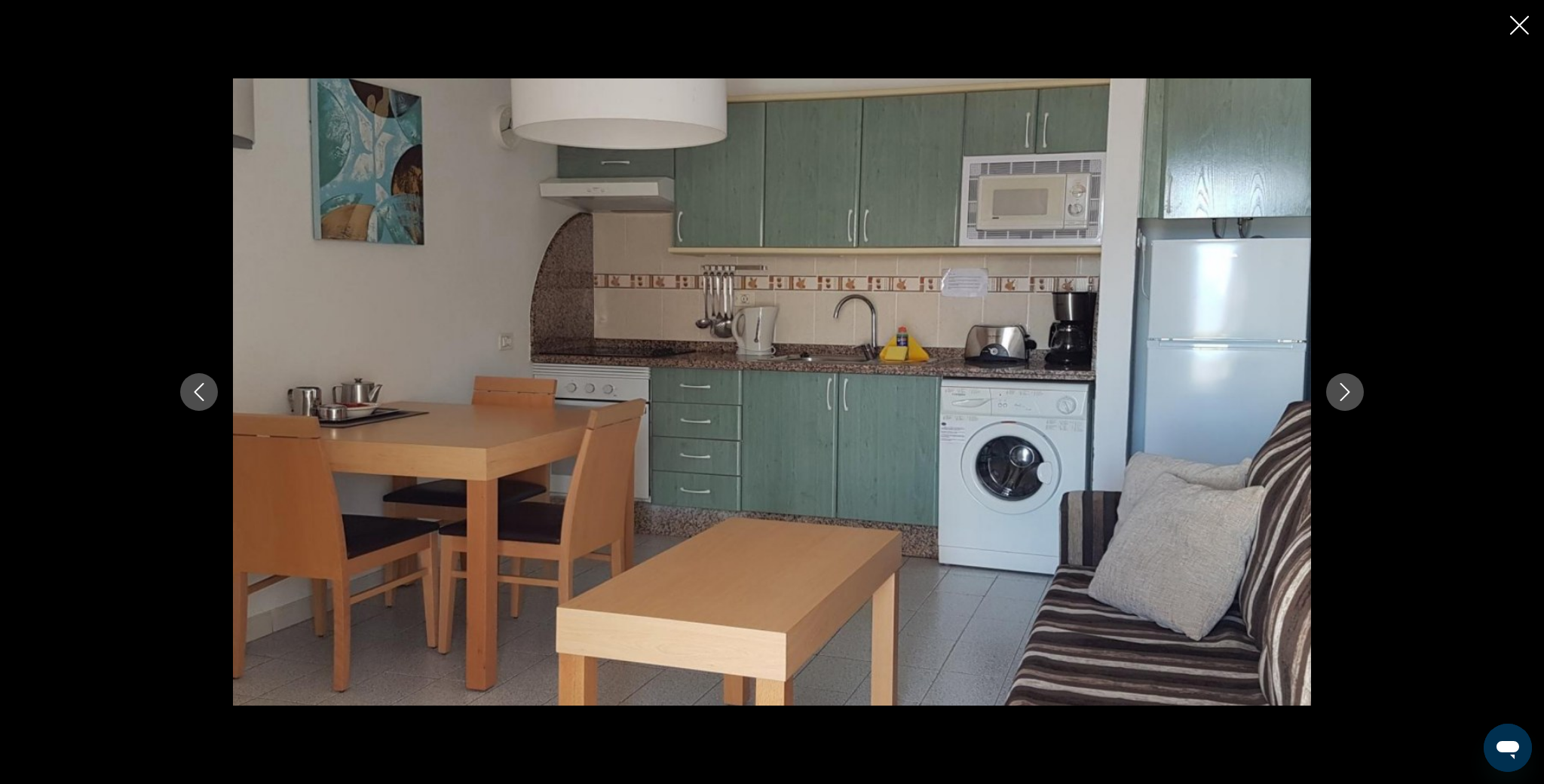 click at bounding box center (1345, 392) 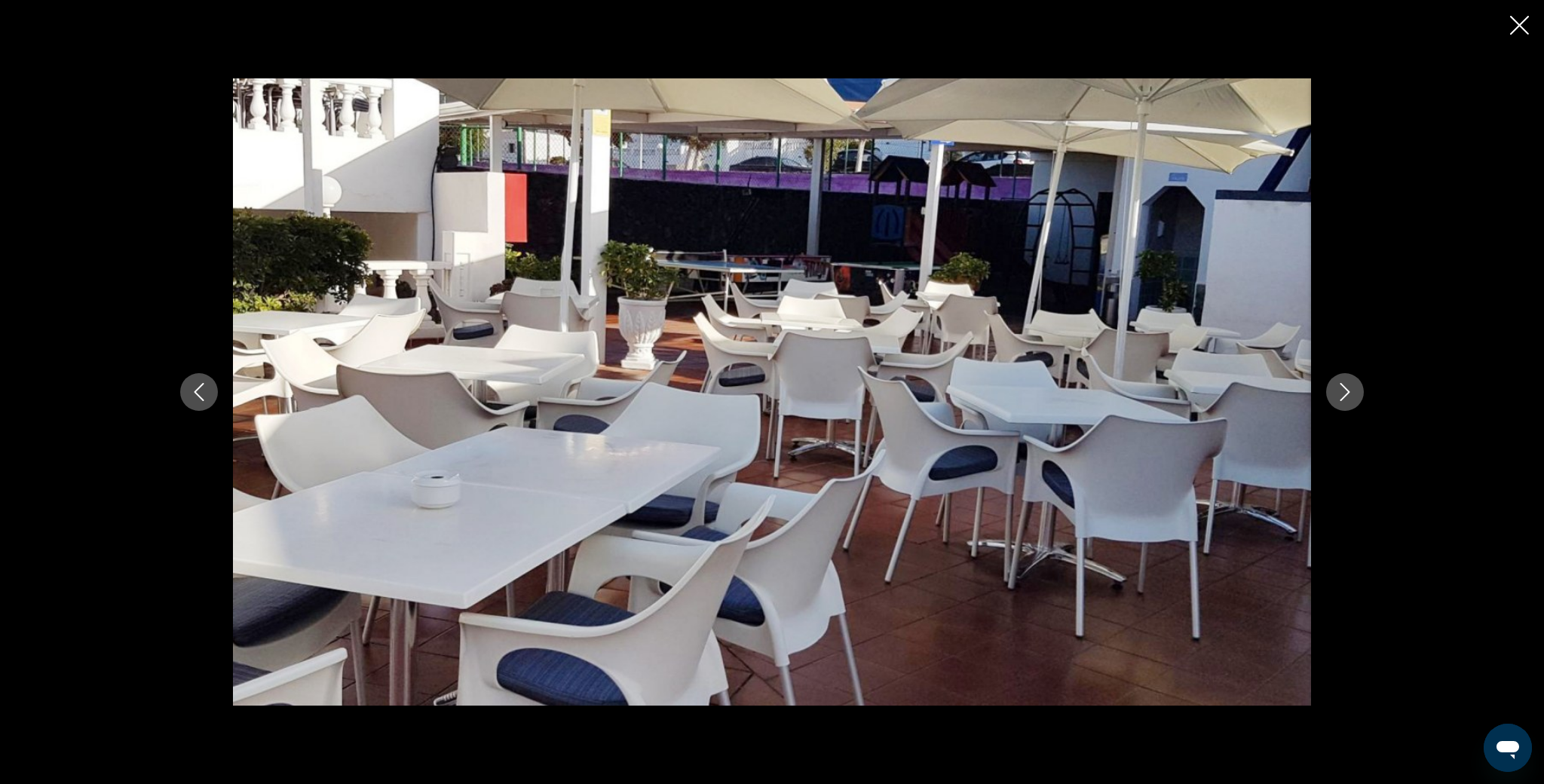 click at bounding box center (1345, 392) 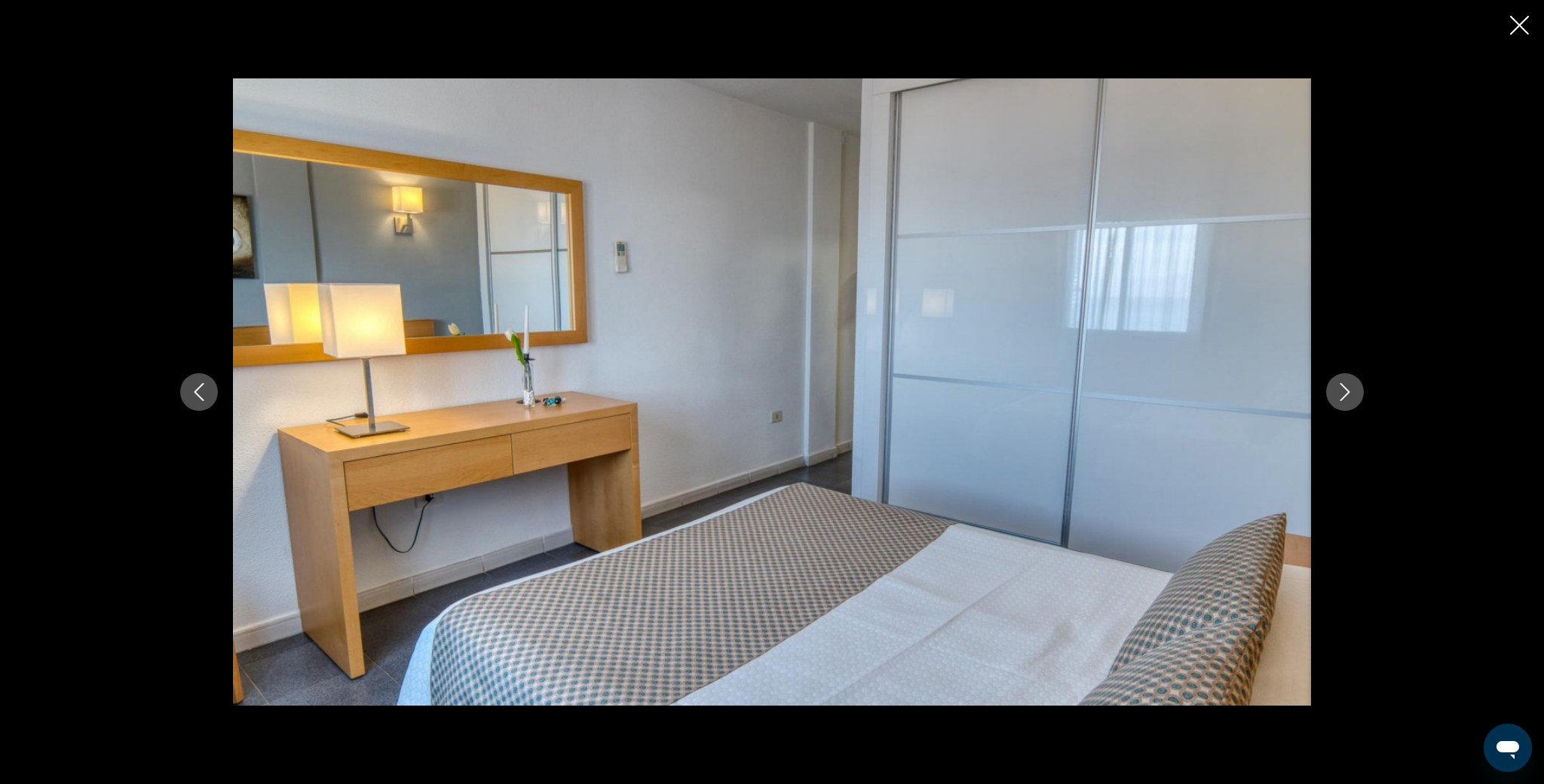 click at bounding box center [1345, 392] 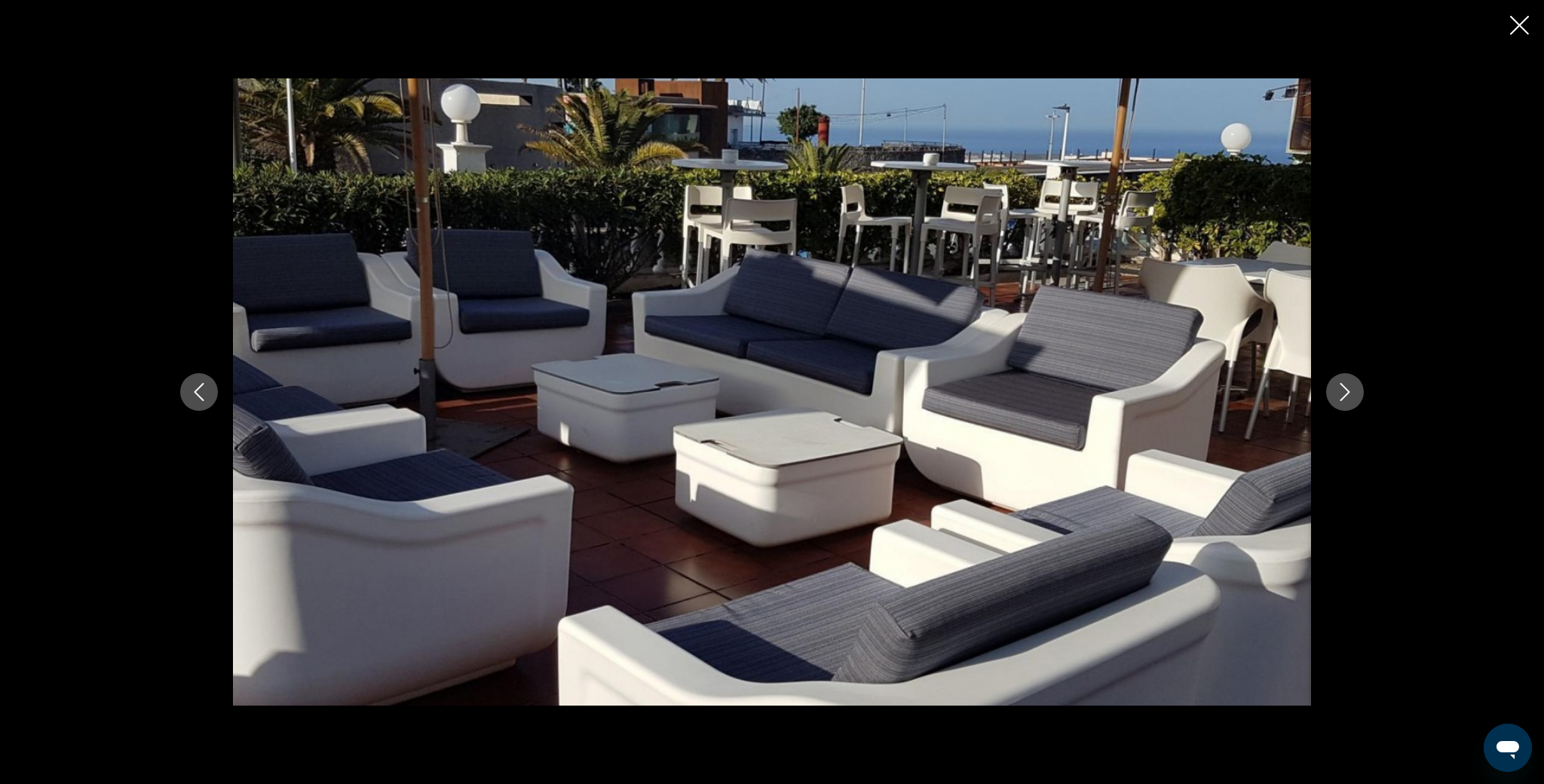 click at bounding box center (1345, 392) 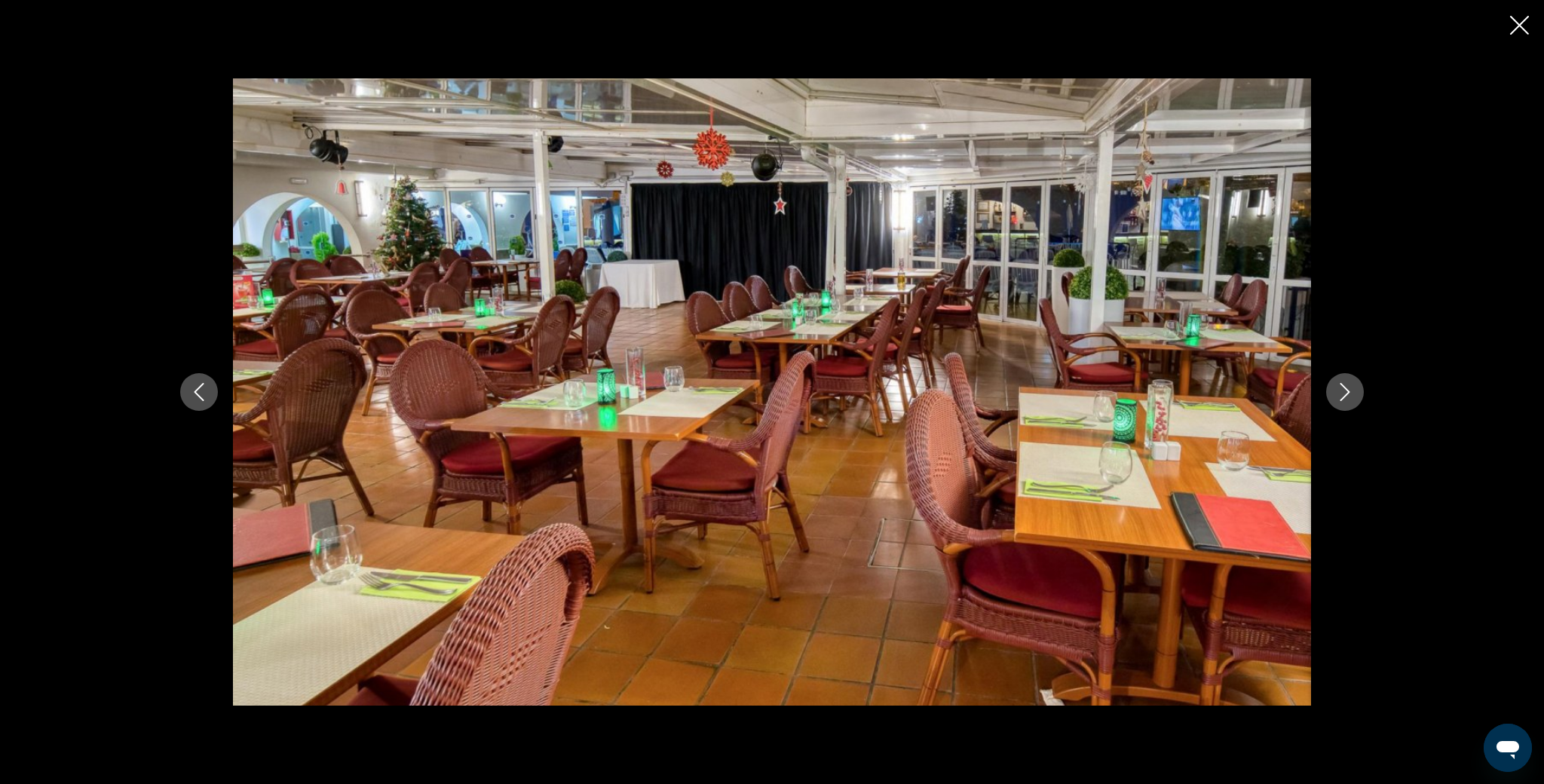 click at bounding box center (1345, 392) 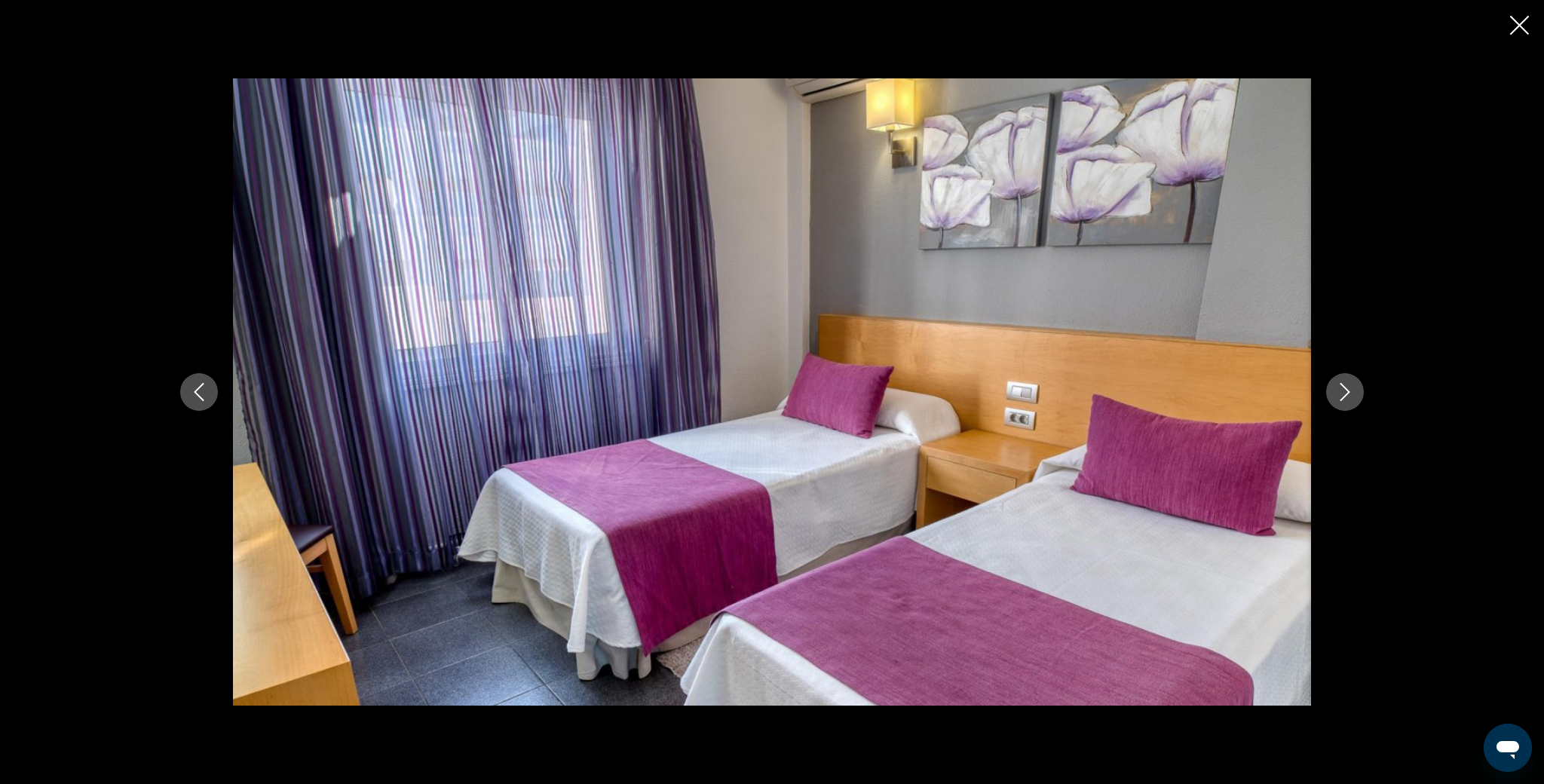click at bounding box center (1345, 392) 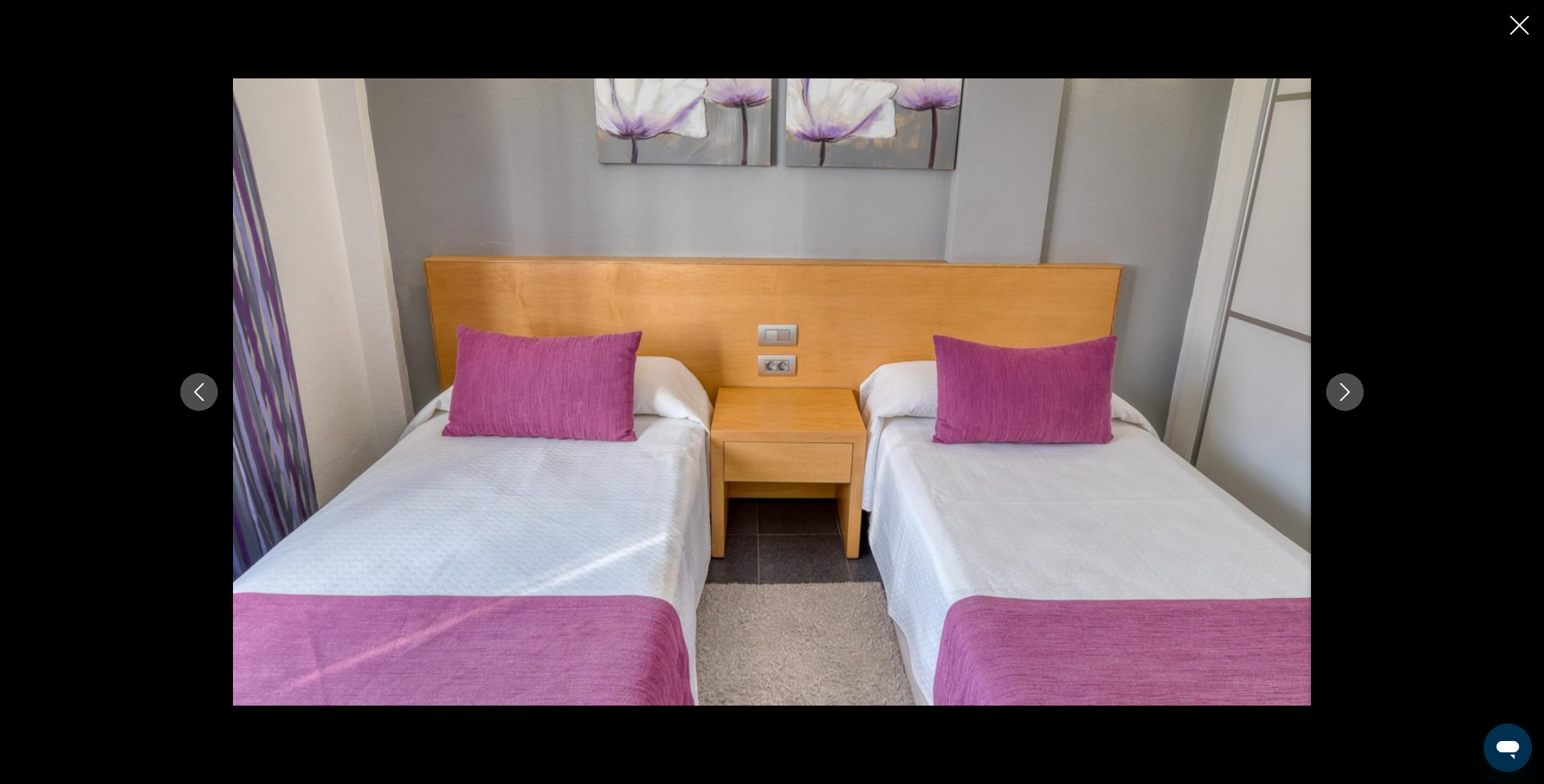 click at bounding box center [1345, 392] 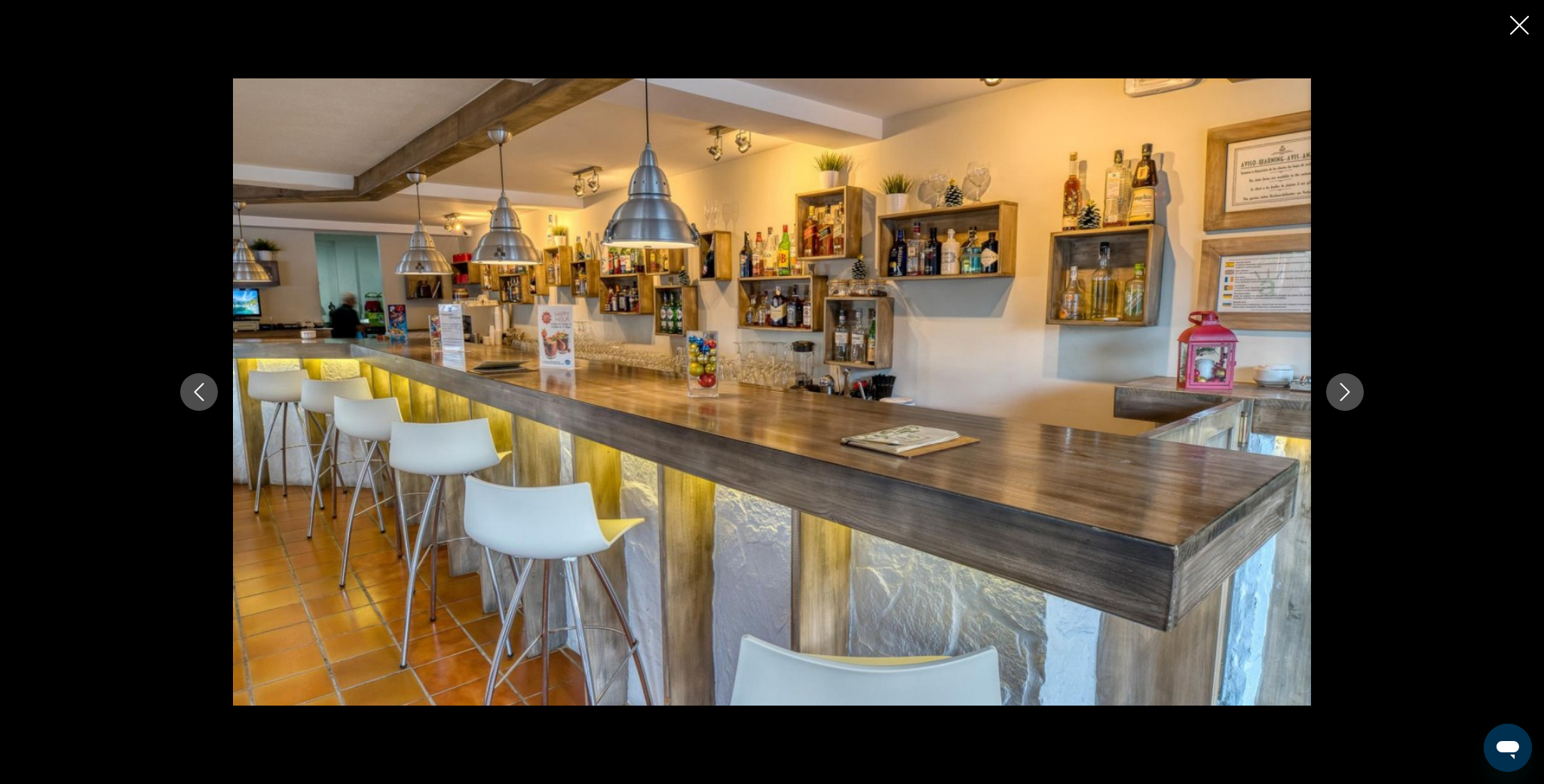 click at bounding box center [1345, 392] 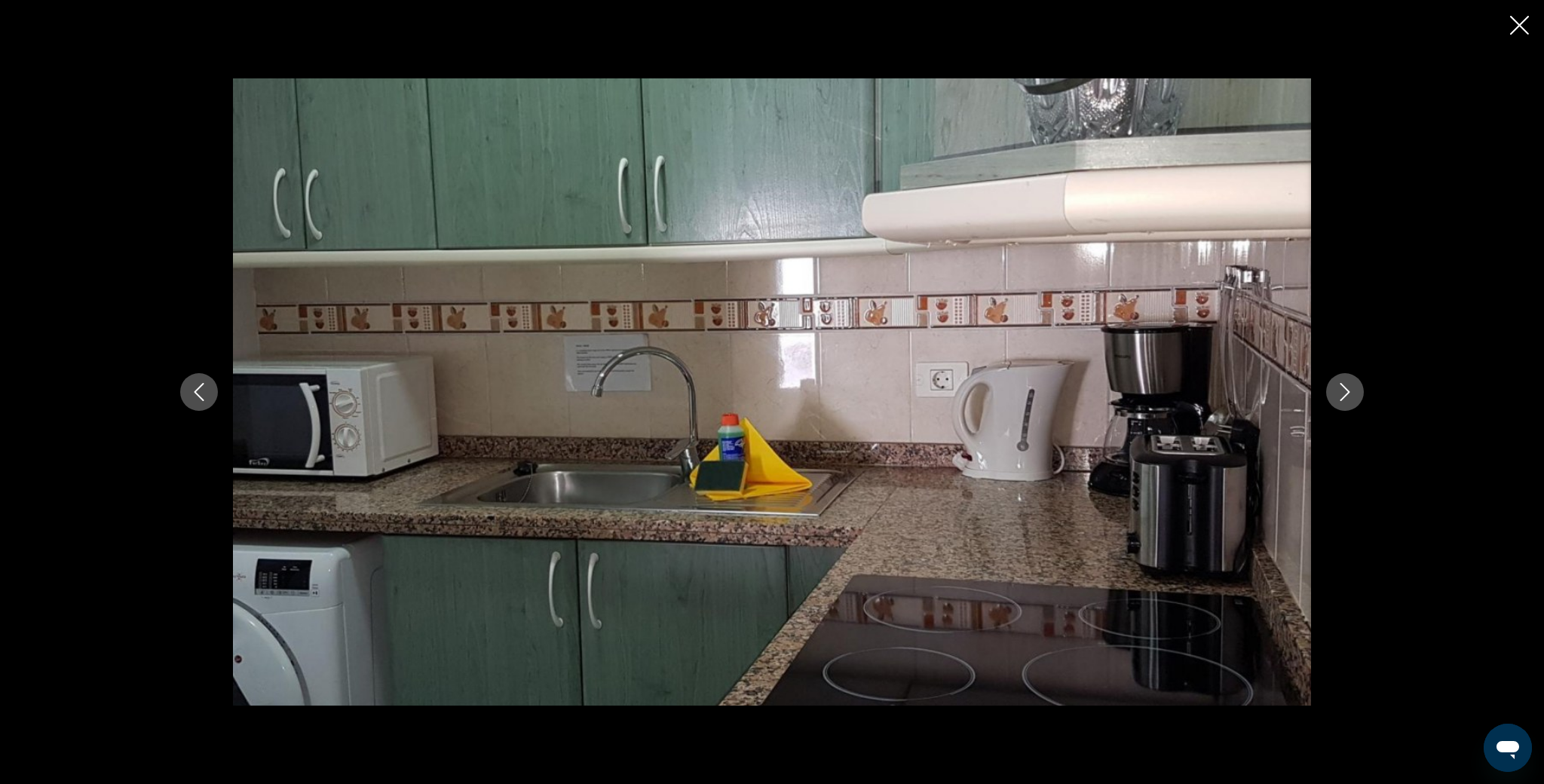 click at bounding box center [1345, 392] 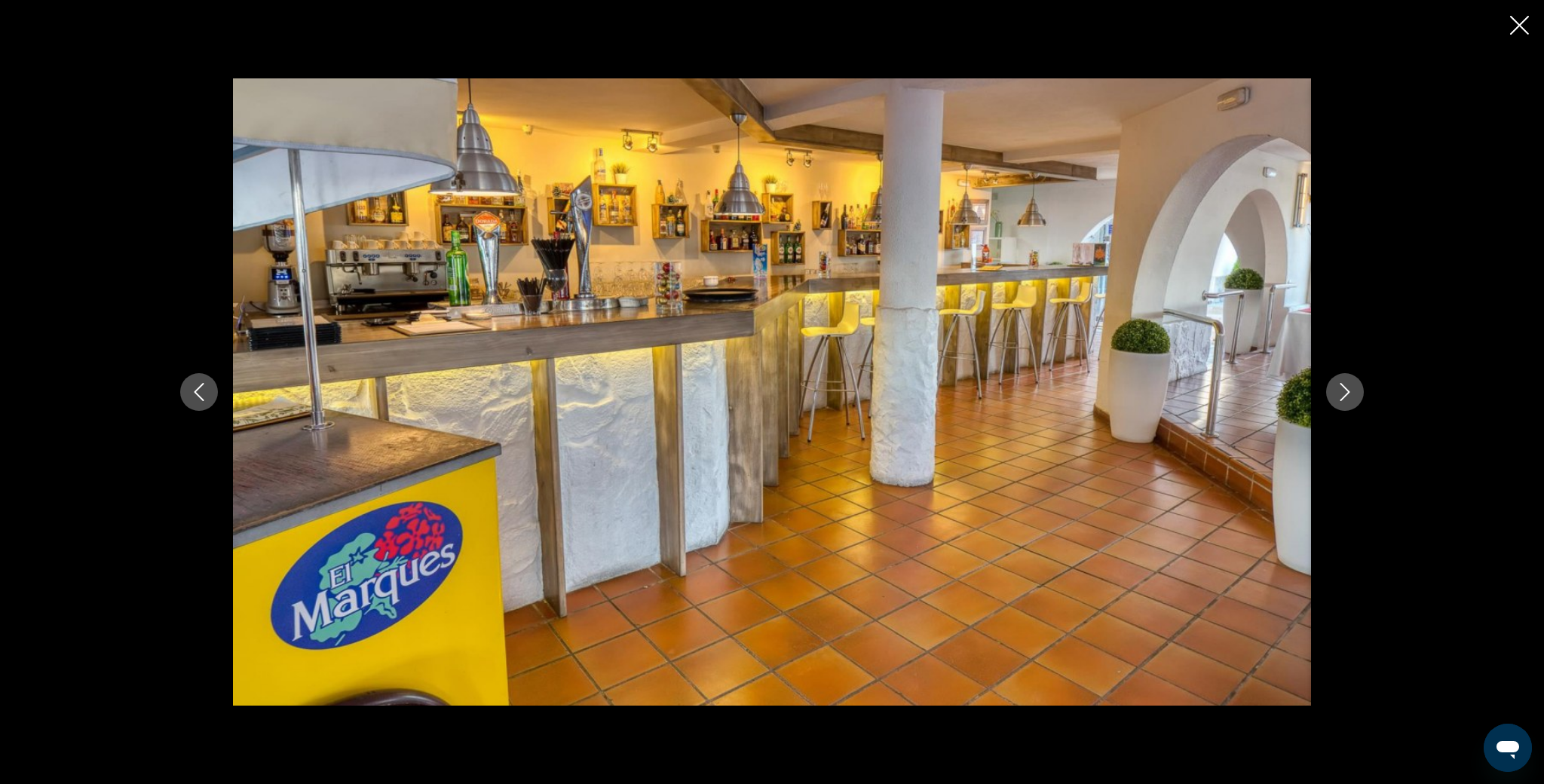 click at bounding box center [1345, 392] 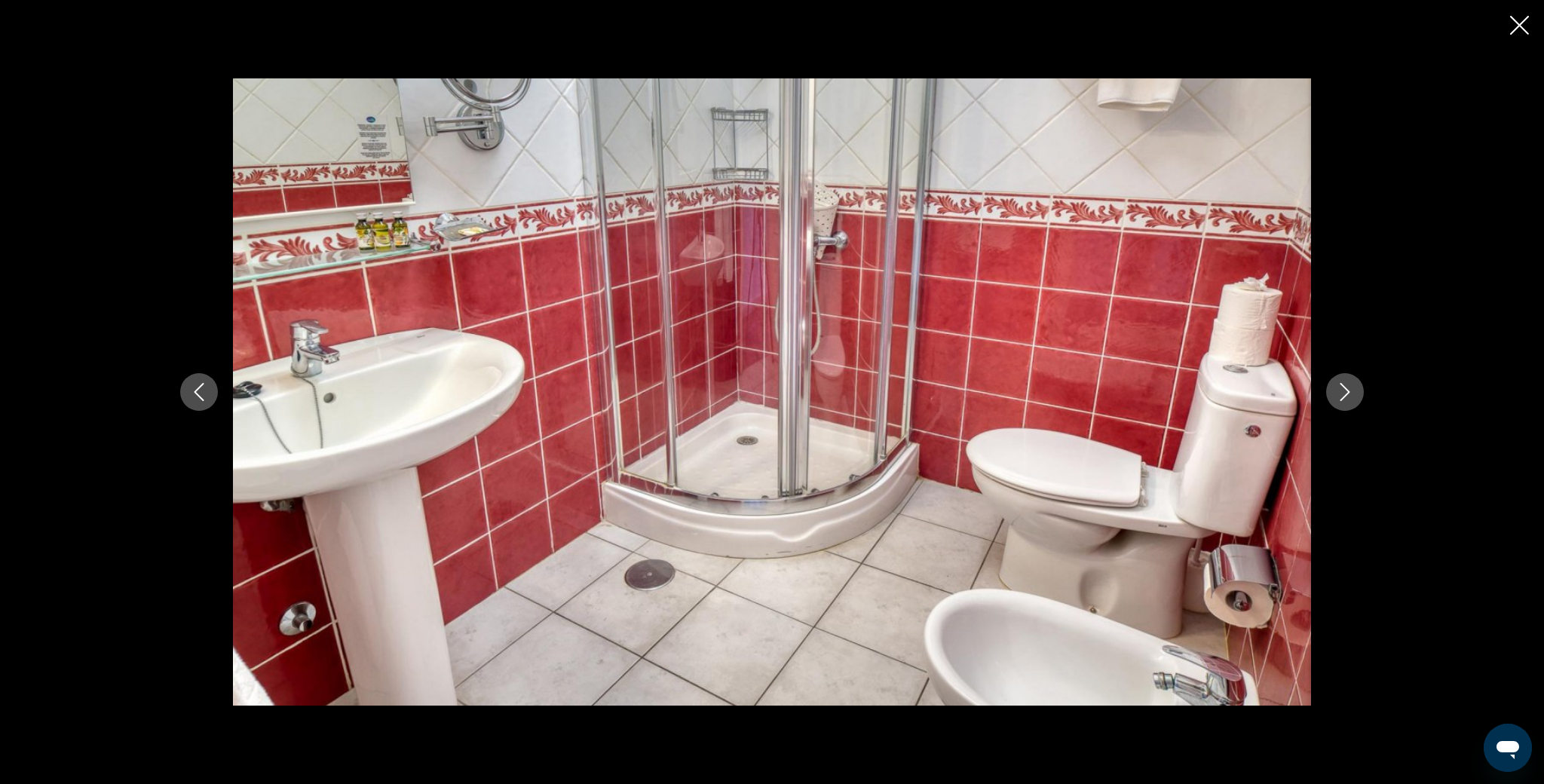click at bounding box center [1345, 392] 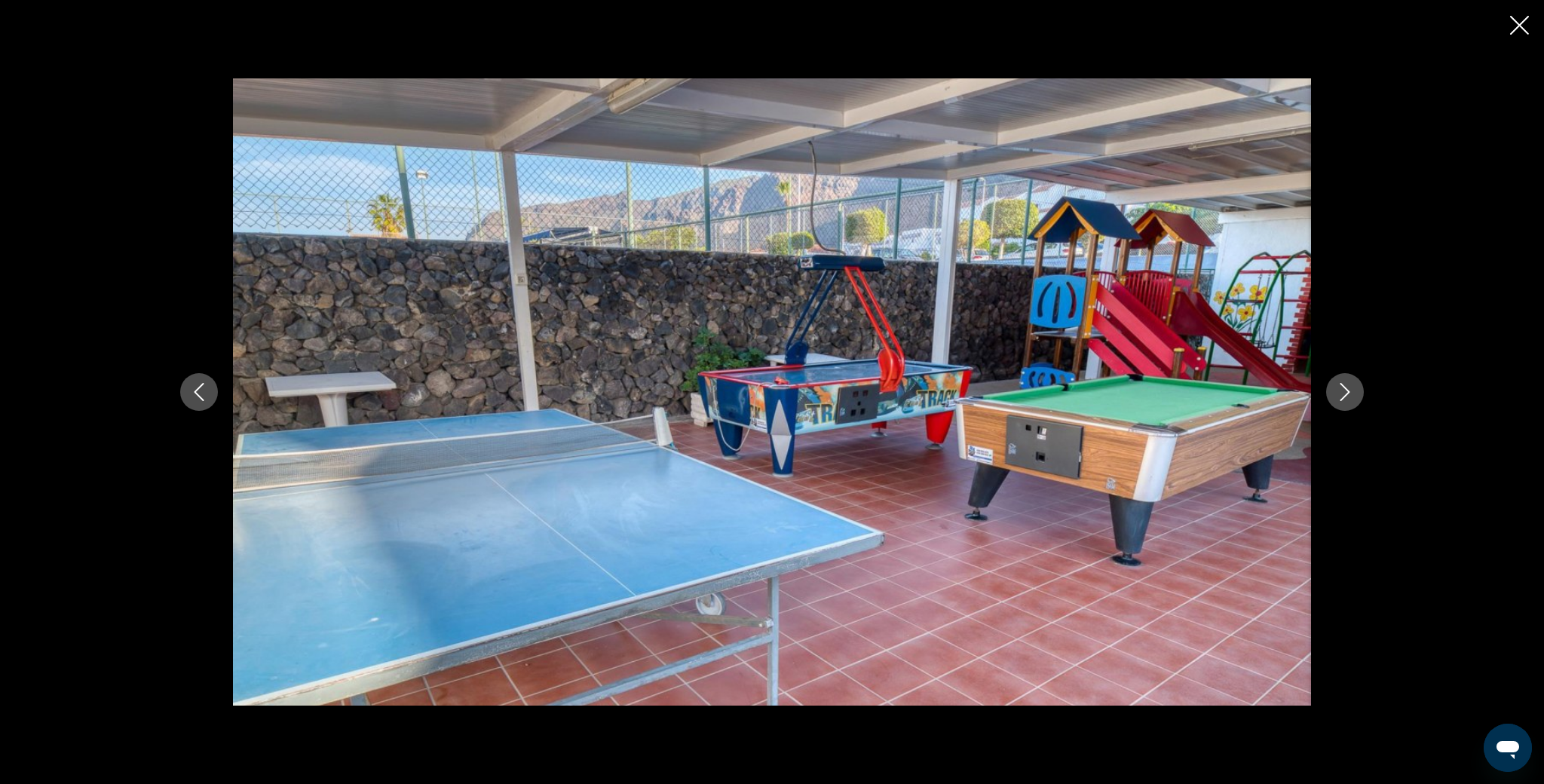click at bounding box center (1345, 392) 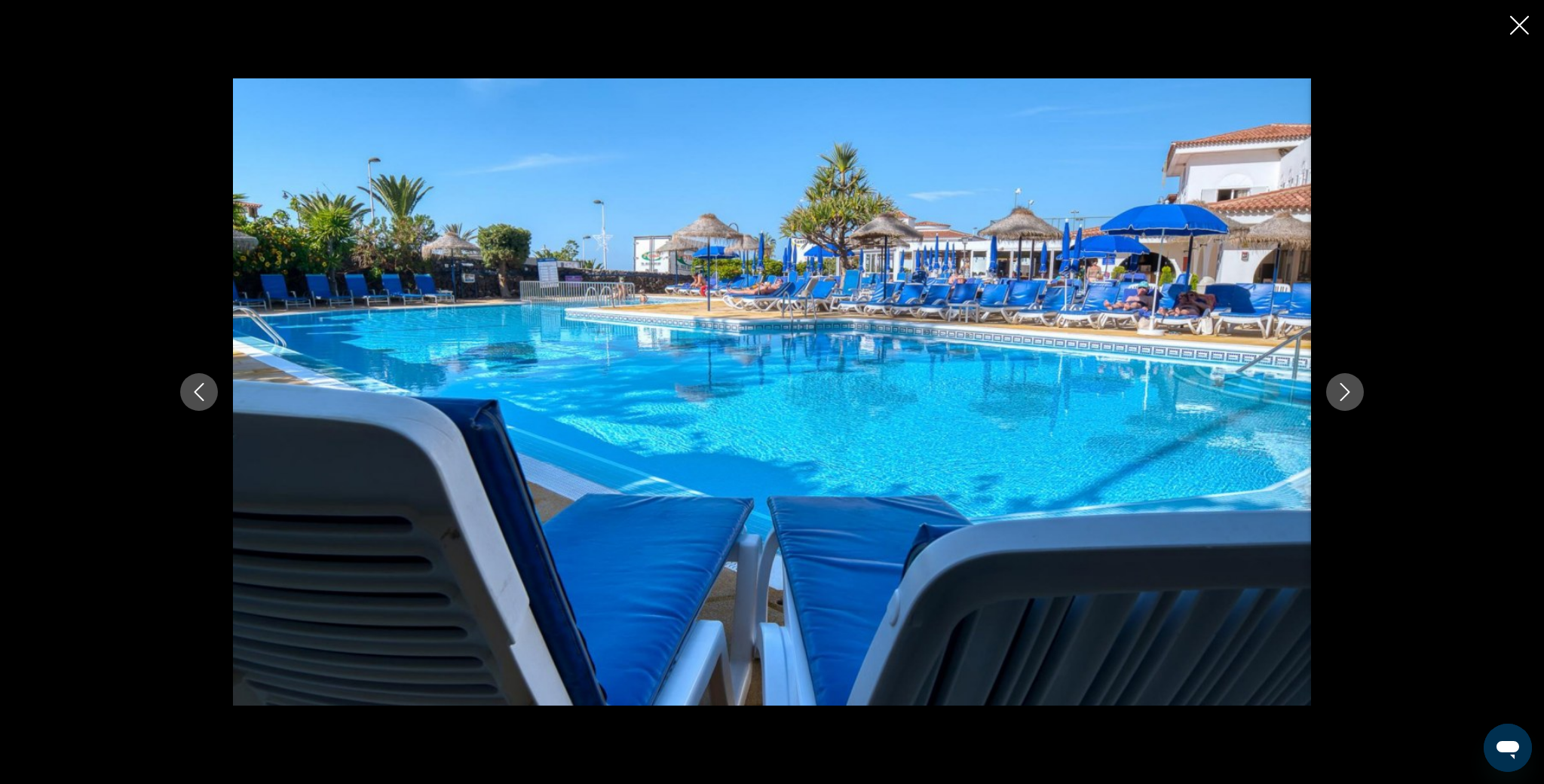 click at bounding box center [1345, 392] 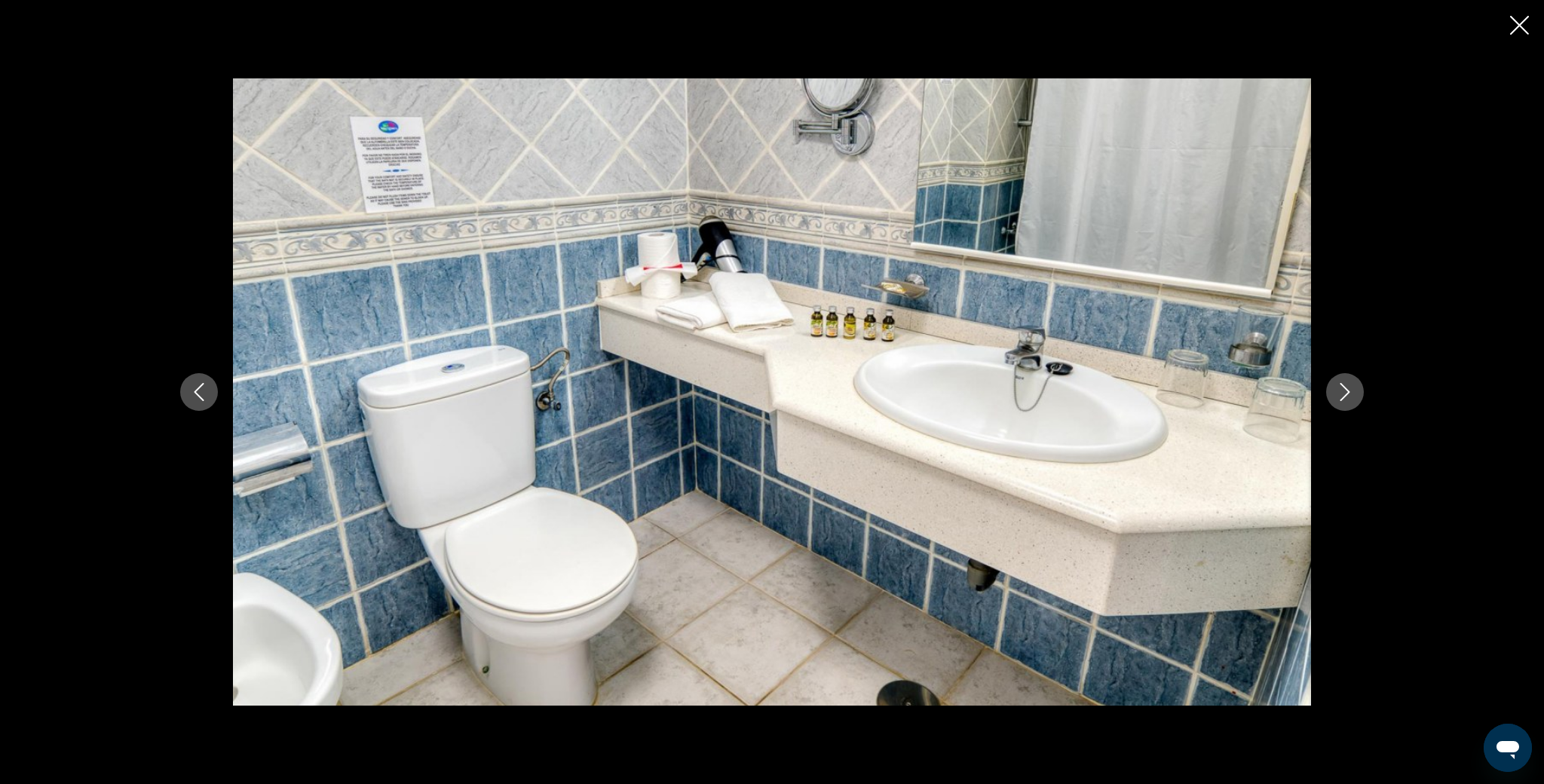 click at bounding box center [1345, 392] 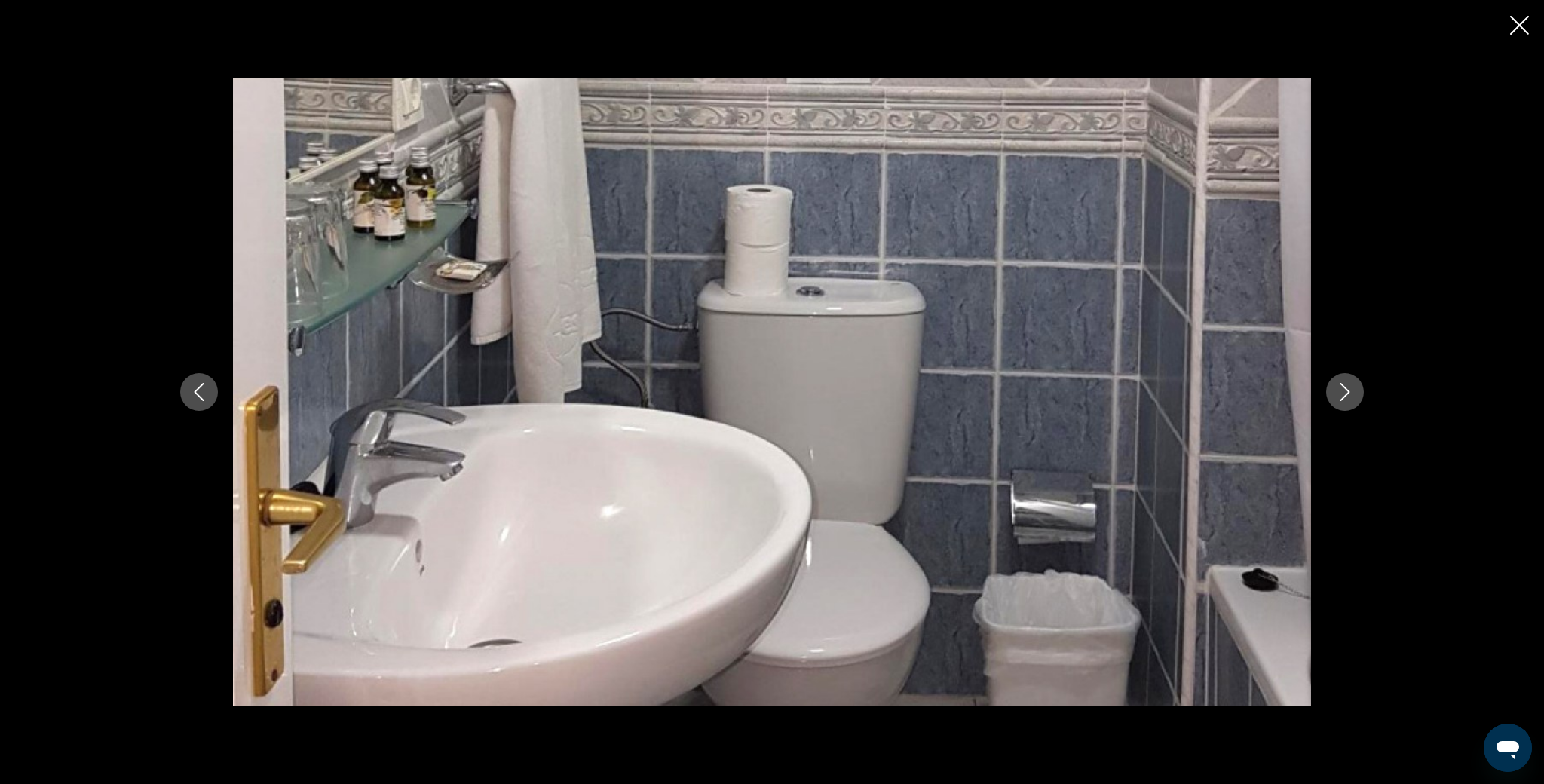 click at bounding box center [1345, 392] 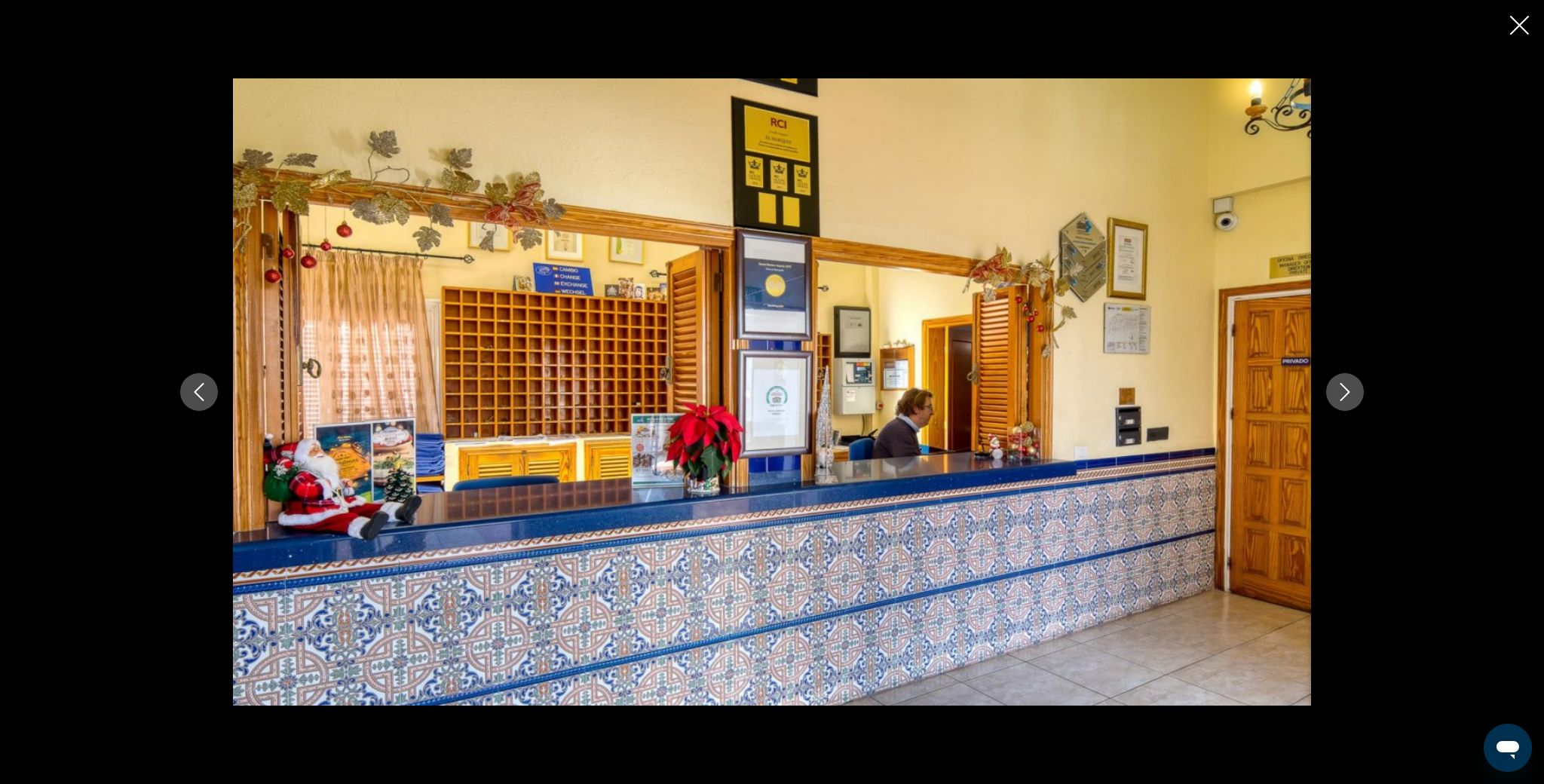 click at bounding box center (1345, 392) 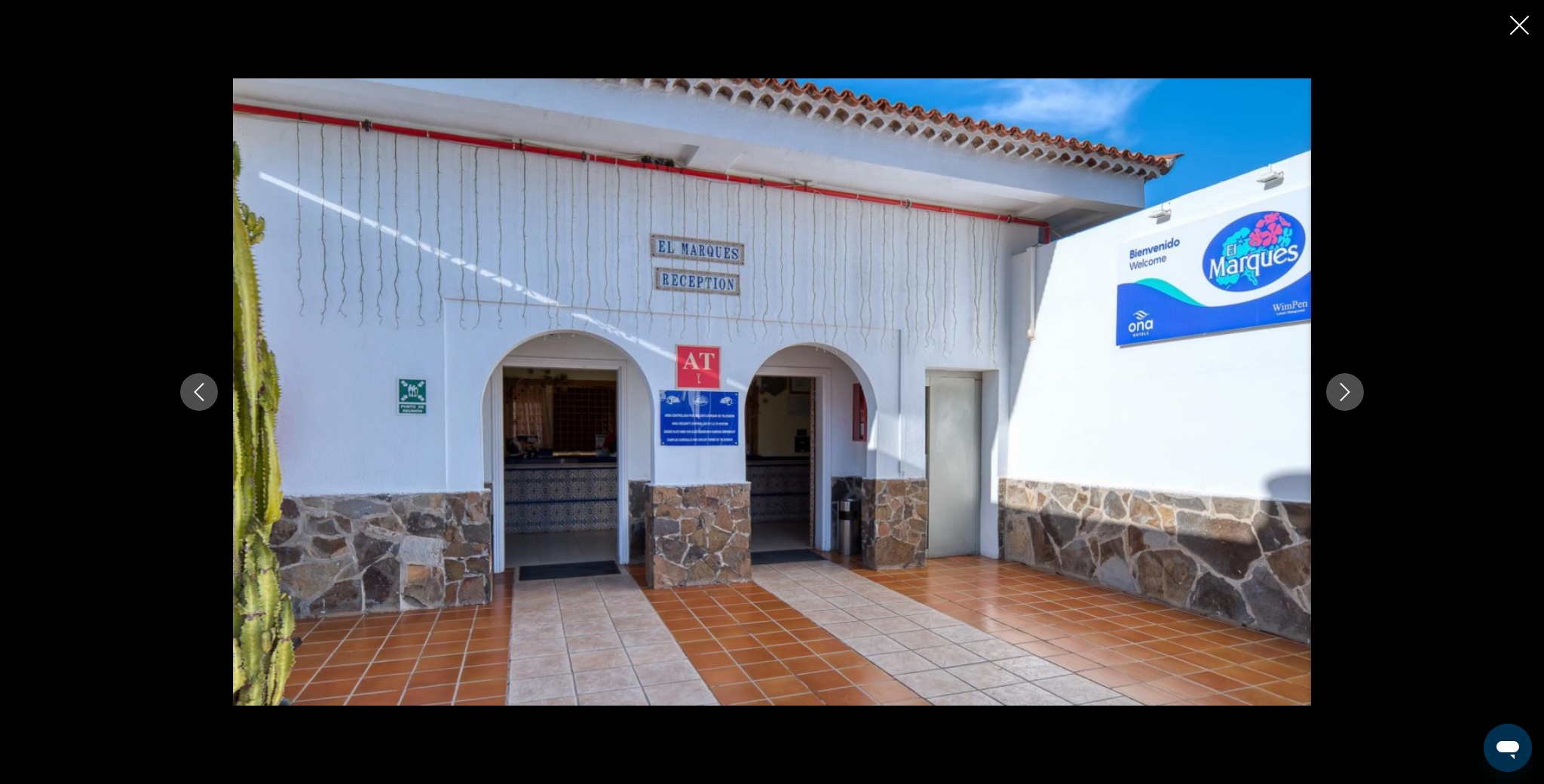 click at bounding box center [1345, 392] 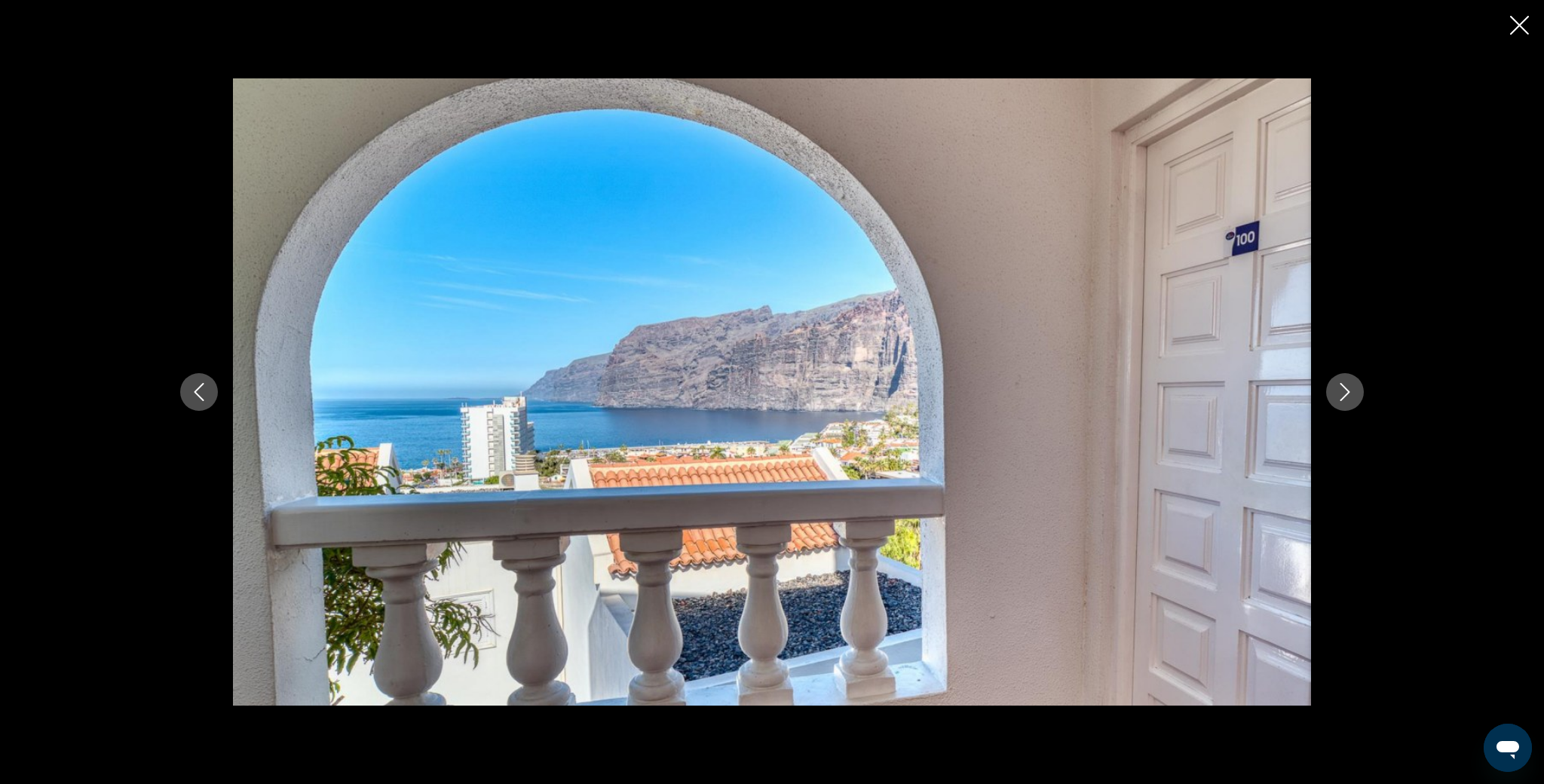 click at bounding box center [1345, 392] 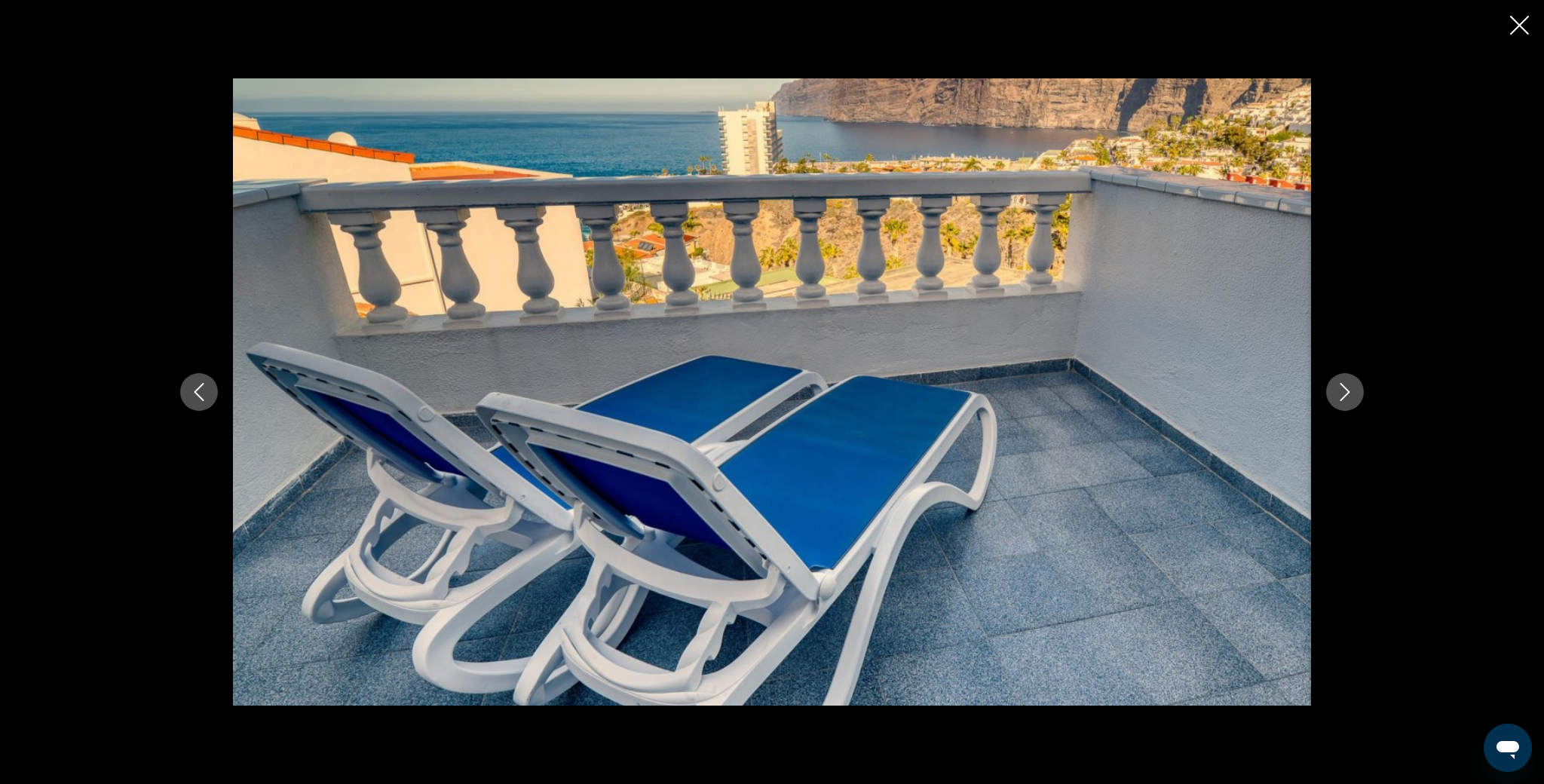 click at bounding box center (1345, 392) 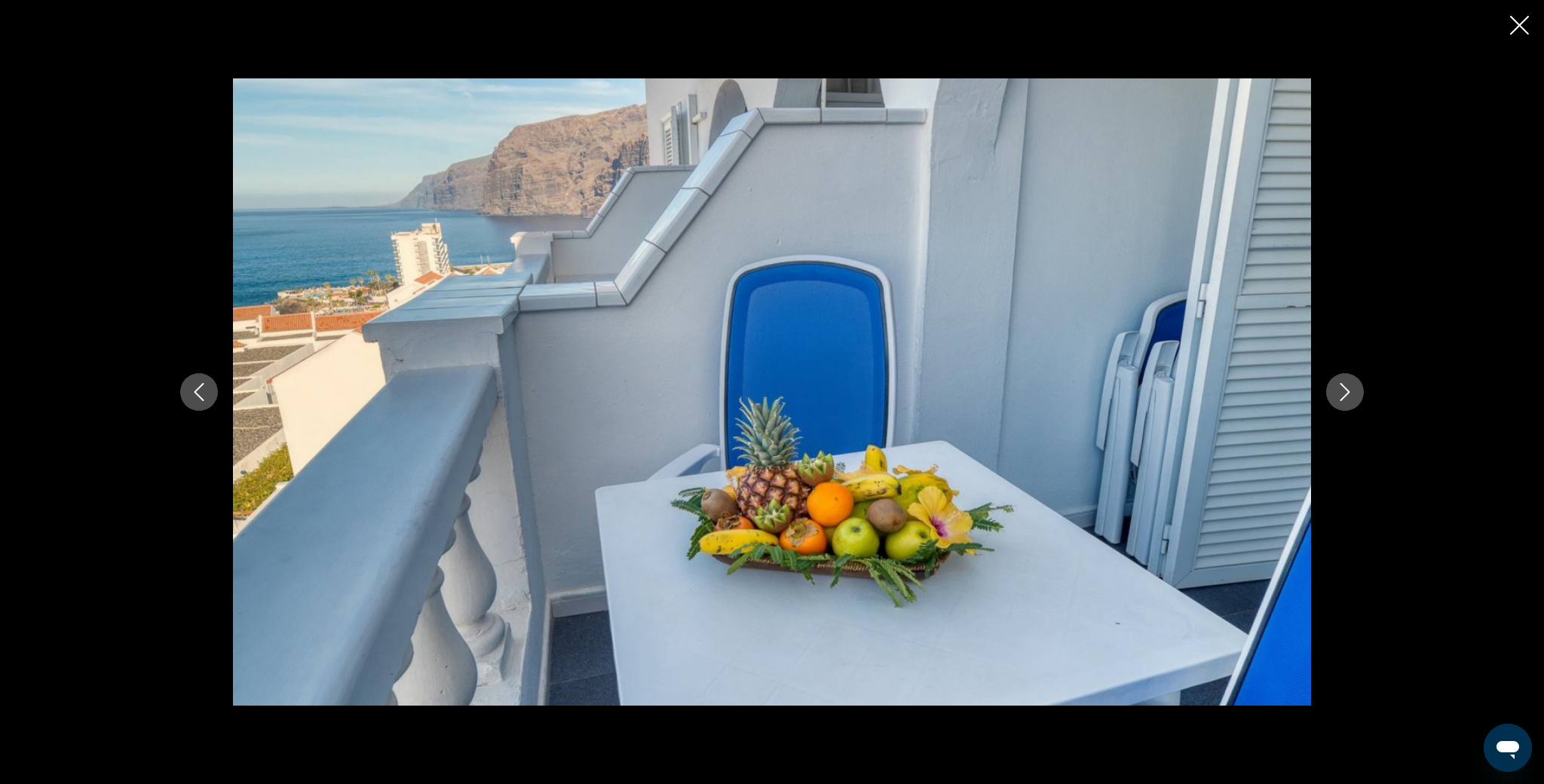 click at bounding box center [1345, 392] 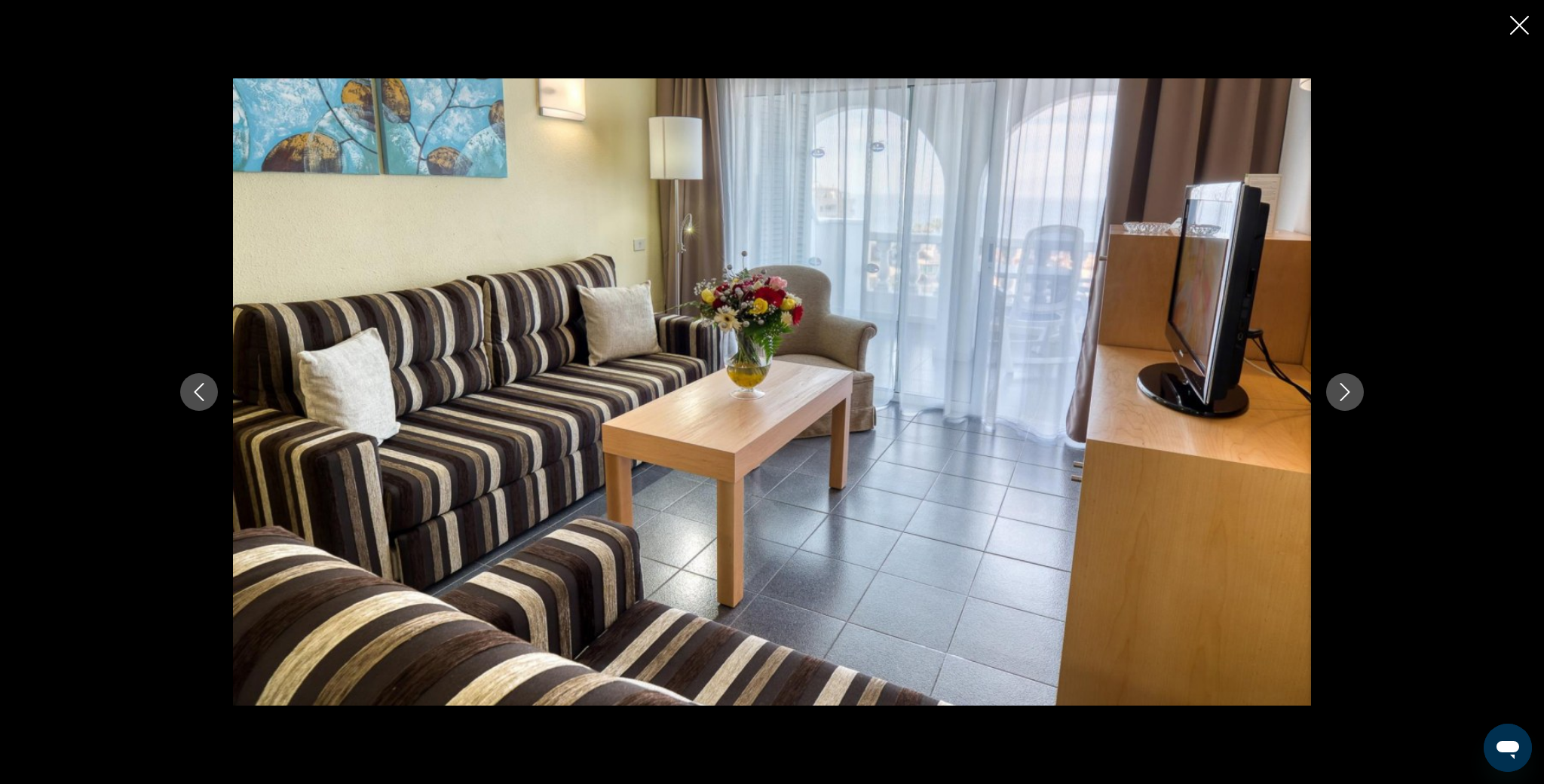 click at bounding box center [1519, 25] 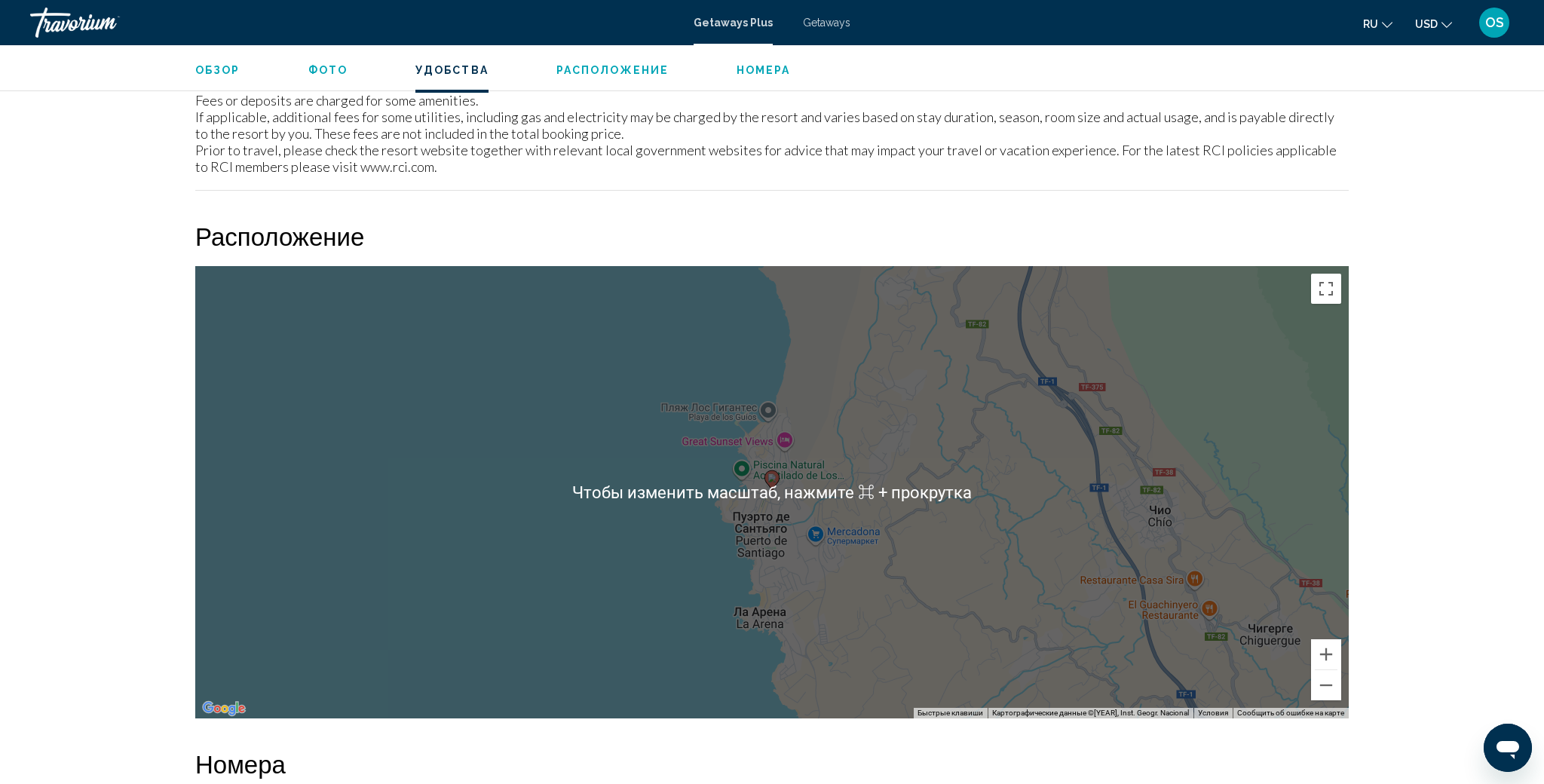 scroll, scrollTop: 1631, scrollLeft: 0, axis: vertical 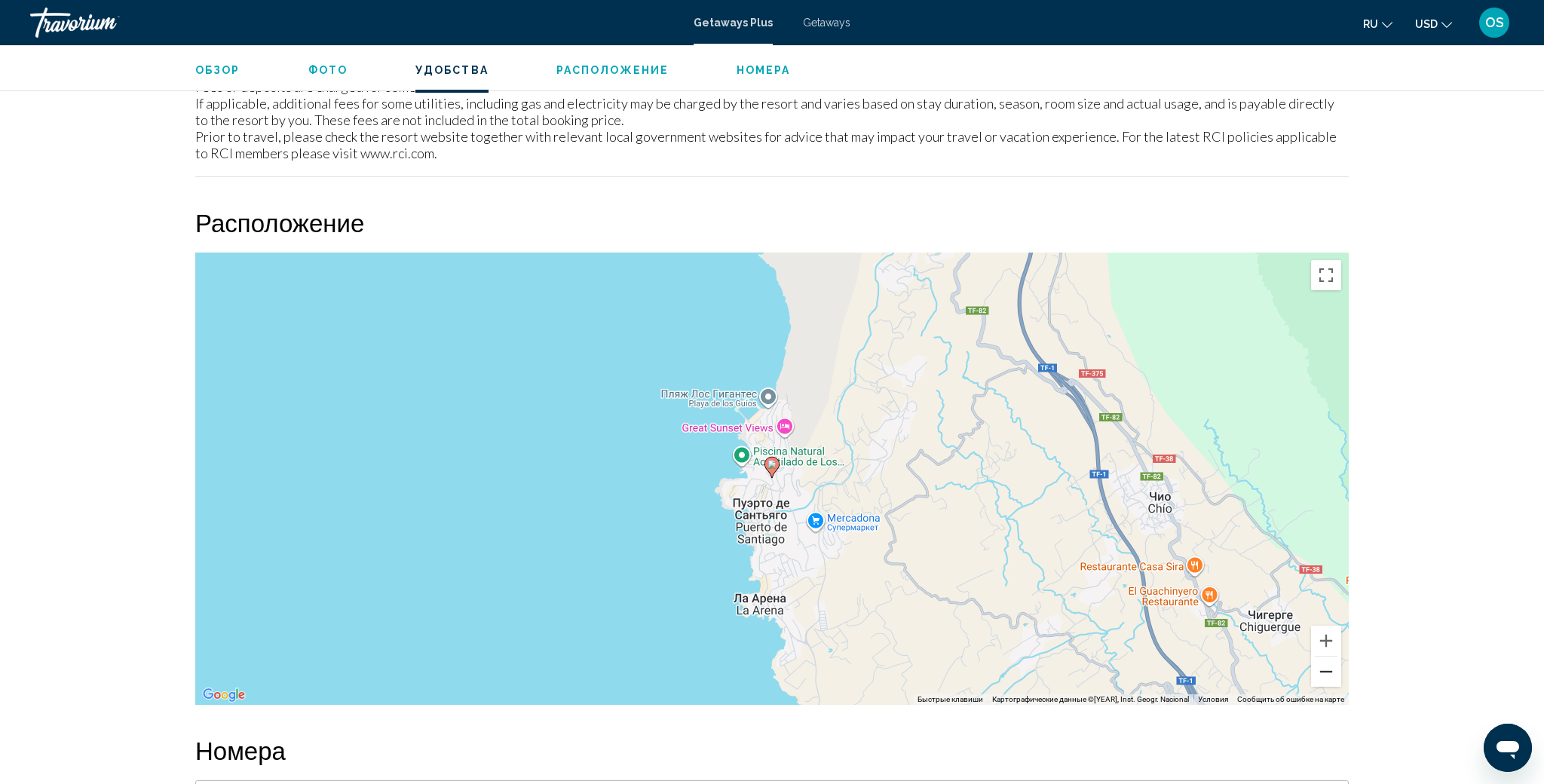click at bounding box center [1326, 672] 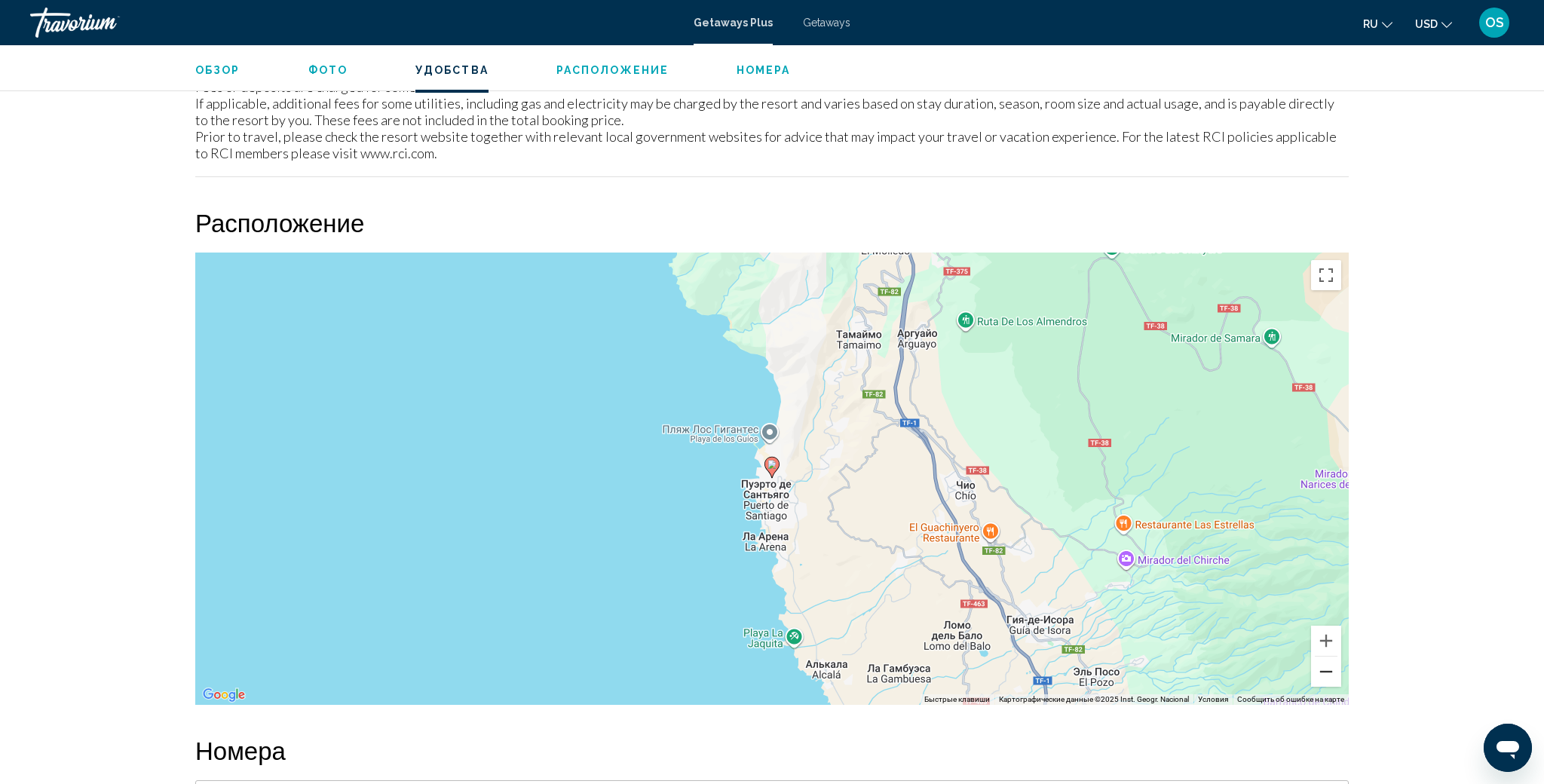 click at bounding box center [1326, 672] 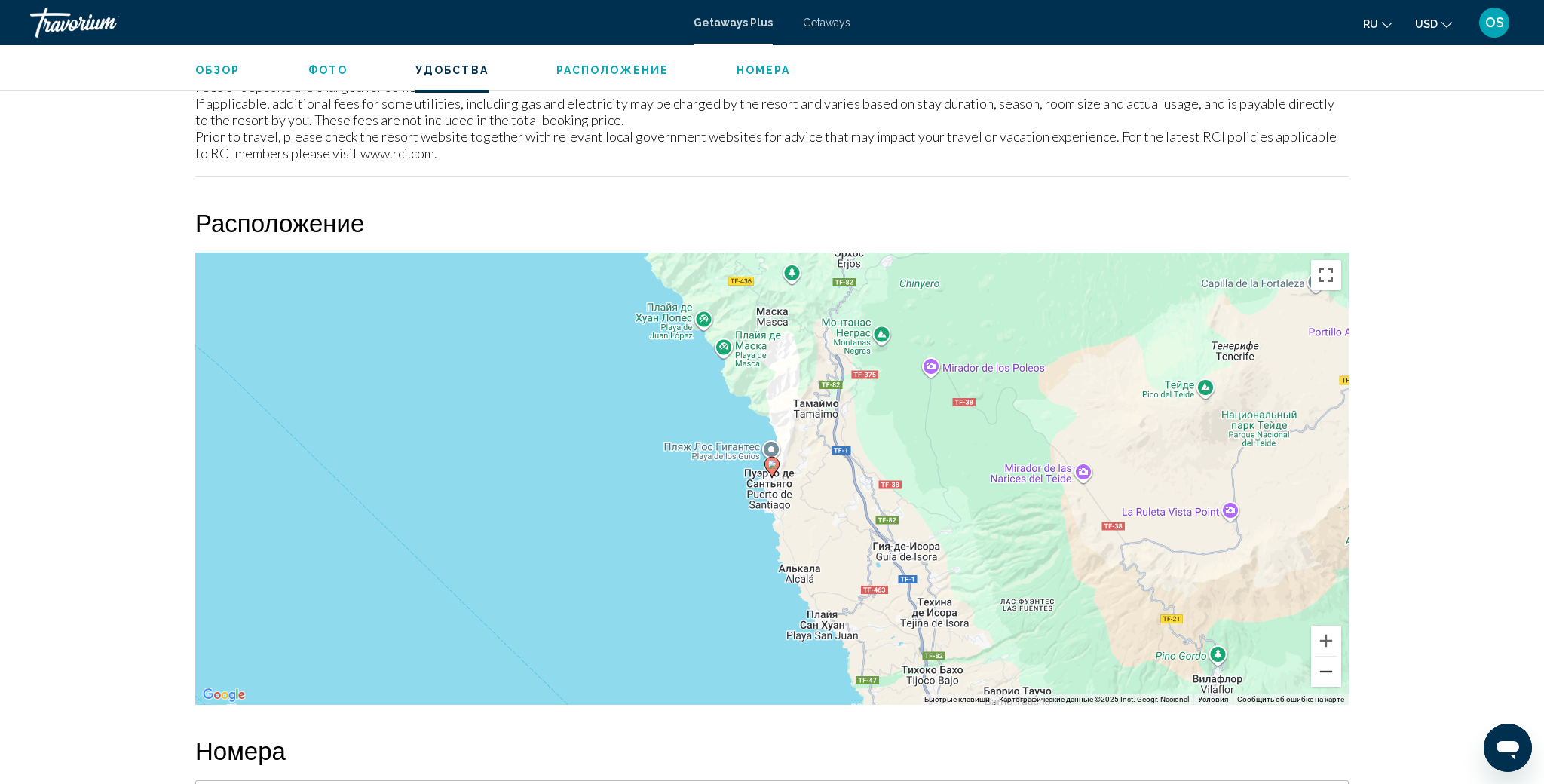 click at bounding box center [1326, 672] 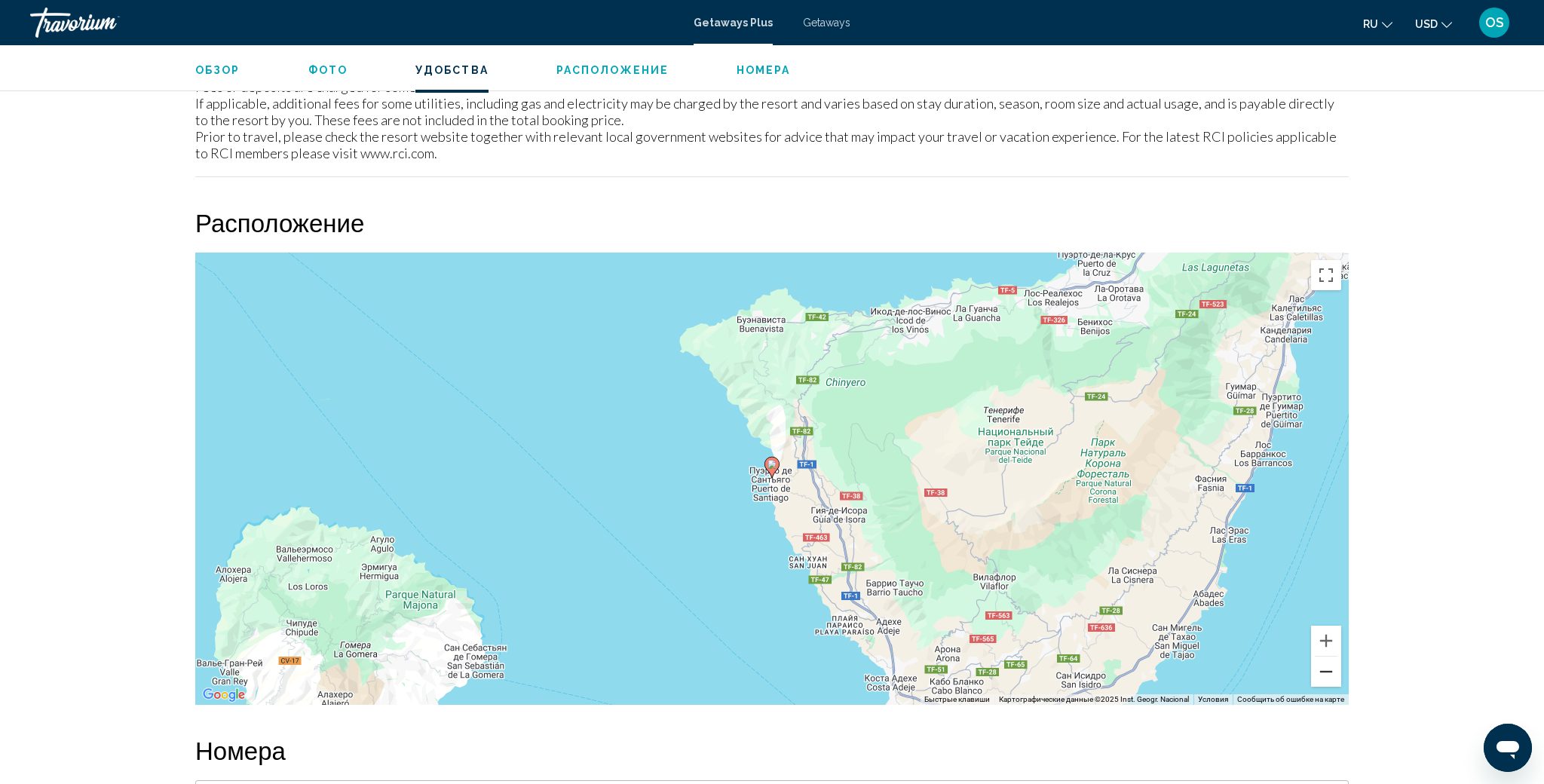 click at bounding box center (1326, 672) 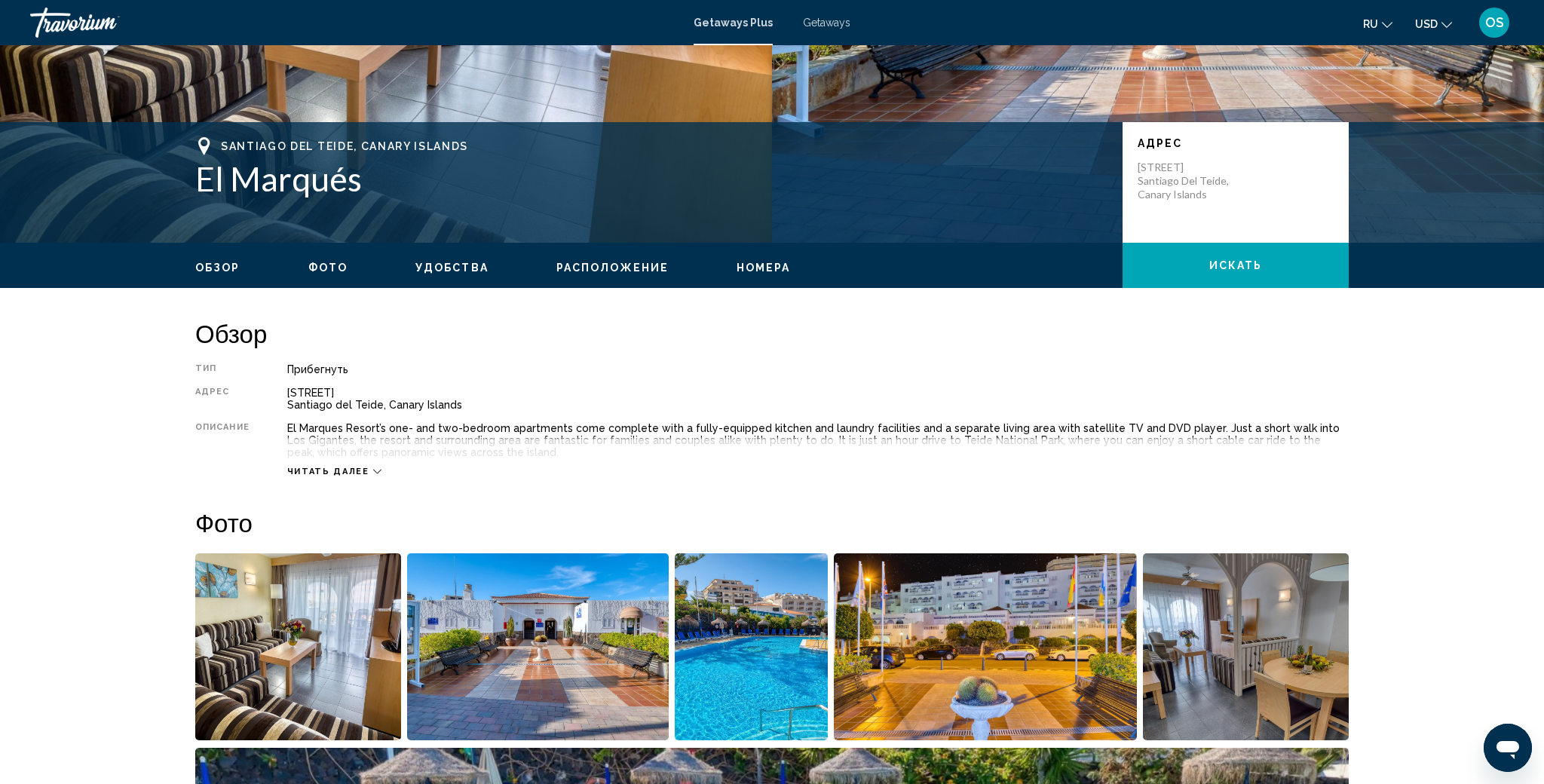 scroll, scrollTop: 0, scrollLeft: 0, axis: both 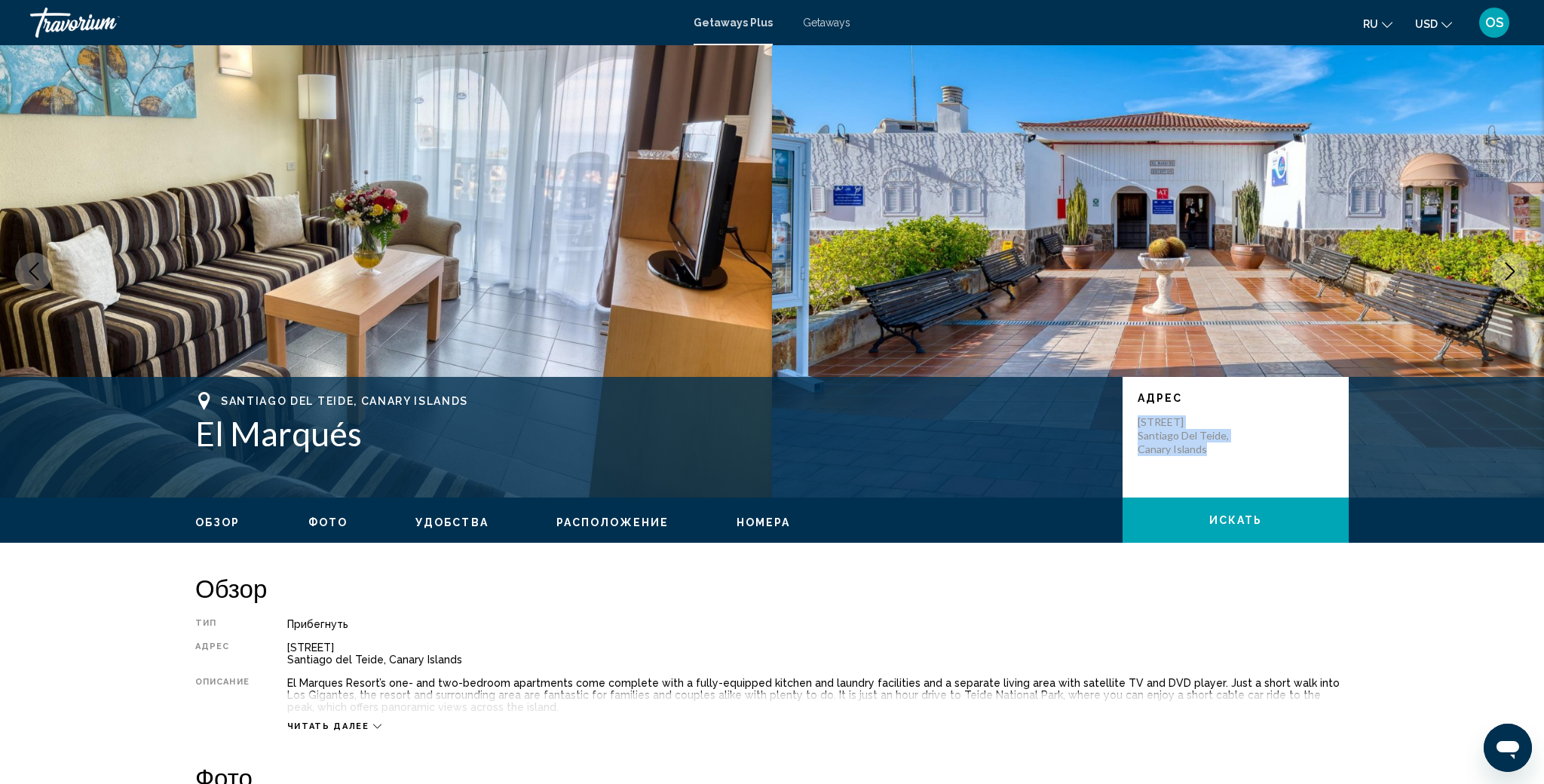 drag, startPoint x: 1139, startPoint y: 422, endPoint x: 1218, endPoint y: 455, distance: 85.61542 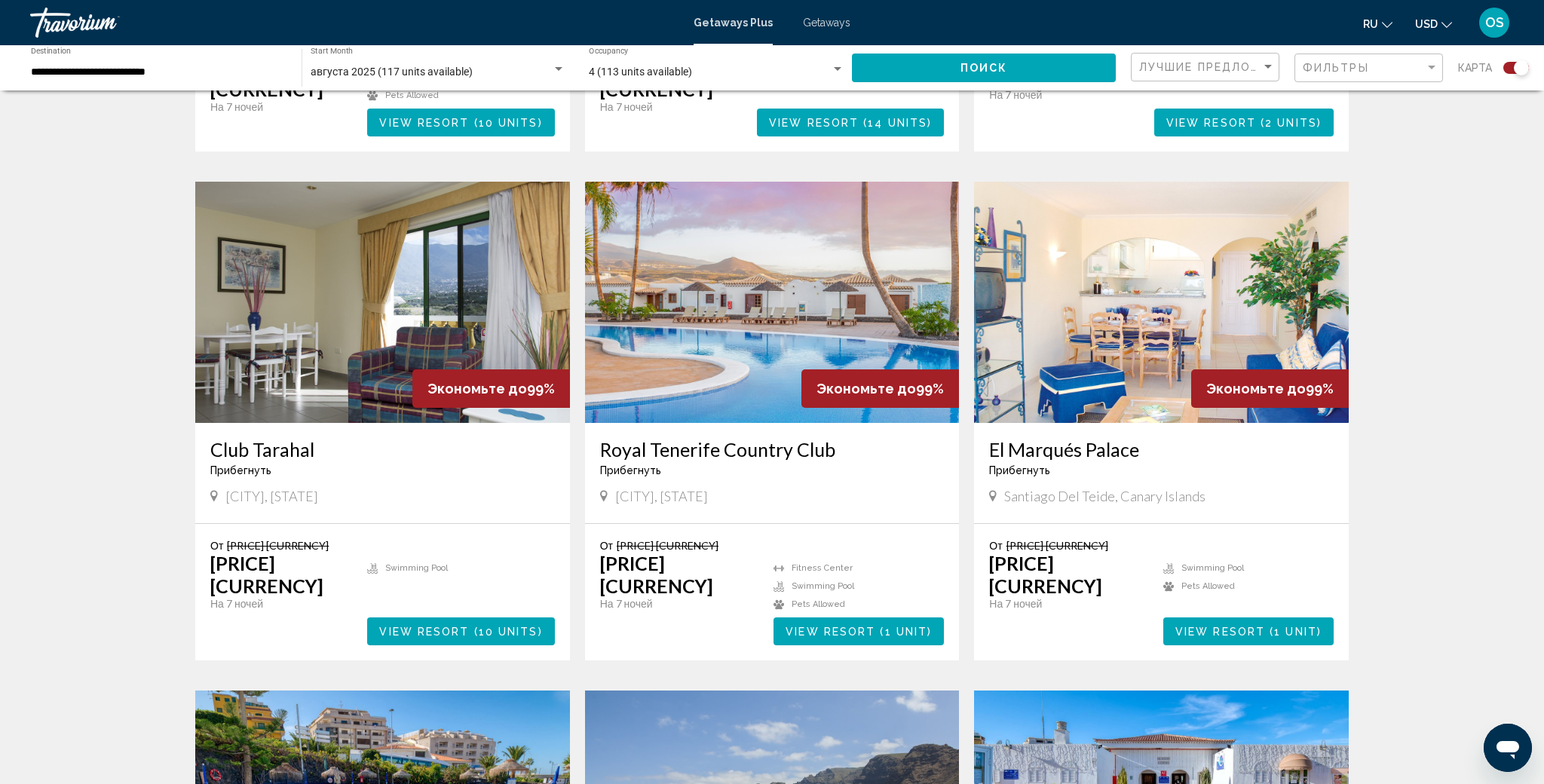 scroll, scrollTop: 961, scrollLeft: 0, axis: vertical 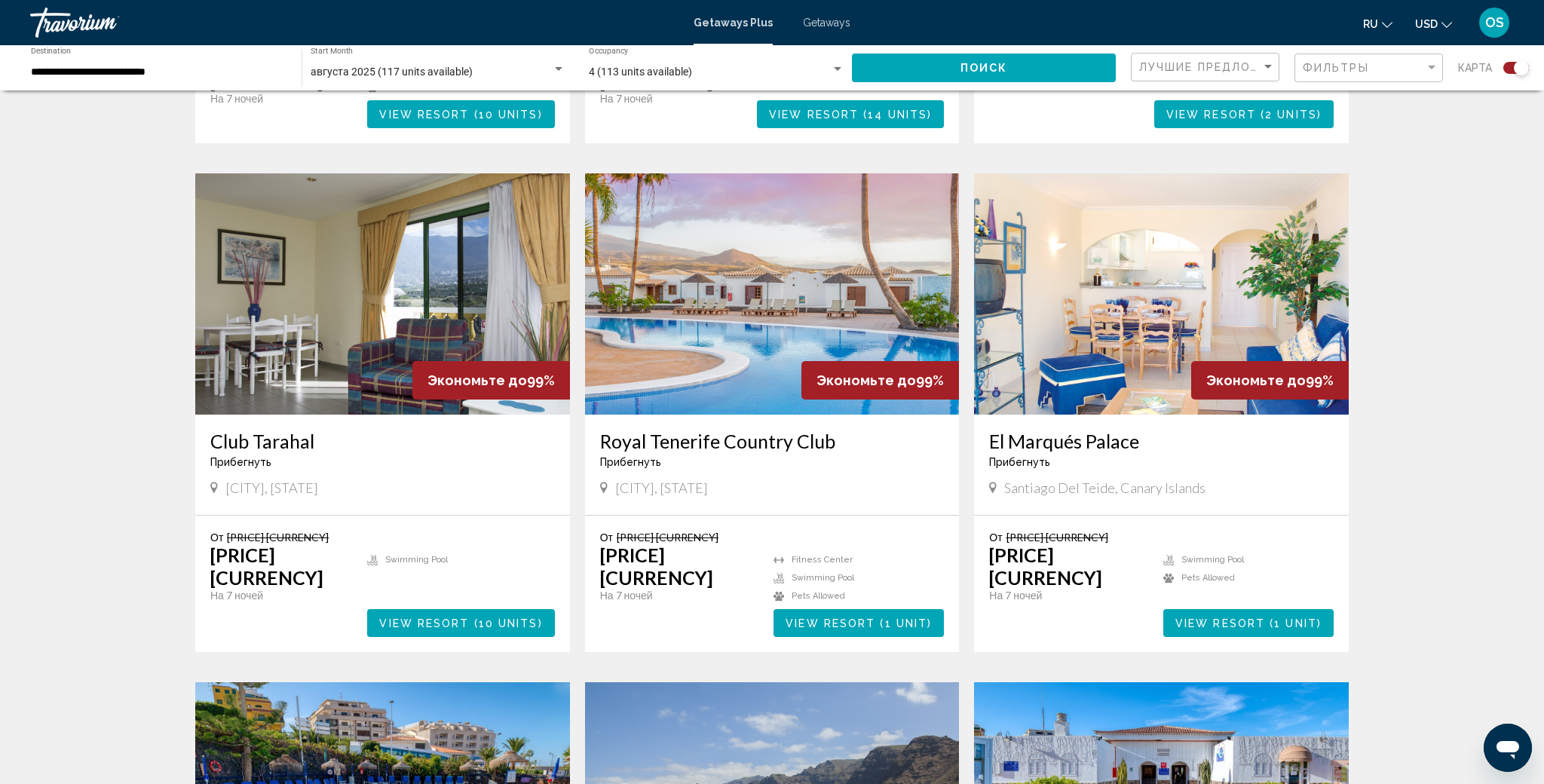 click at bounding box center [1161, 294] 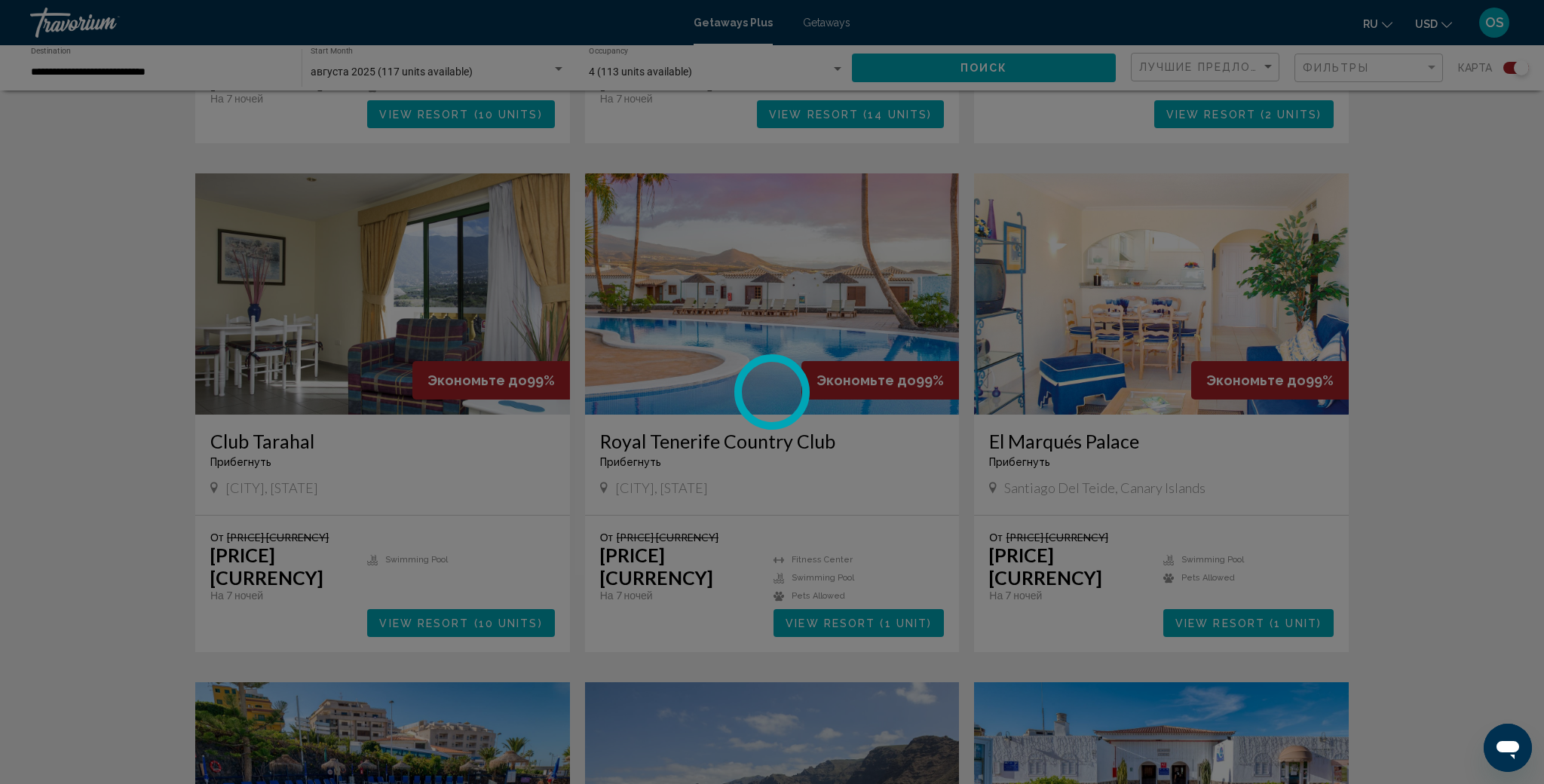 scroll, scrollTop: 0, scrollLeft: 0, axis: both 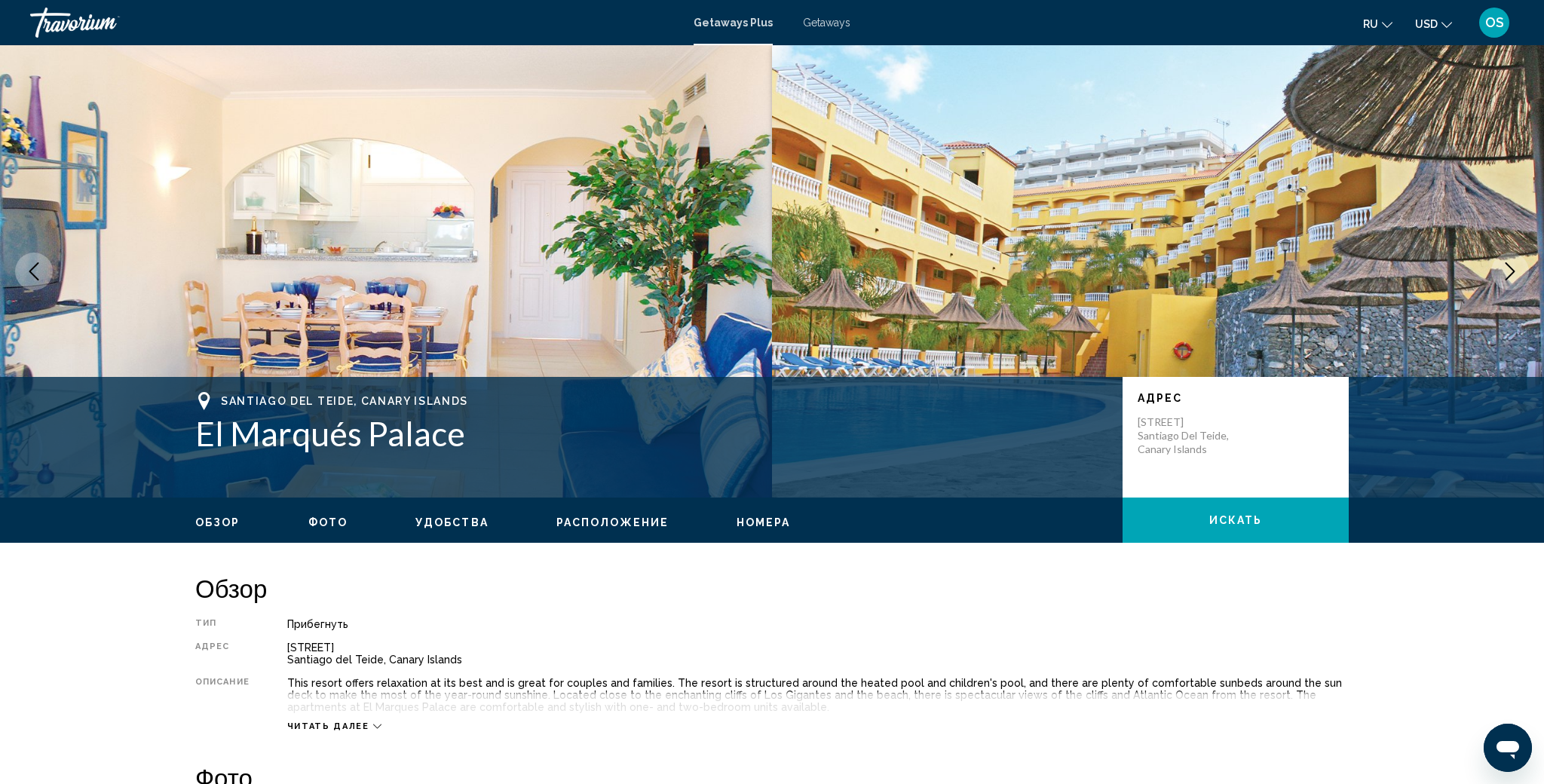 click on "Фото" at bounding box center (328, 522) 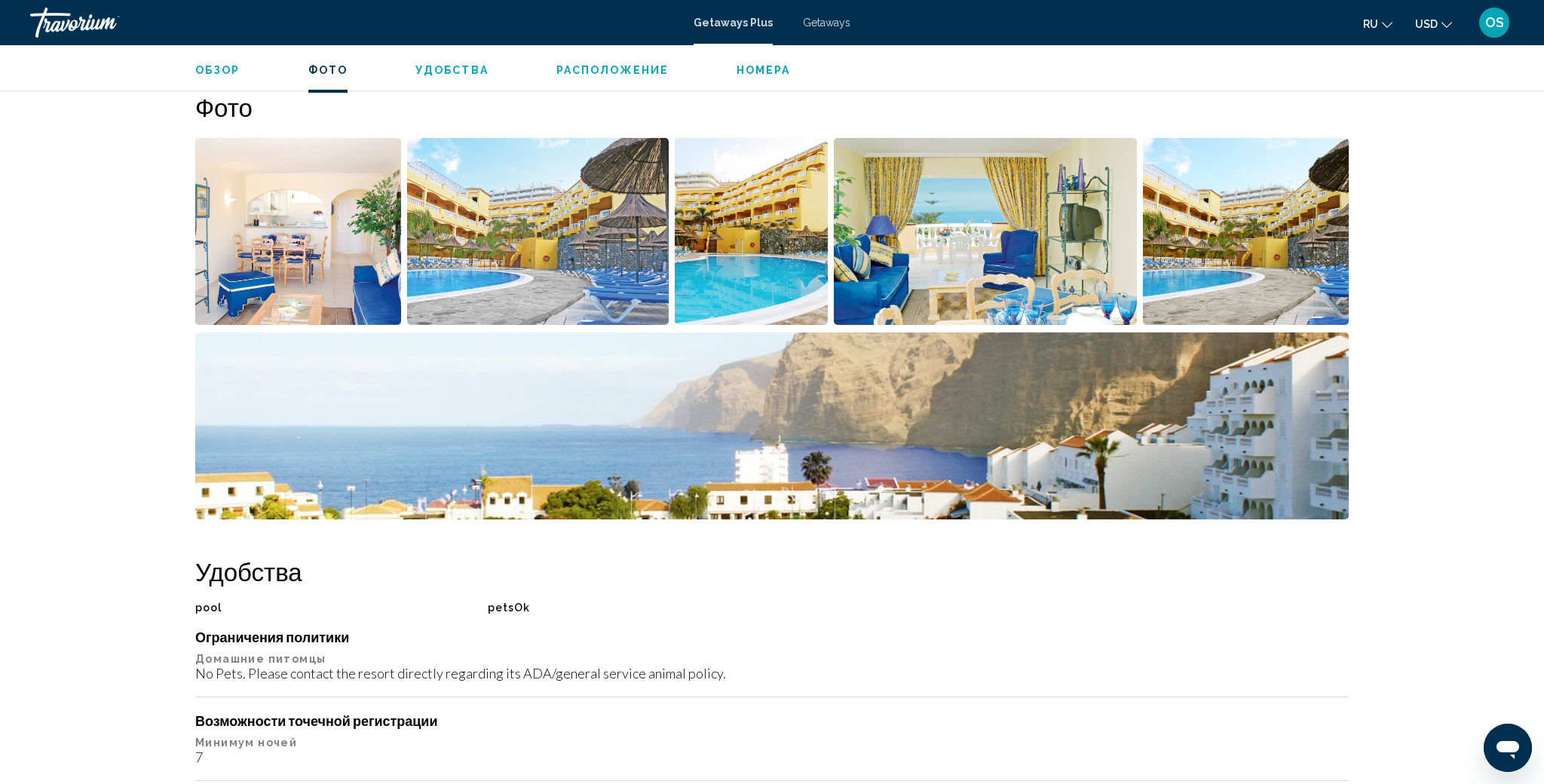 scroll, scrollTop: 672, scrollLeft: 0, axis: vertical 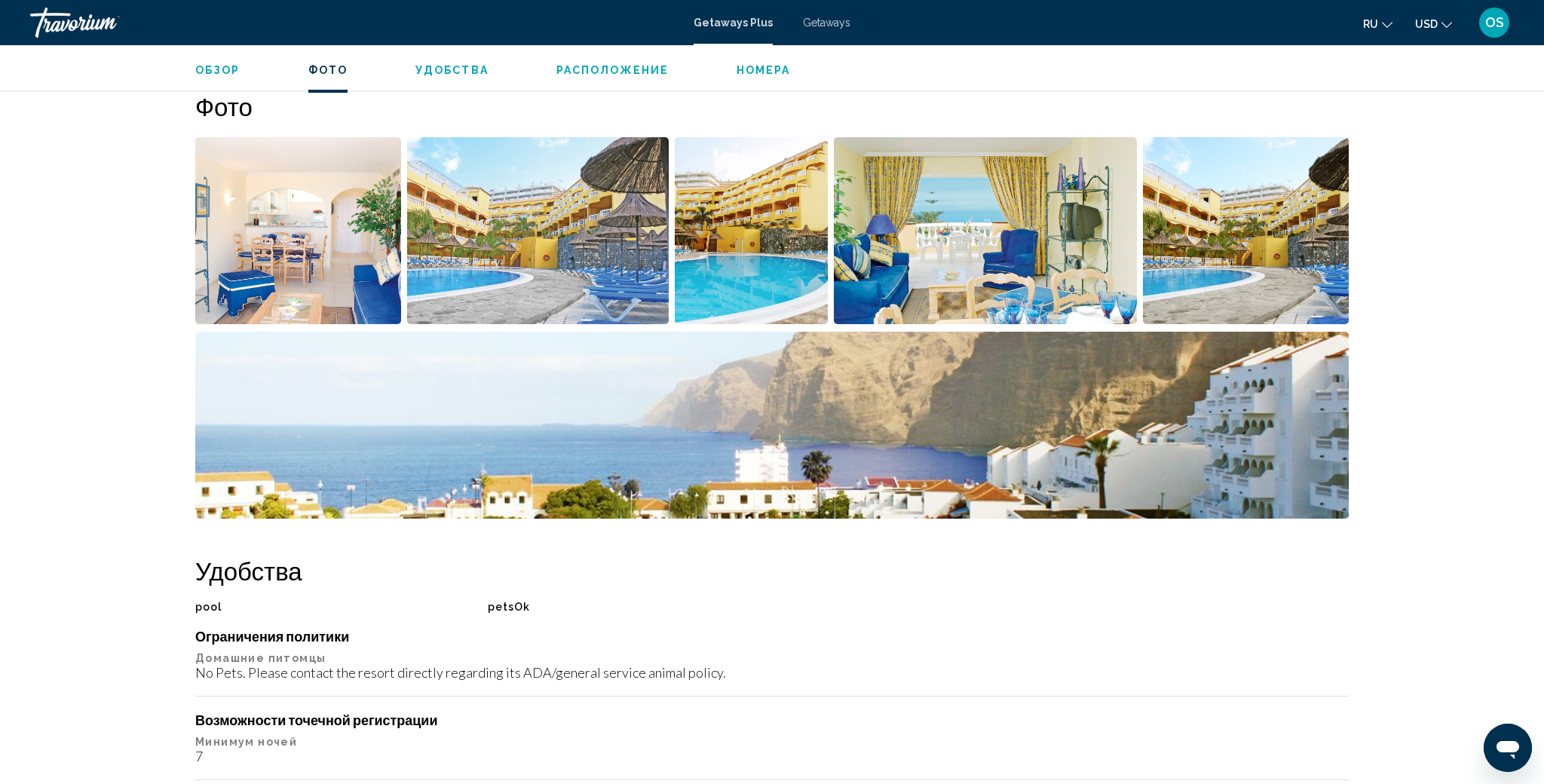 click at bounding box center [298, 231] 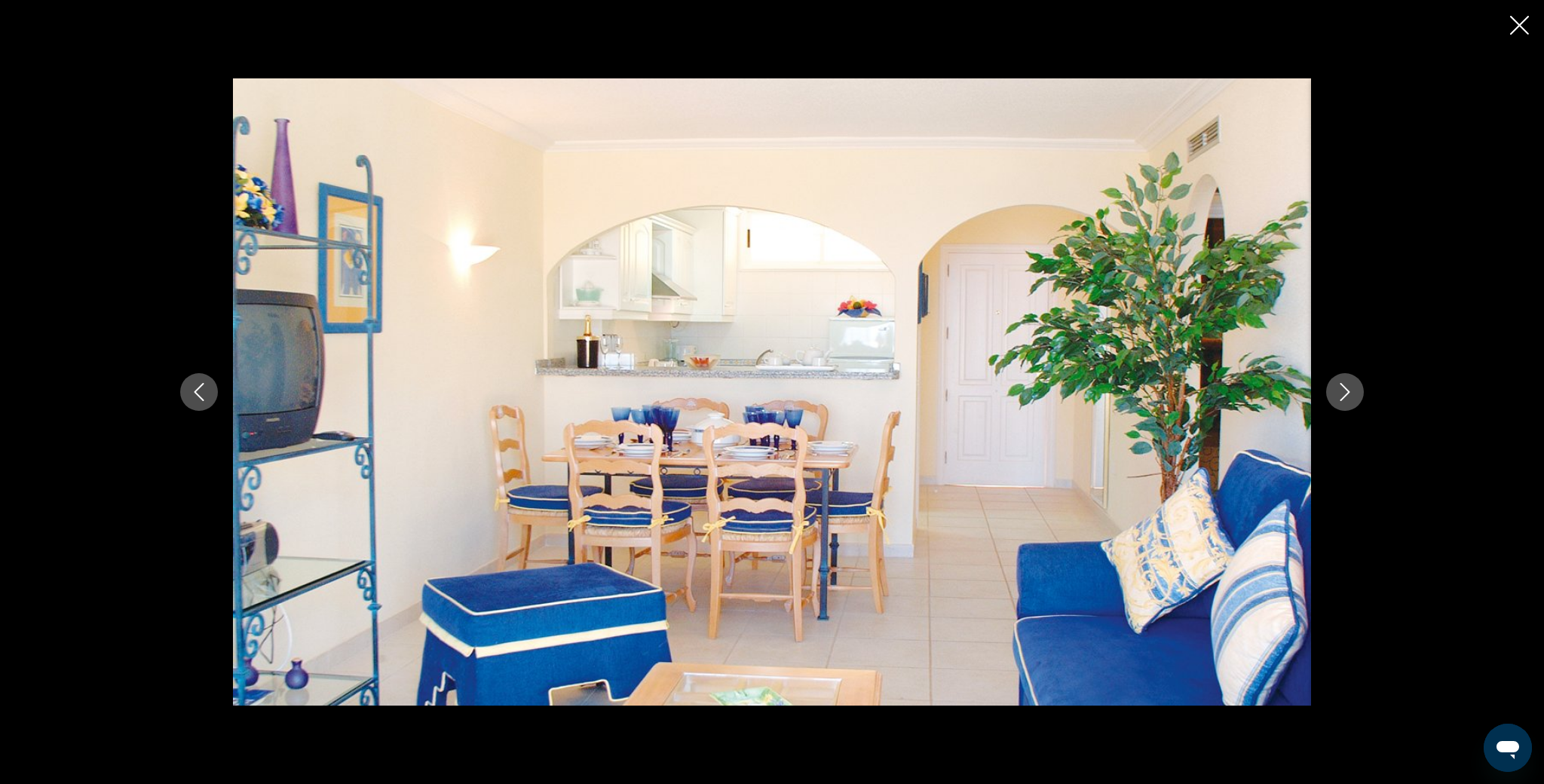 click at bounding box center (1345, 392) 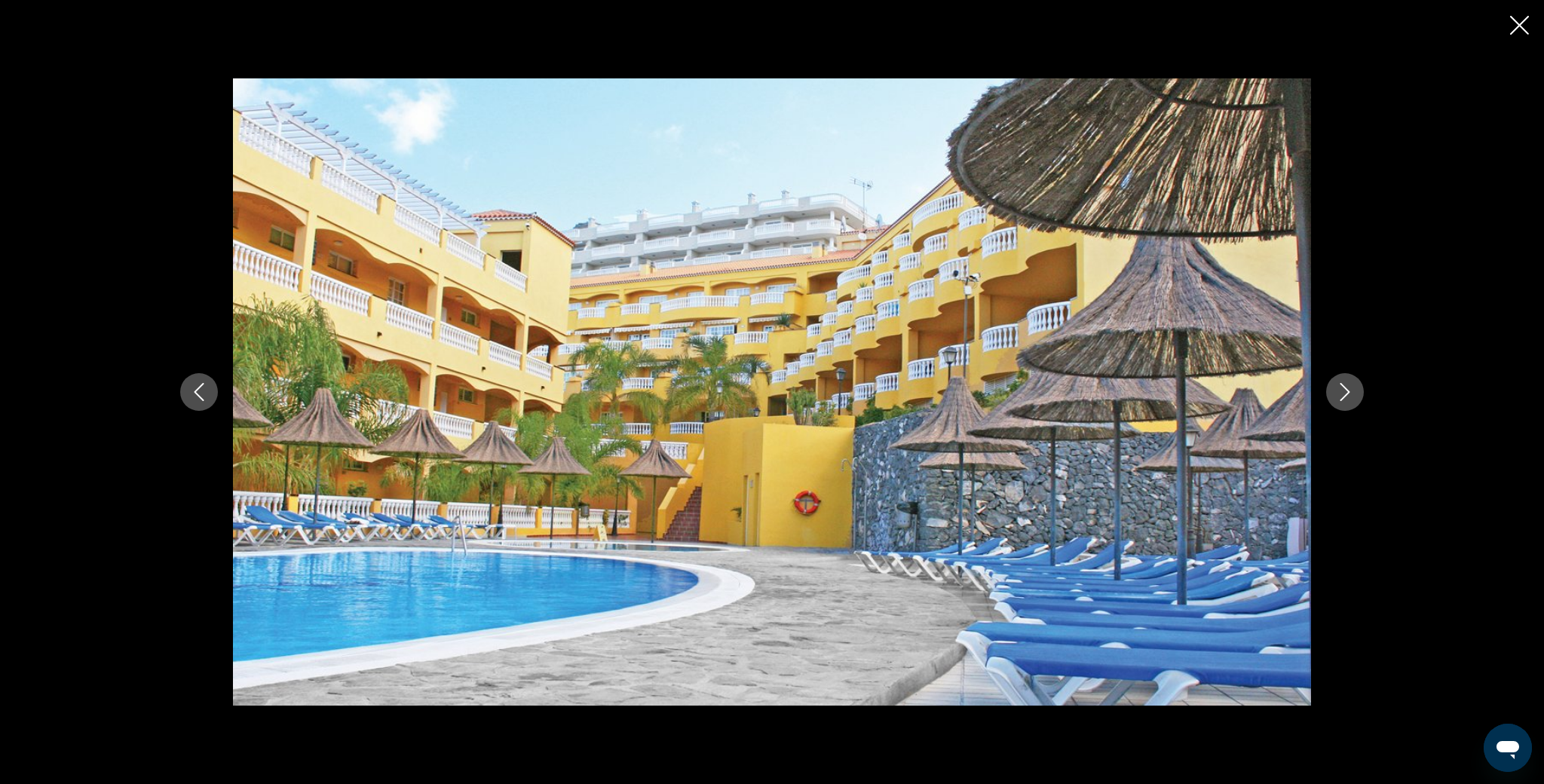 click at bounding box center [1345, 392] 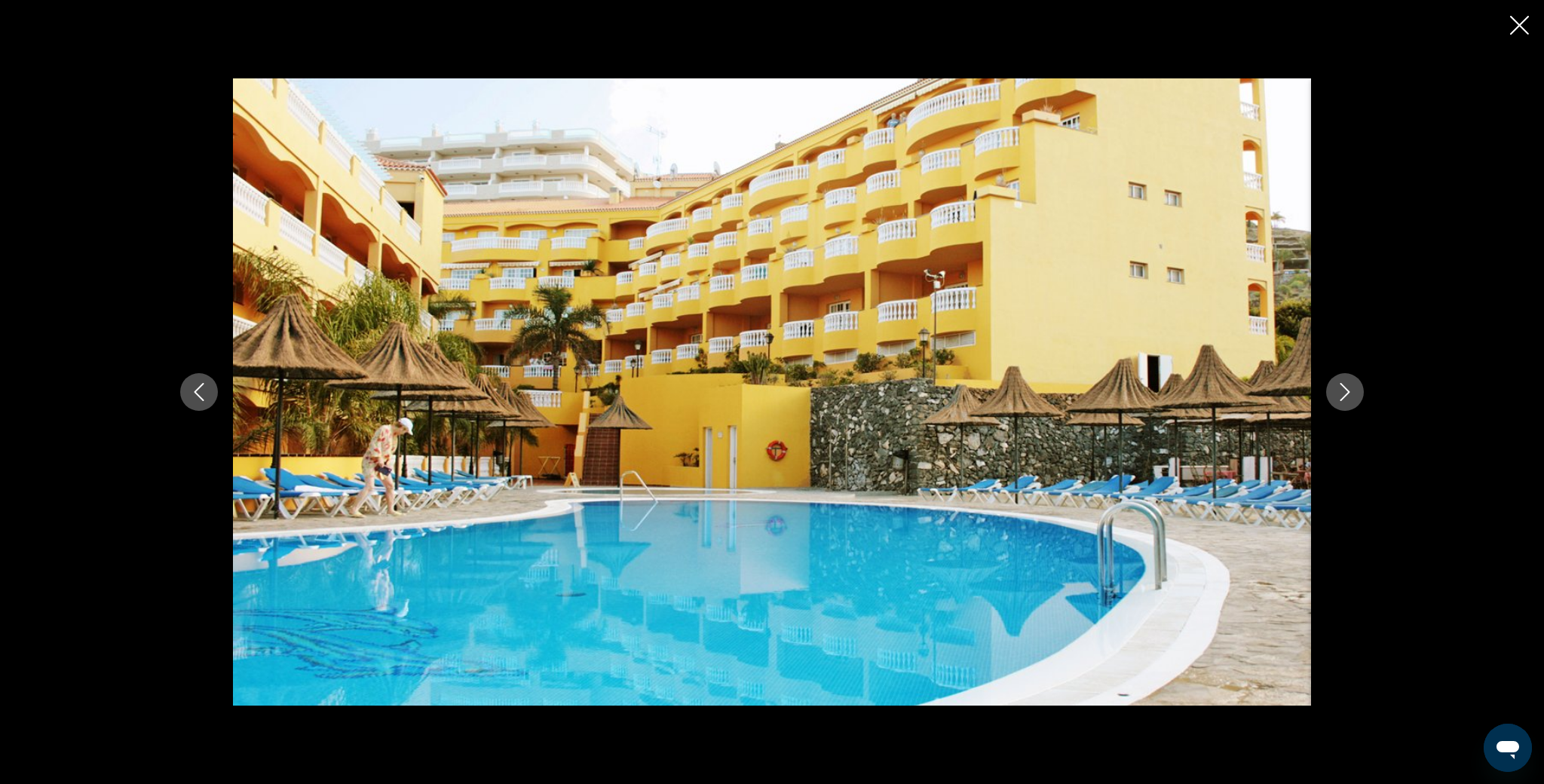 click at bounding box center (1345, 392) 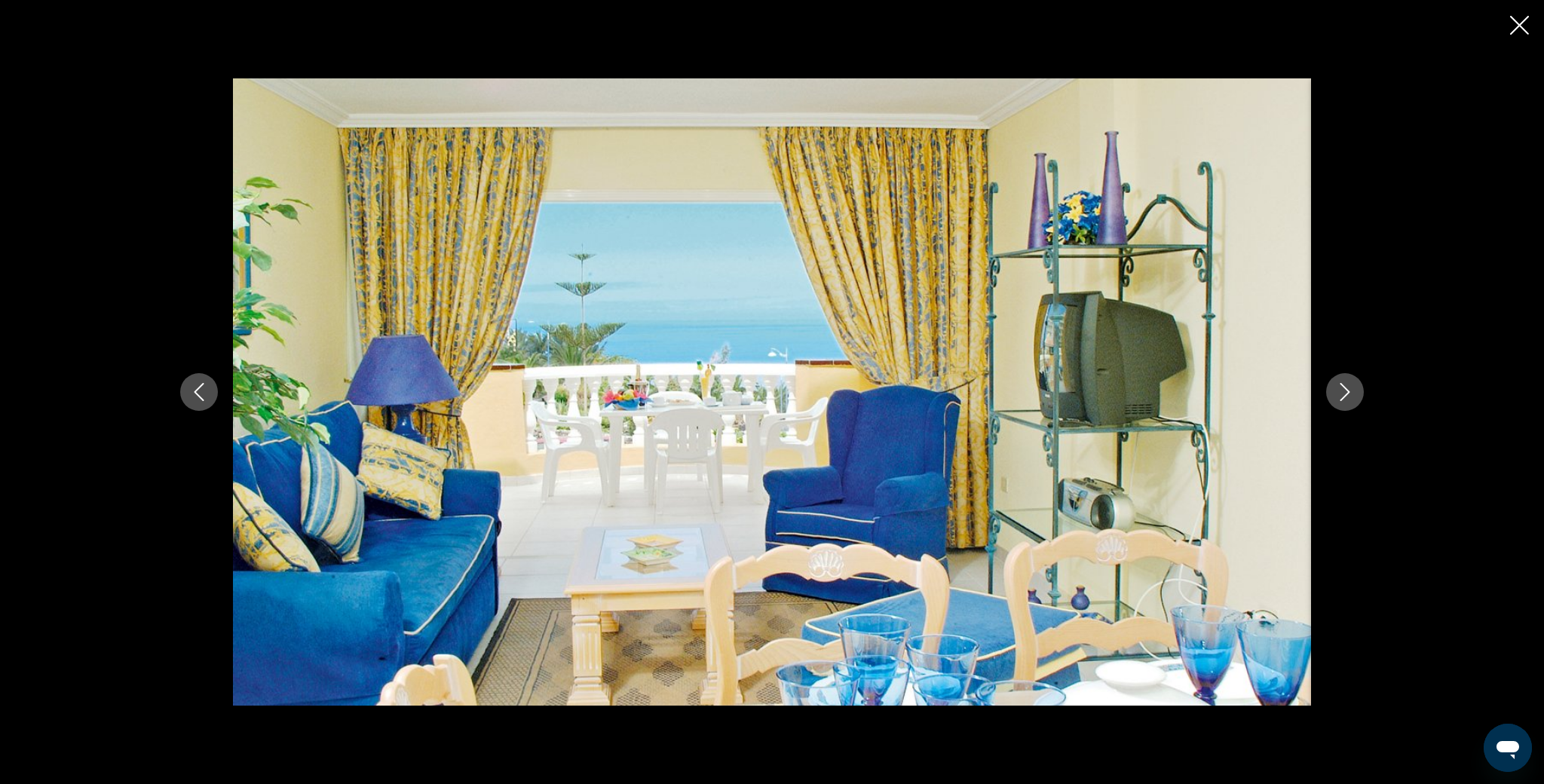 click at bounding box center [1345, 392] 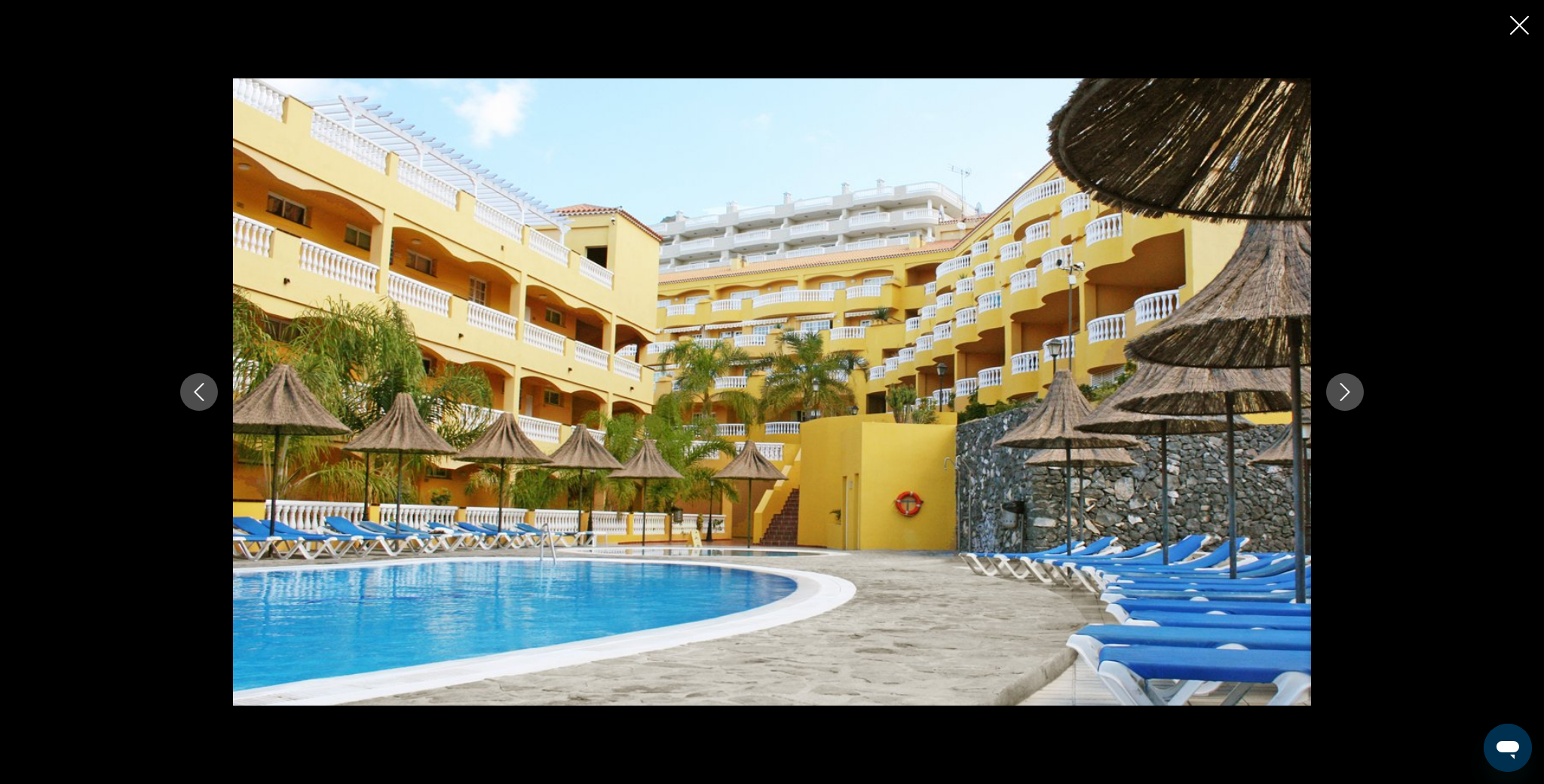 click at bounding box center [1345, 392] 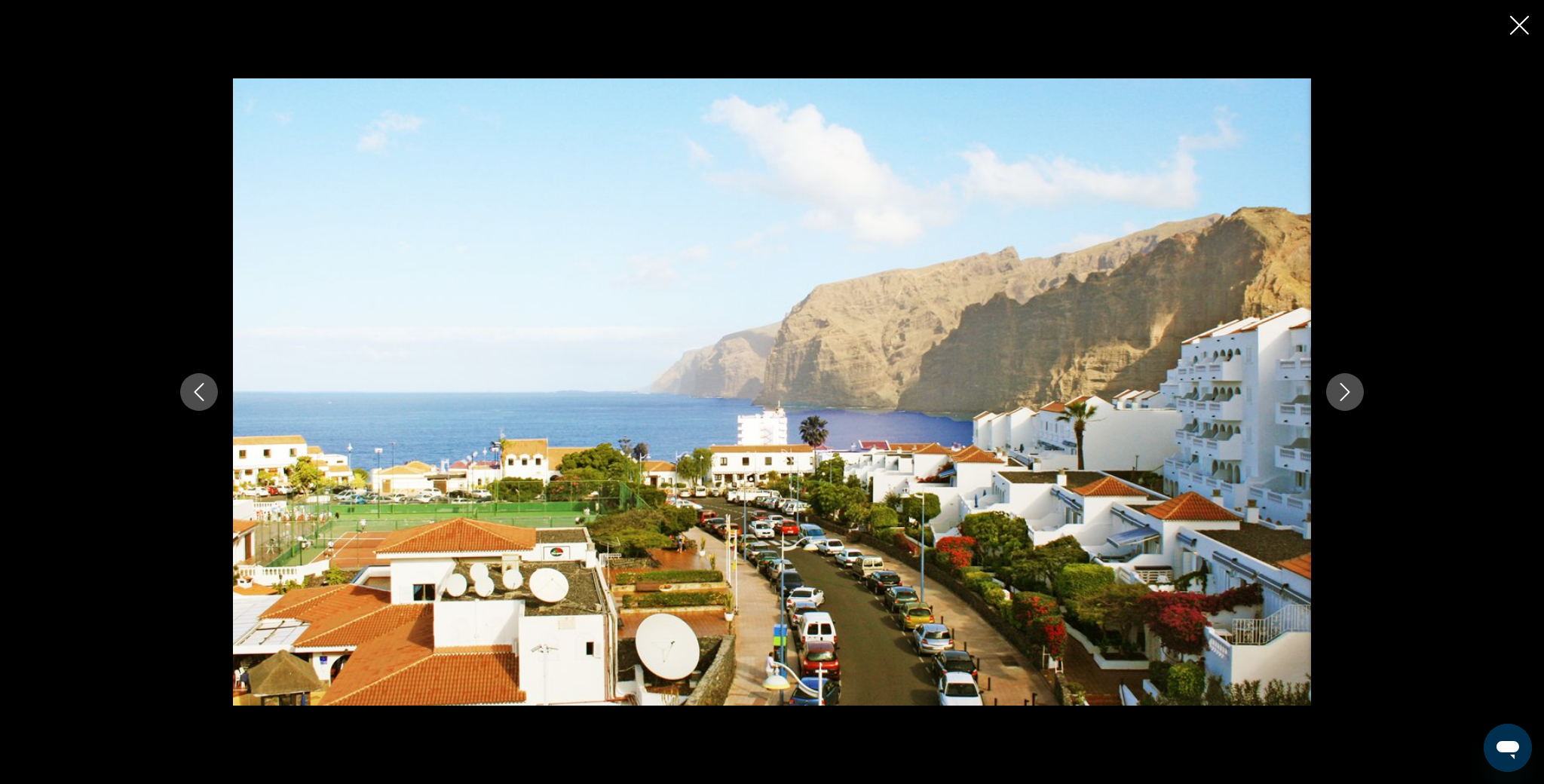 click at bounding box center (1345, 392) 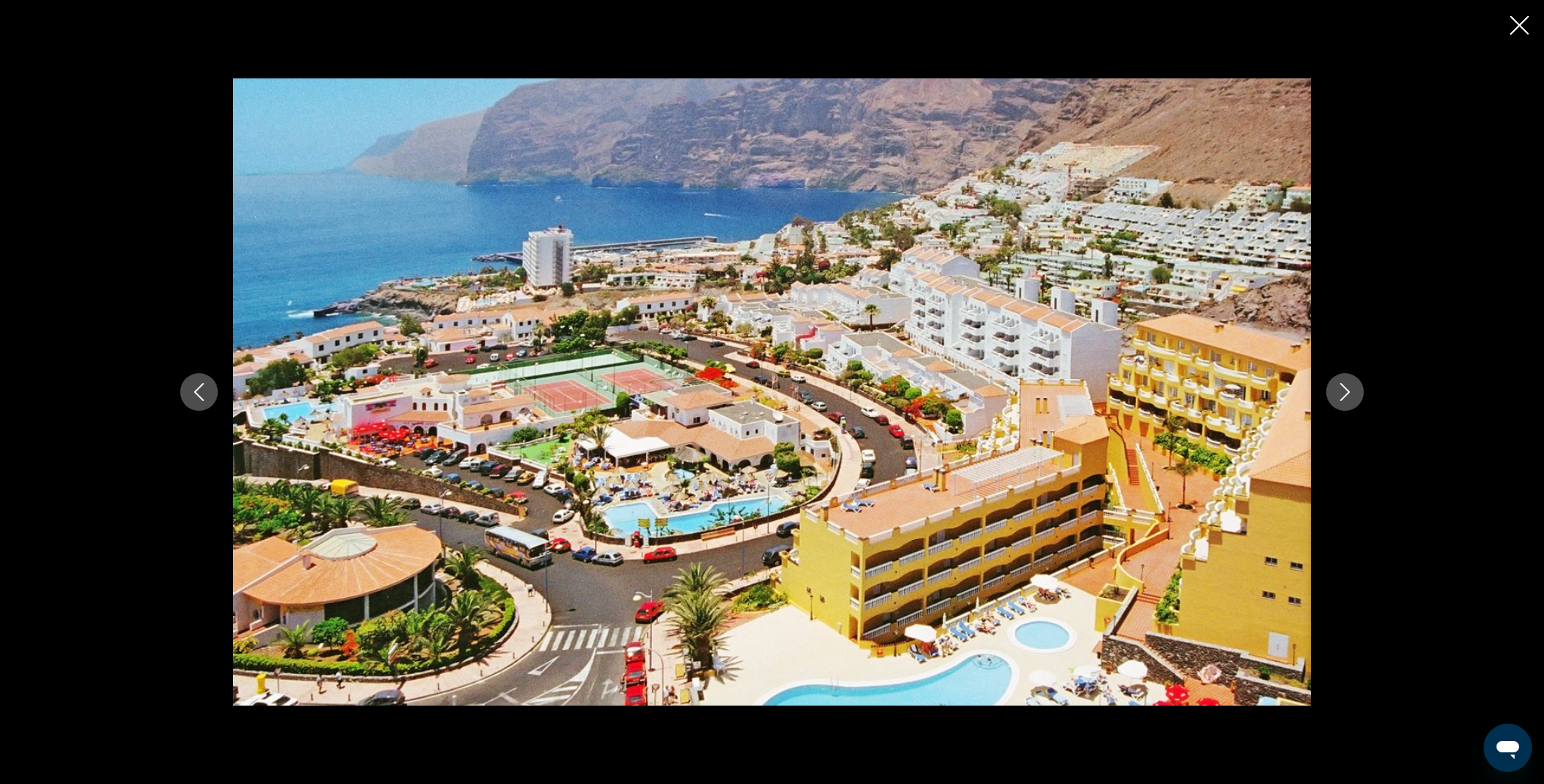 click at bounding box center [1345, 392] 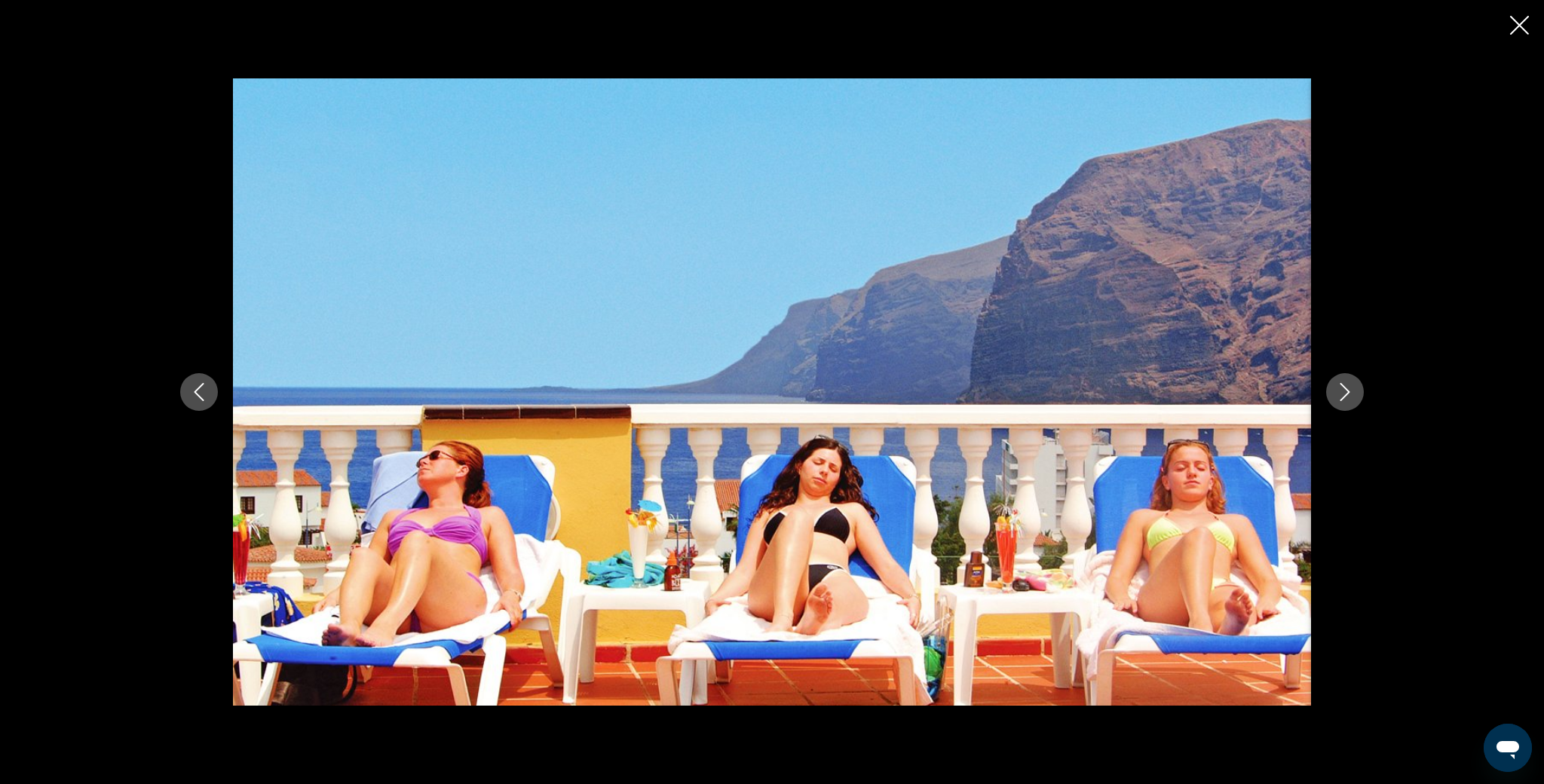 click at bounding box center (1345, 392) 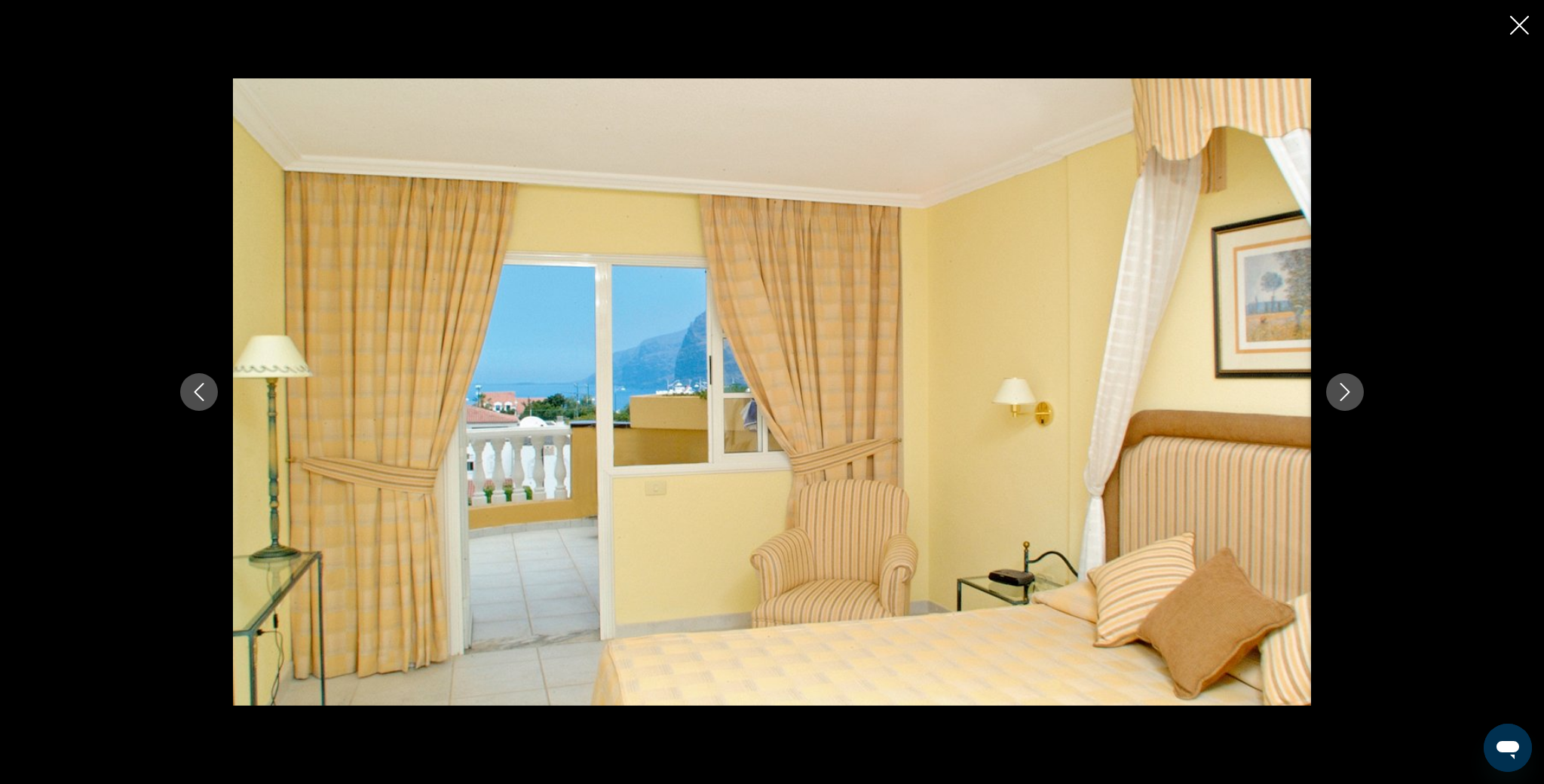 click at bounding box center [1345, 392] 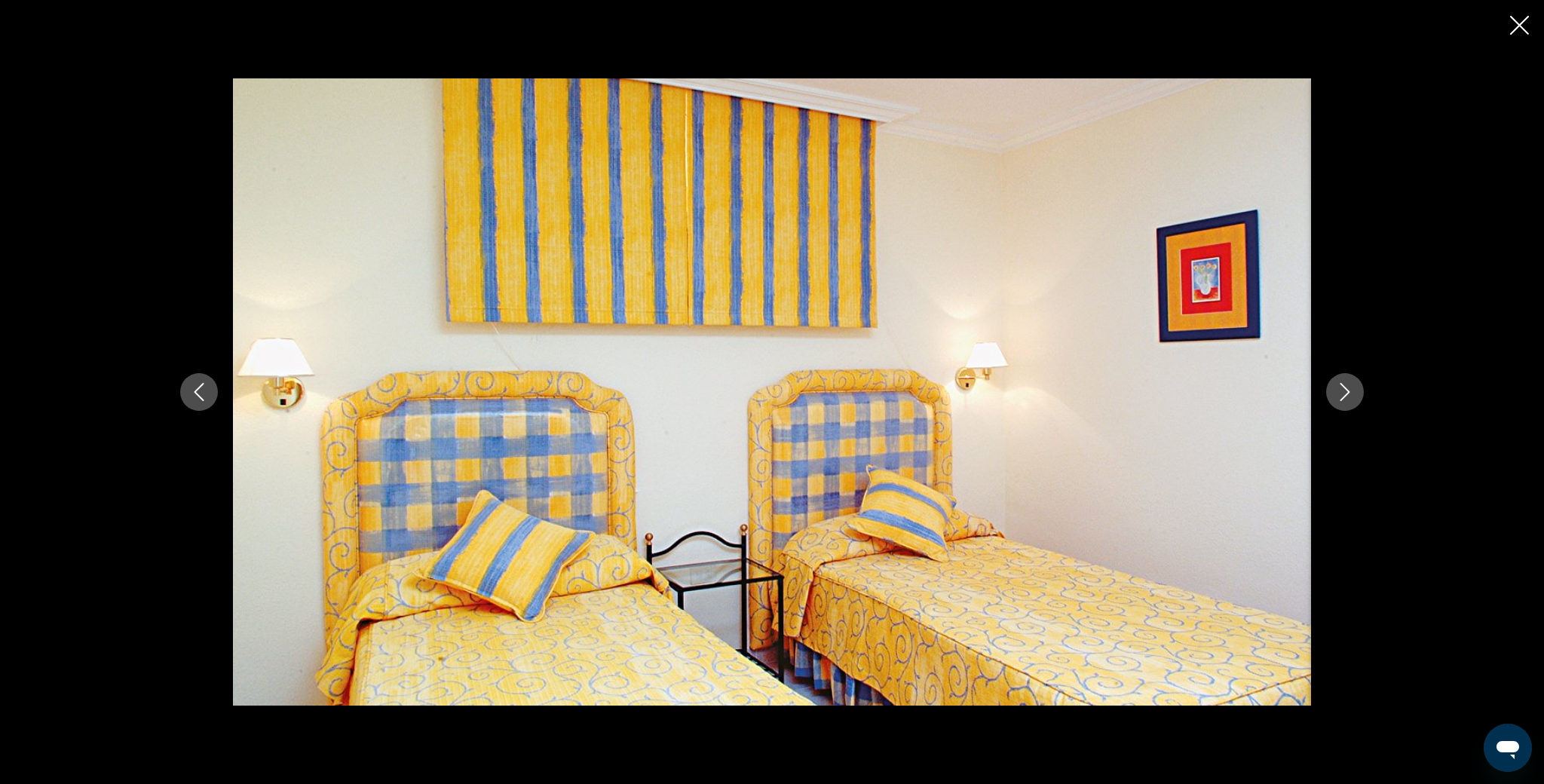 click at bounding box center (1345, 392) 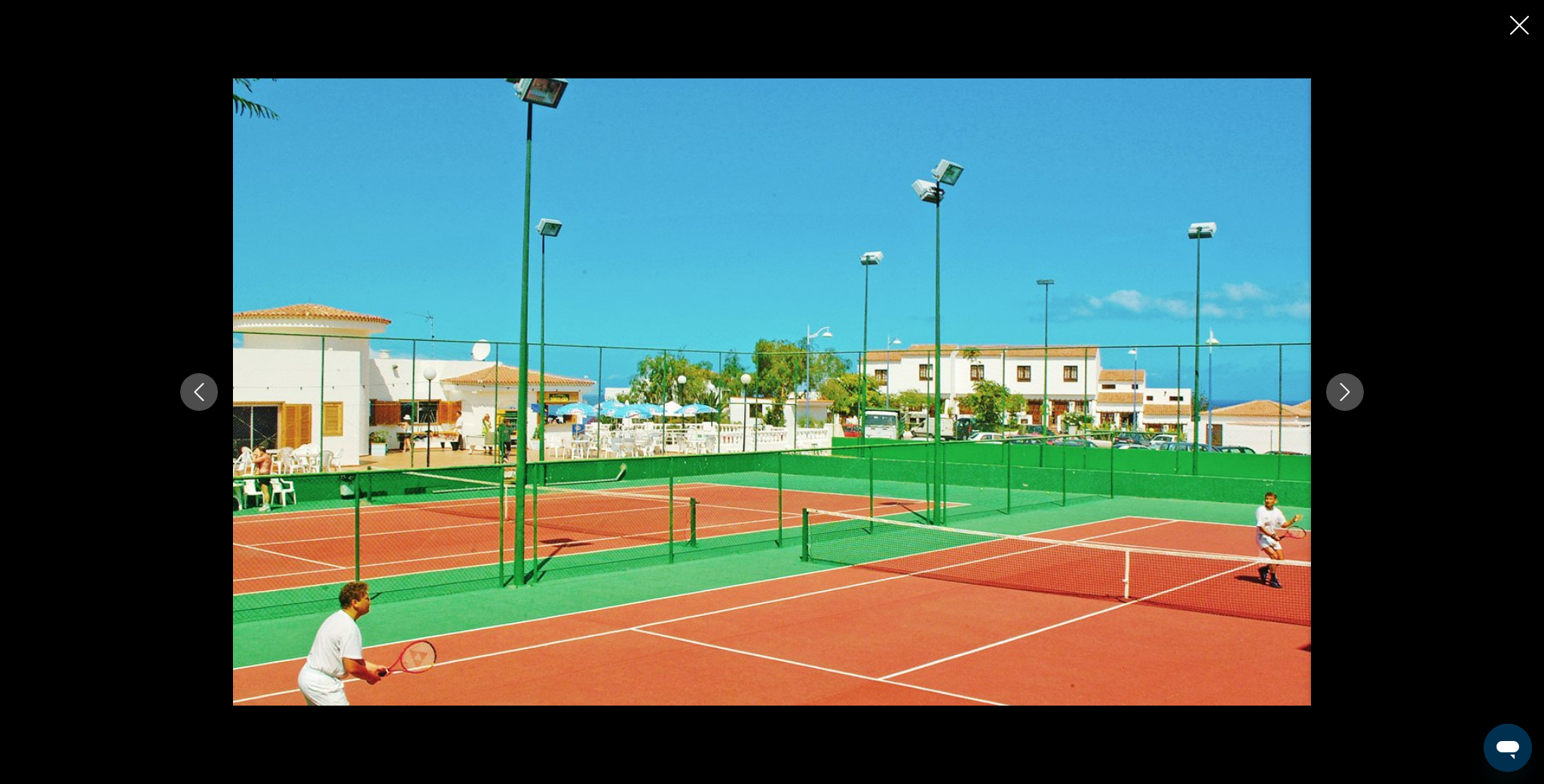 click at bounding box center [1345, 392] 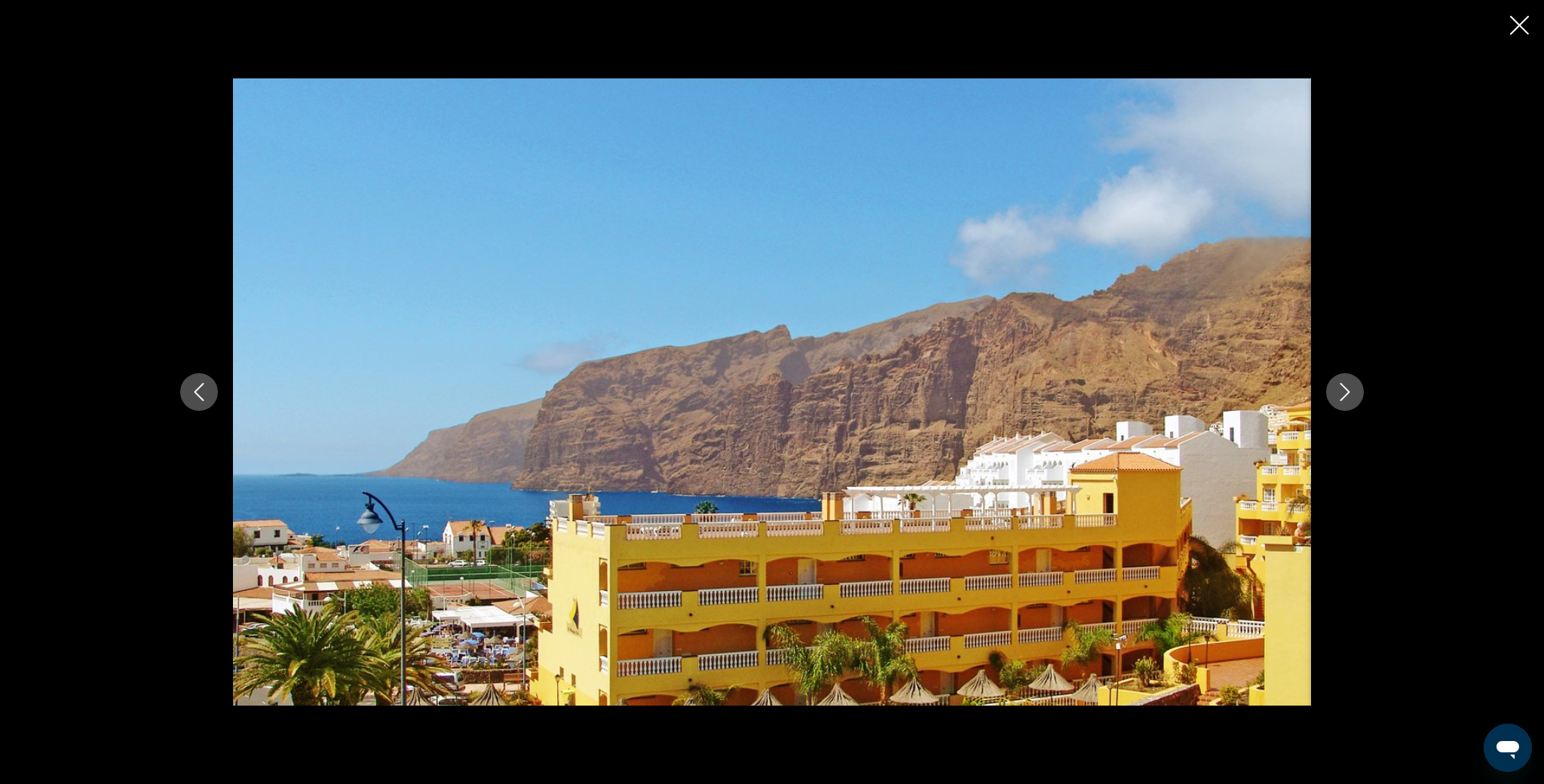 click at bounding box center [1345, 392] 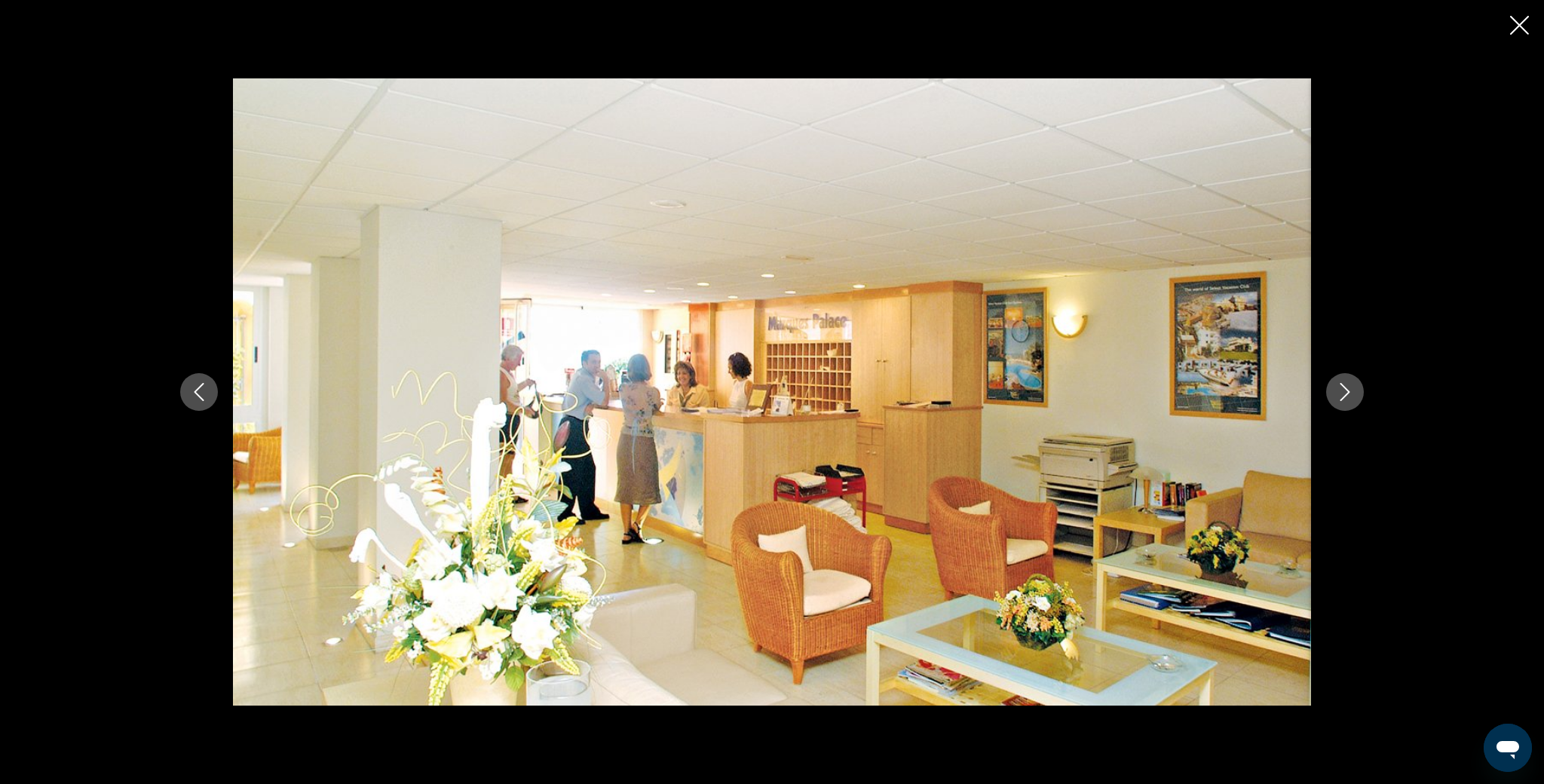 click at bounding box center [1345, 392] 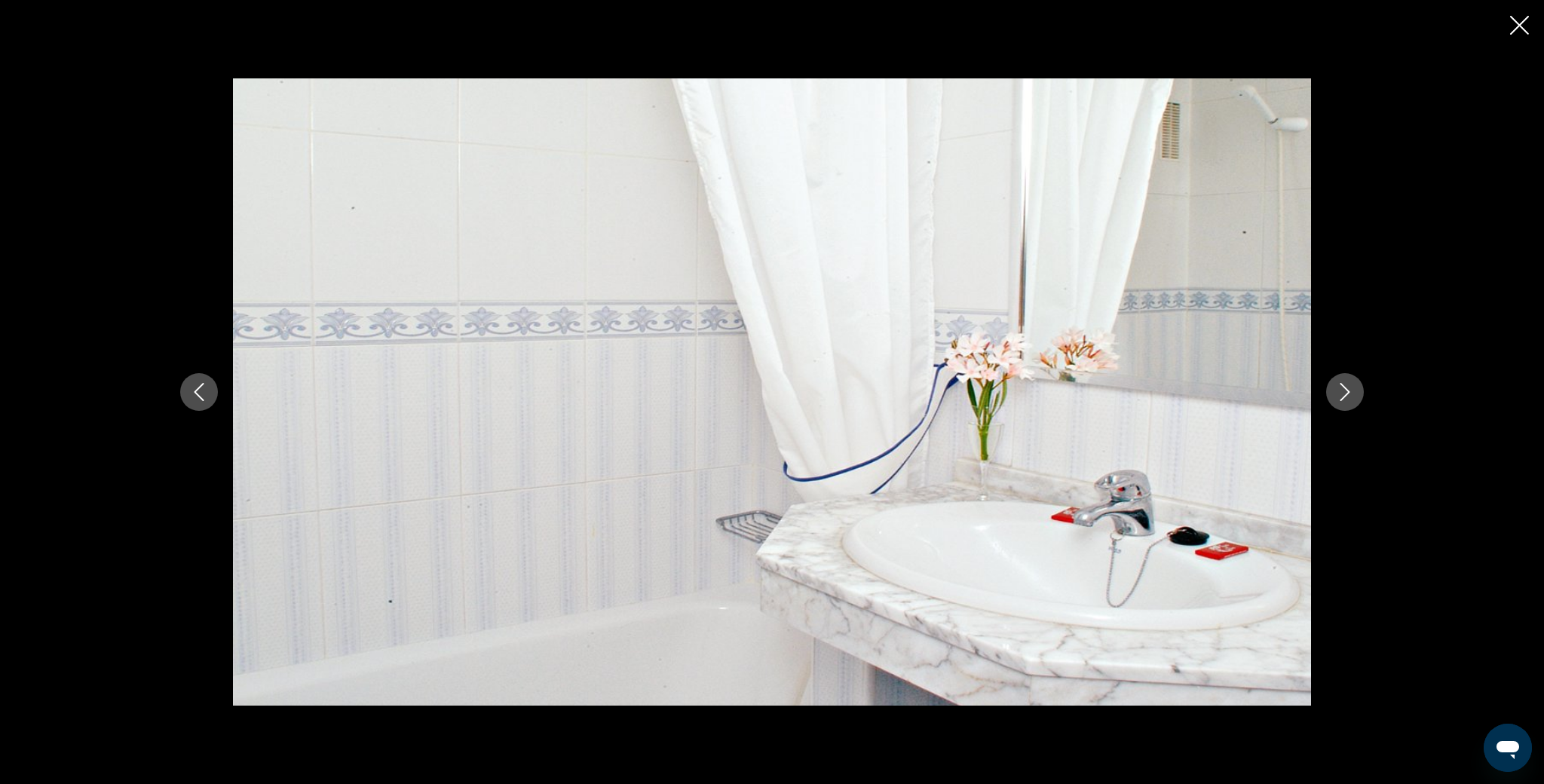 click at bounding box center (1345, 392) 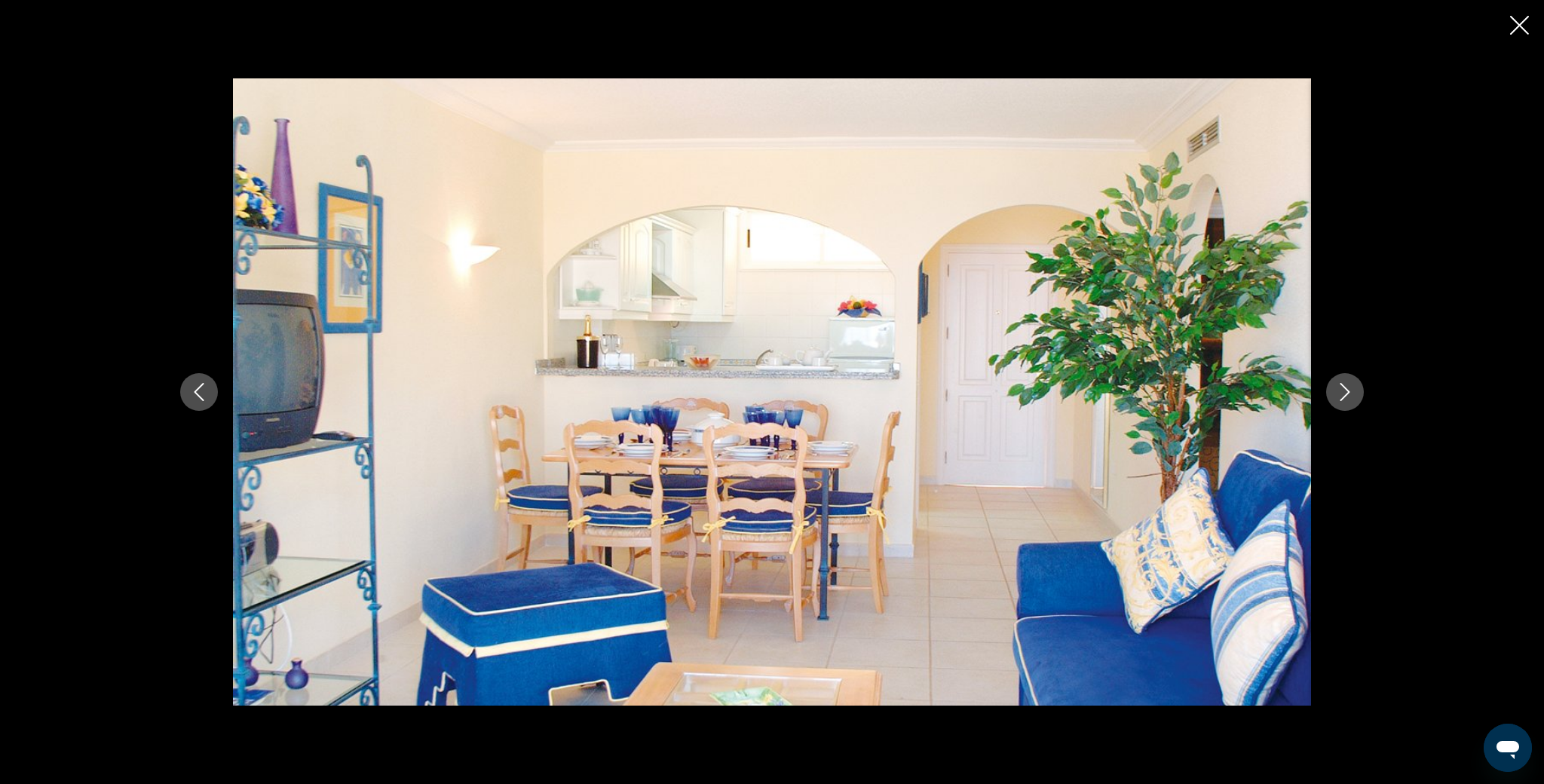 click at bounding box center (1345, 392) 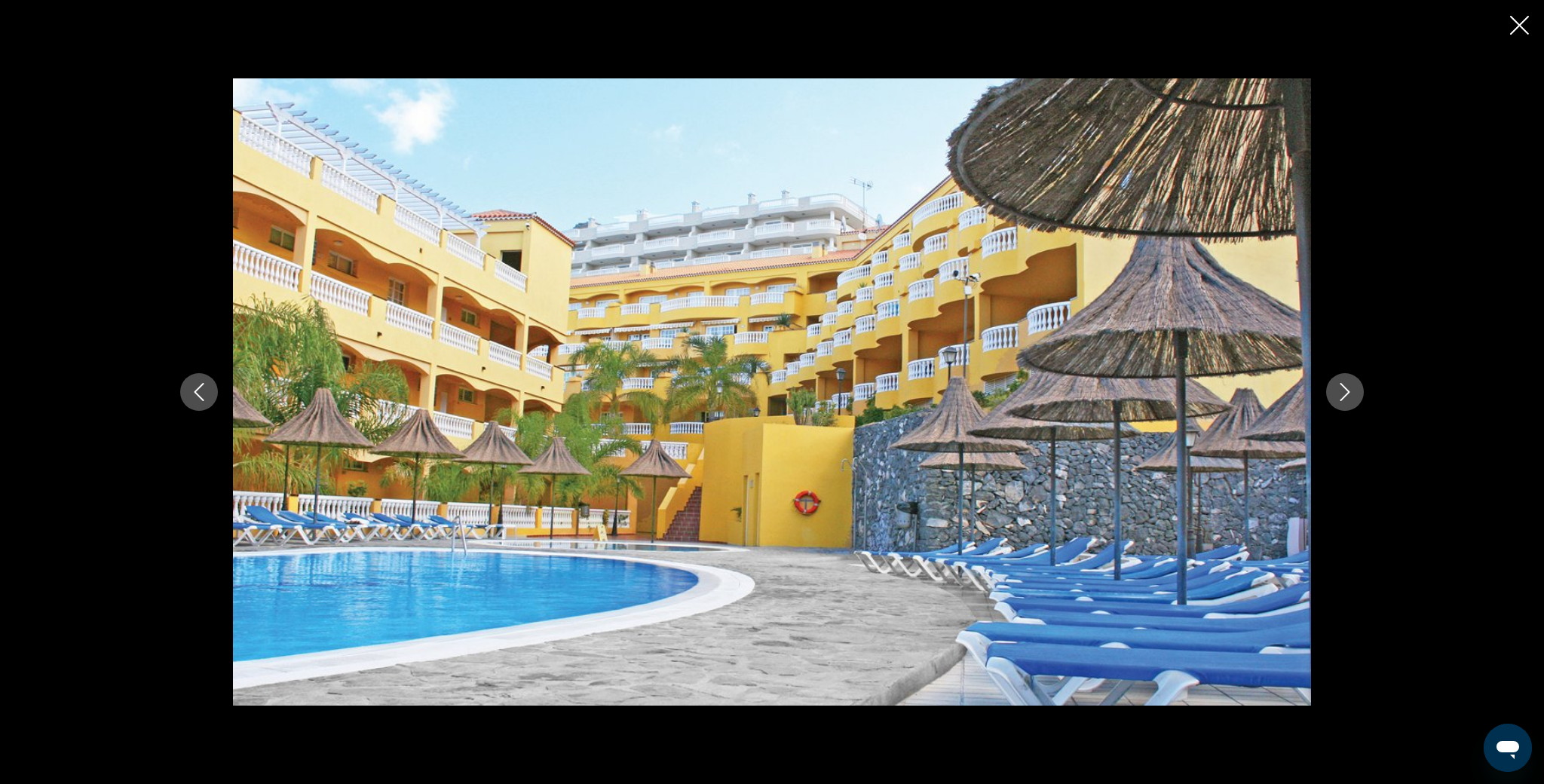 click at bounding box center [1519, 25] 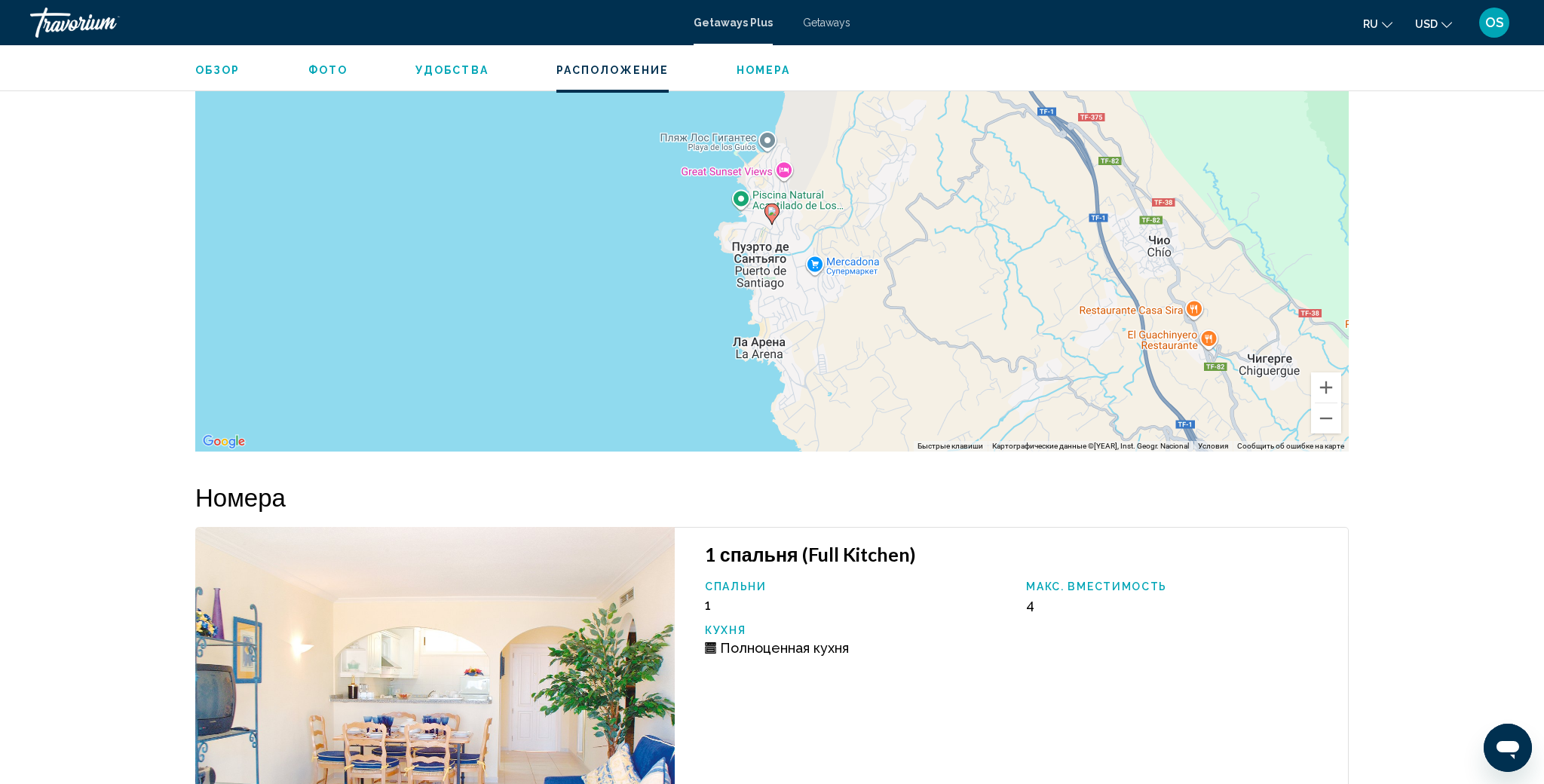 scroll, scrollTop: 1638, scrollLeft: 0, axis: vertical 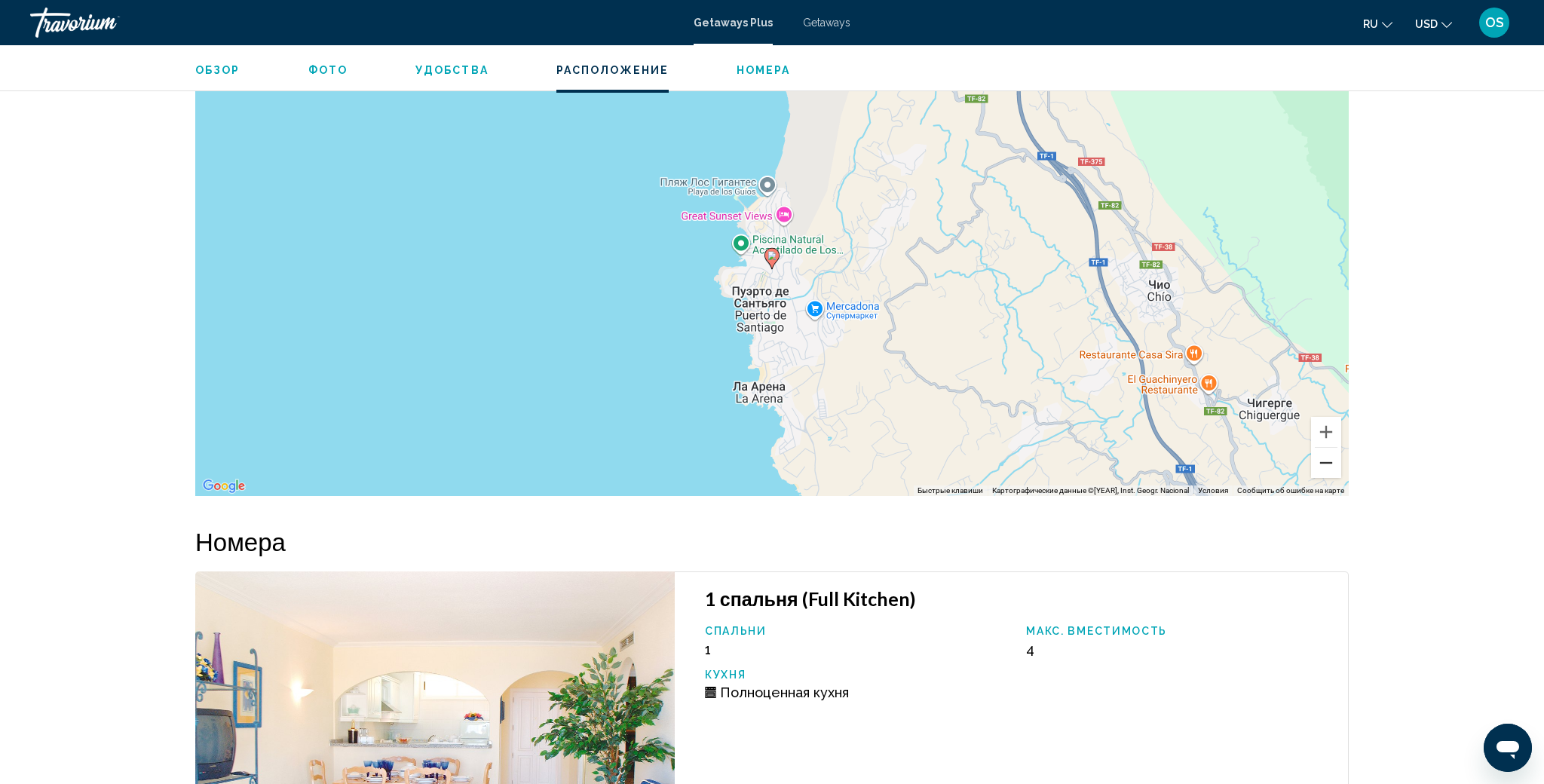 click at bounding box center (1326, 463) 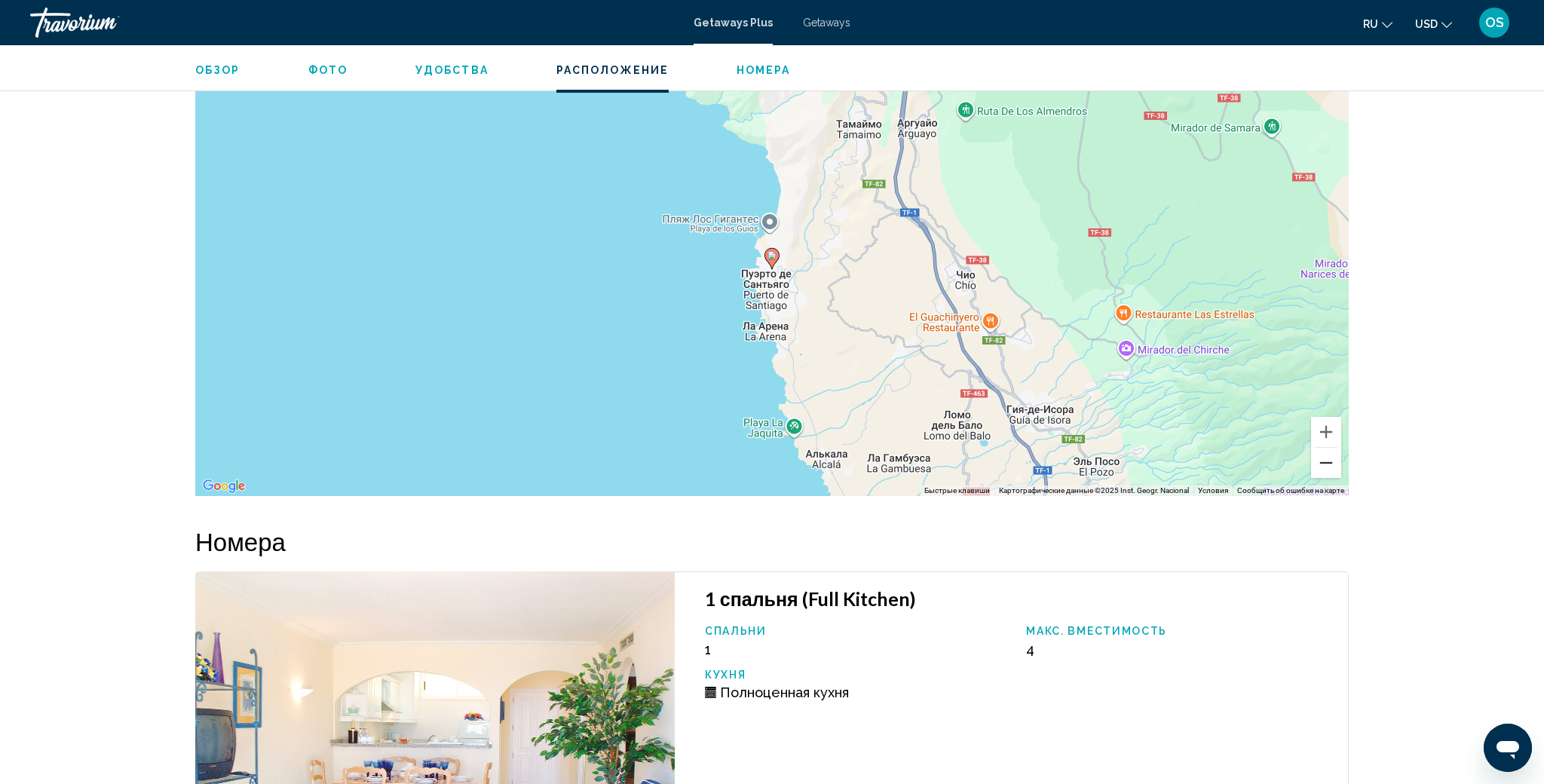 click at bounding box center (1326, 463) 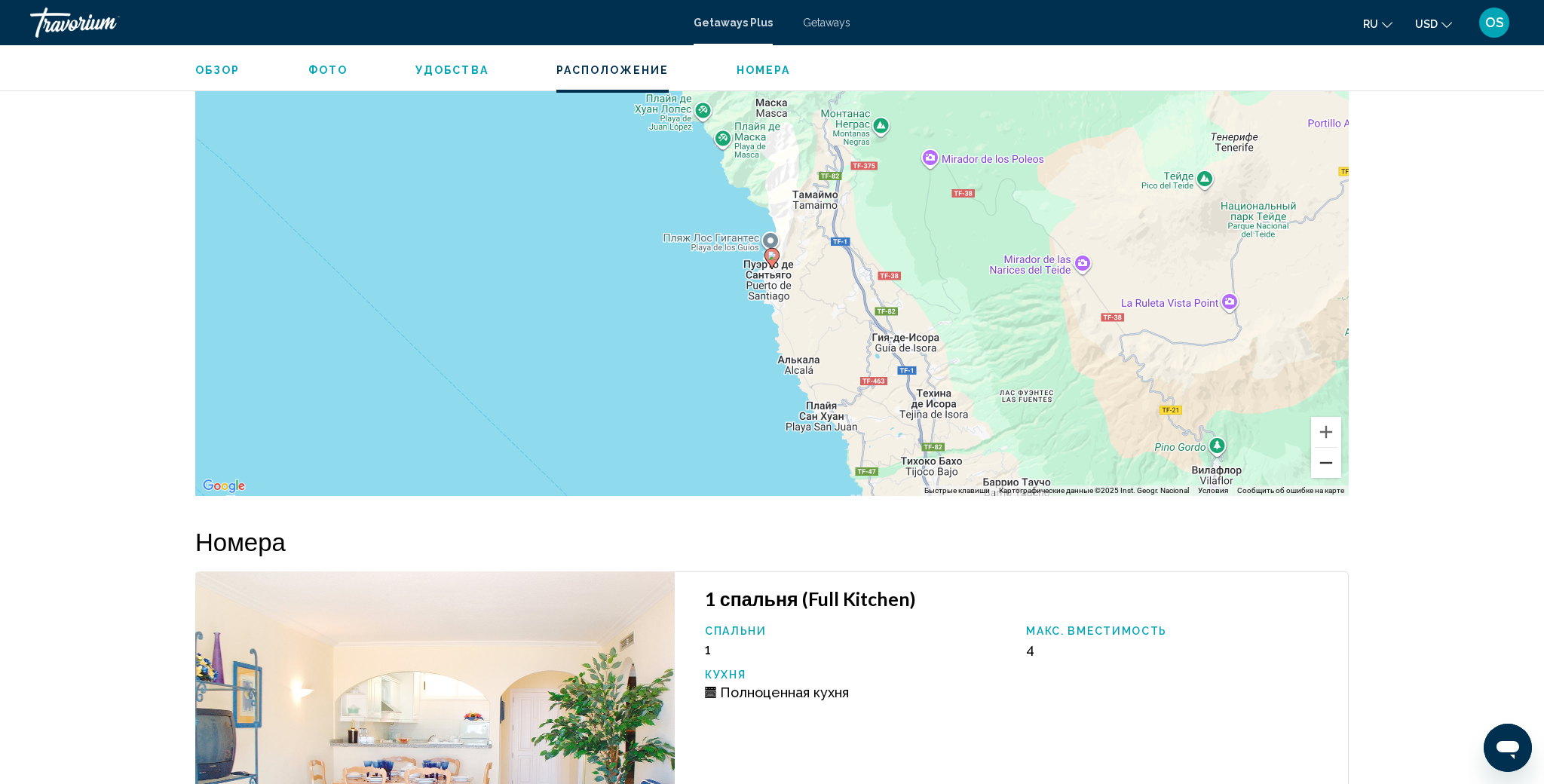 click at bounding box center [1326, 463] 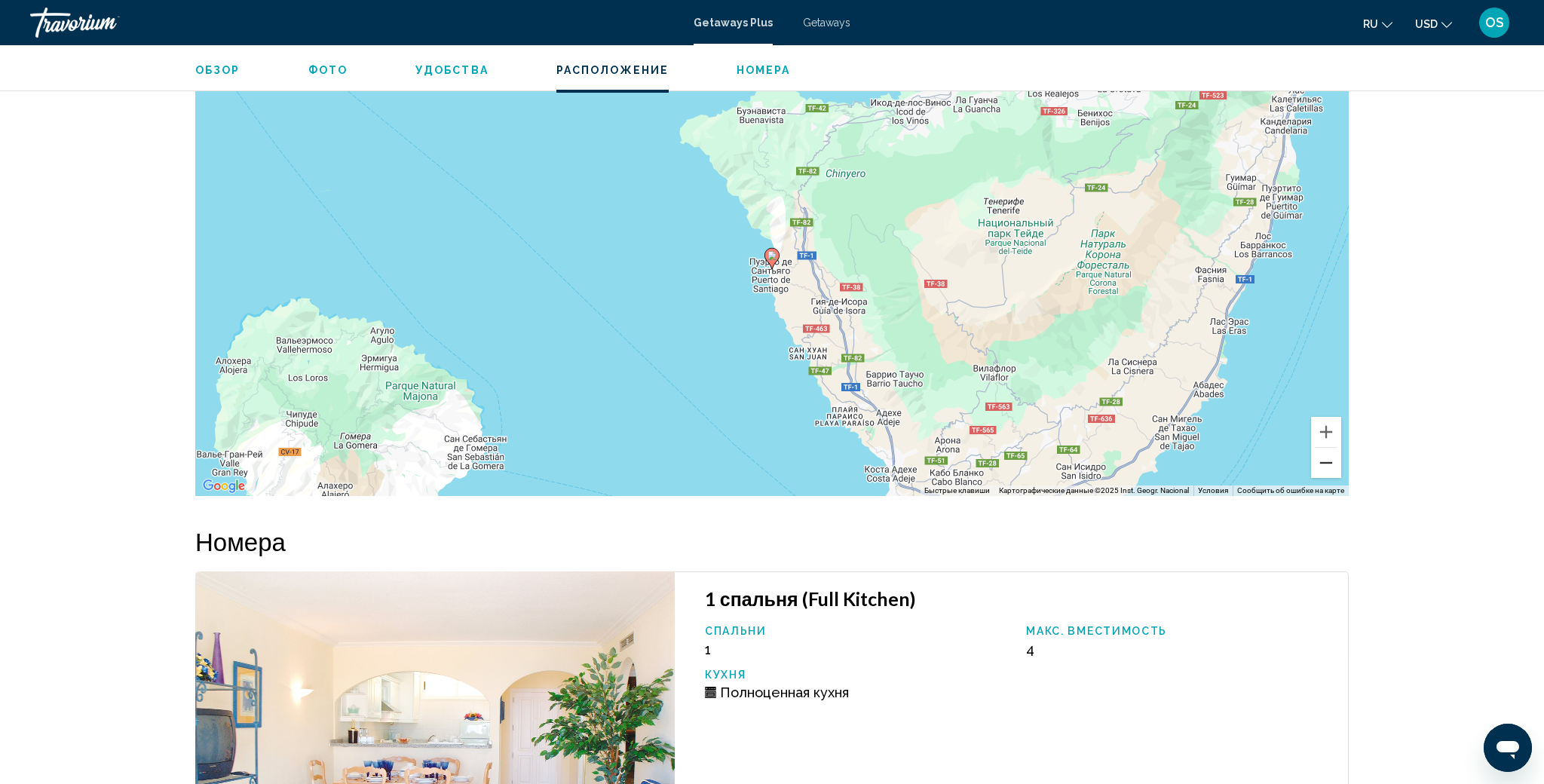 click at bounding box center [1326, 463] 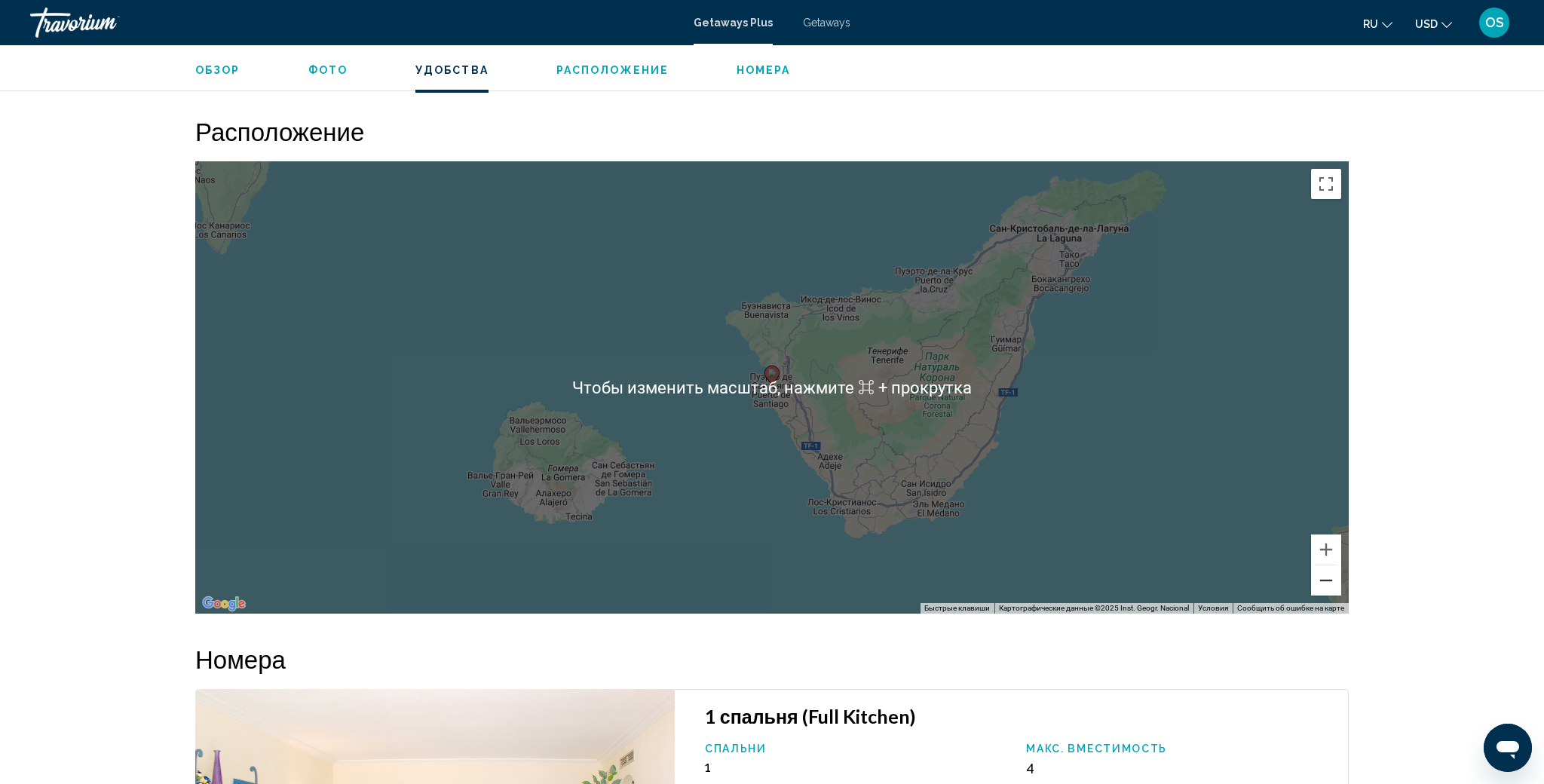 scroll, scrollTop: 1465, scrollLeft: 0, axis: vertical 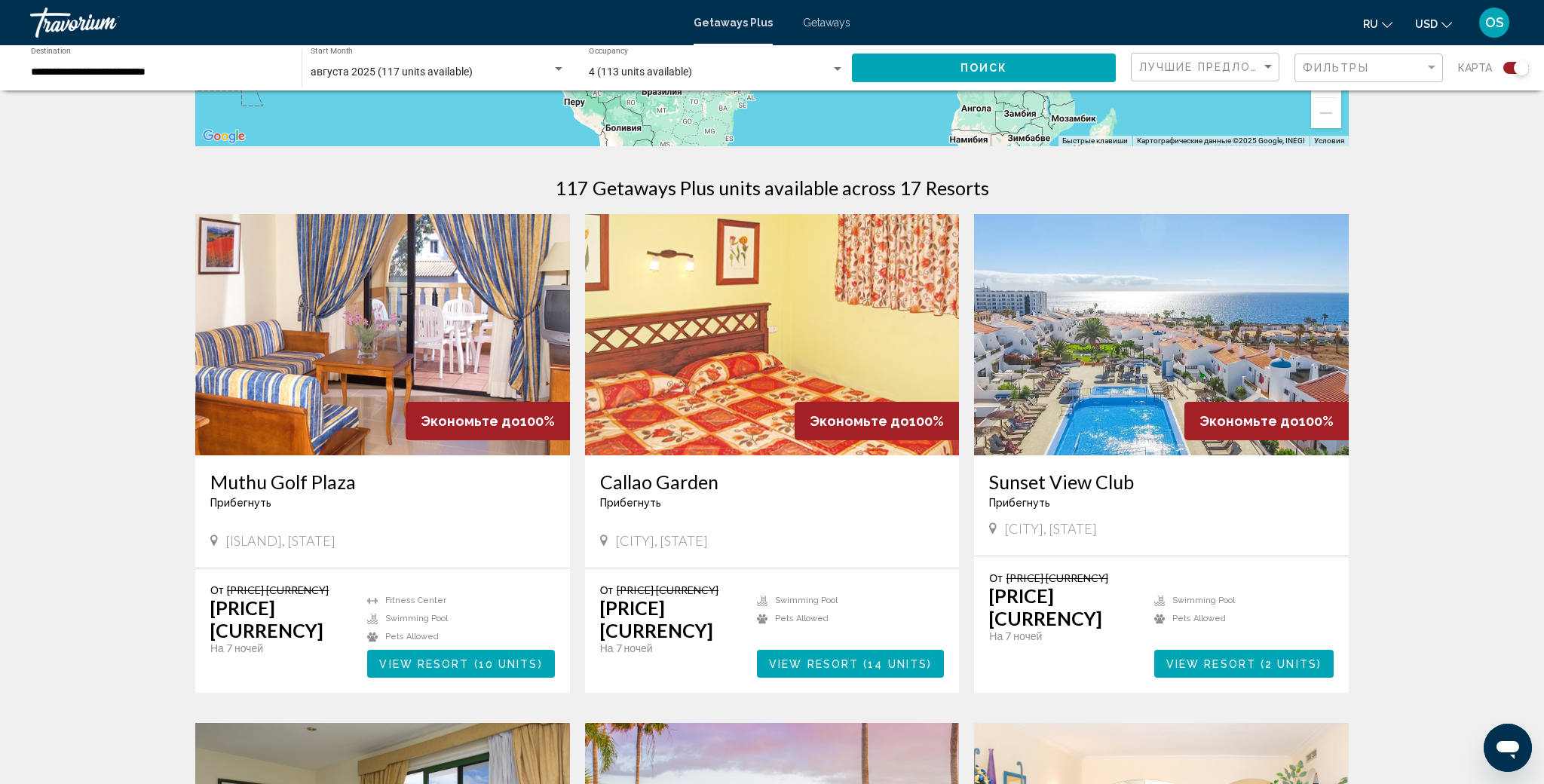 click at bounding box center [382, 335] 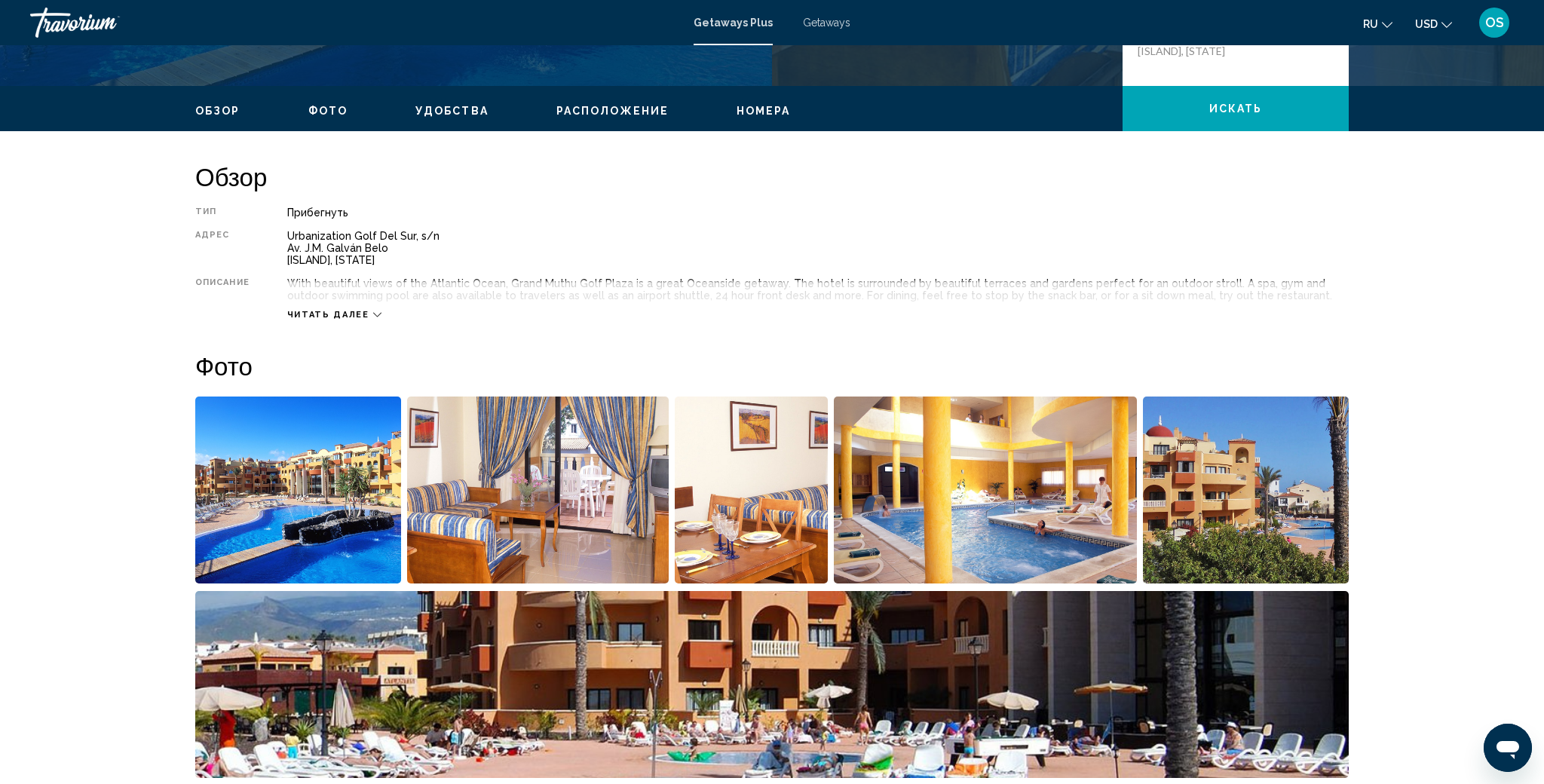 scroll, scrollTop: 0, scrollLeft: 0, axis: both 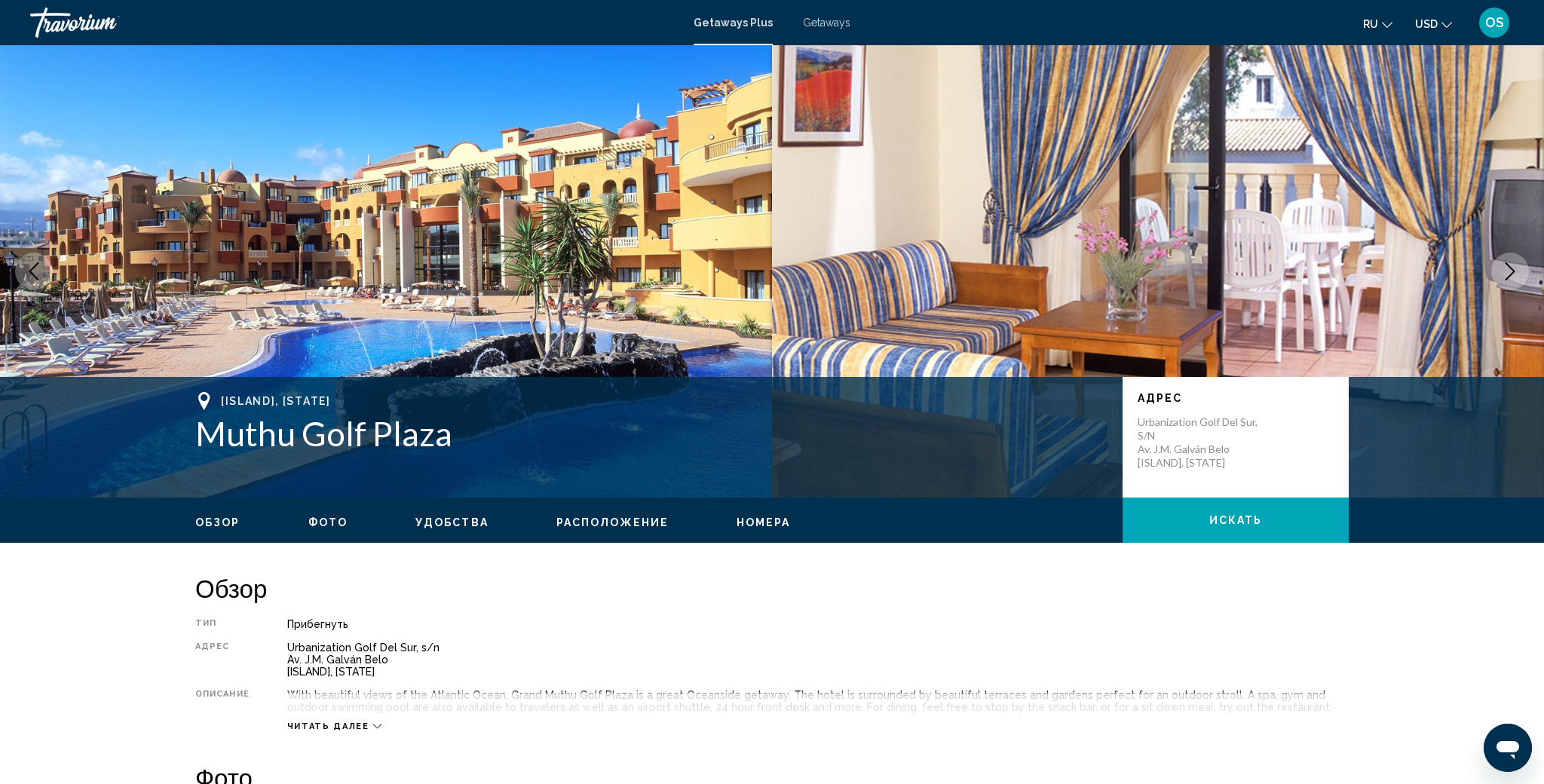 click at bounding box center (1510, 271) 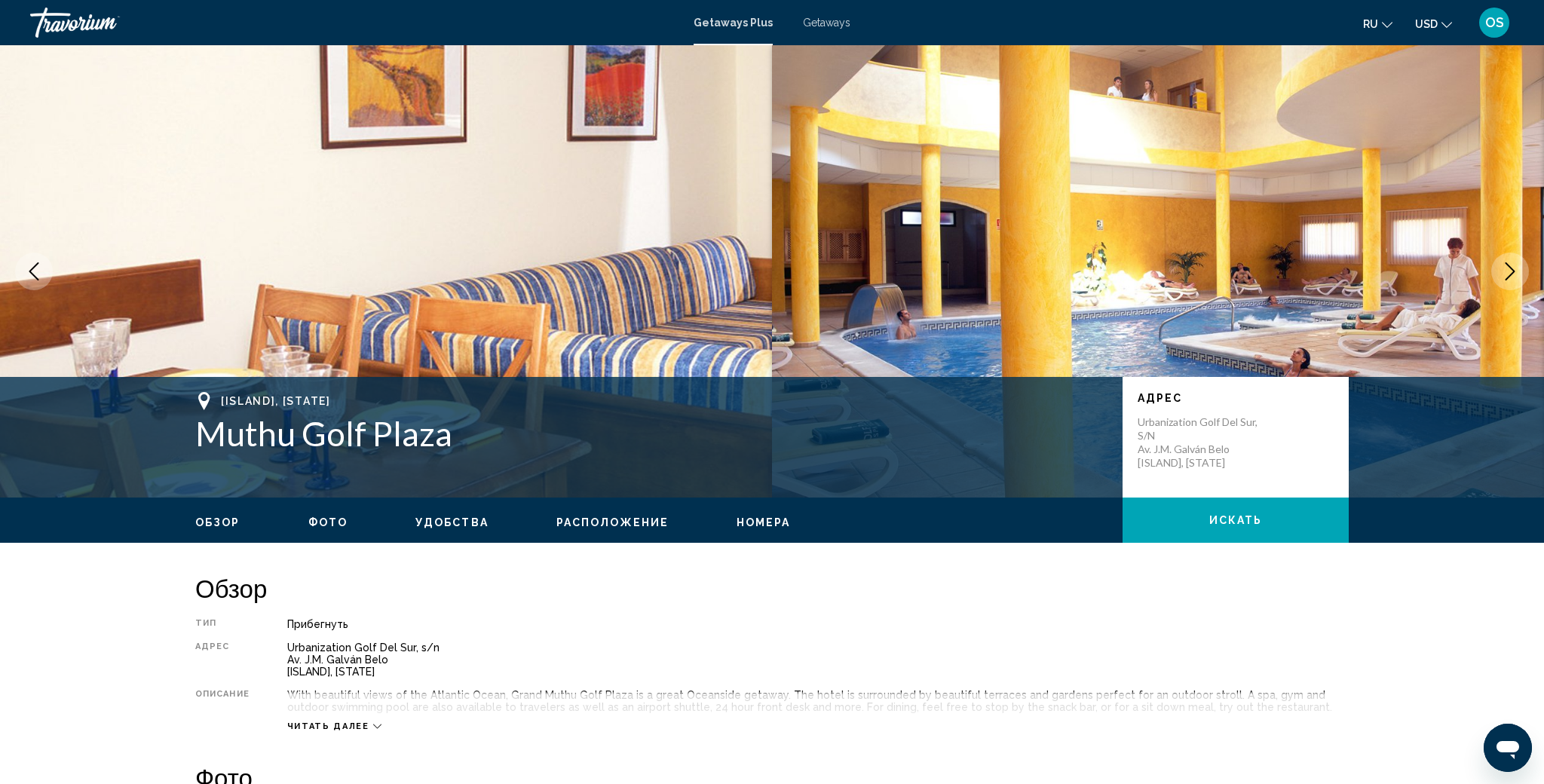 click at bounding box center (1510, 271) 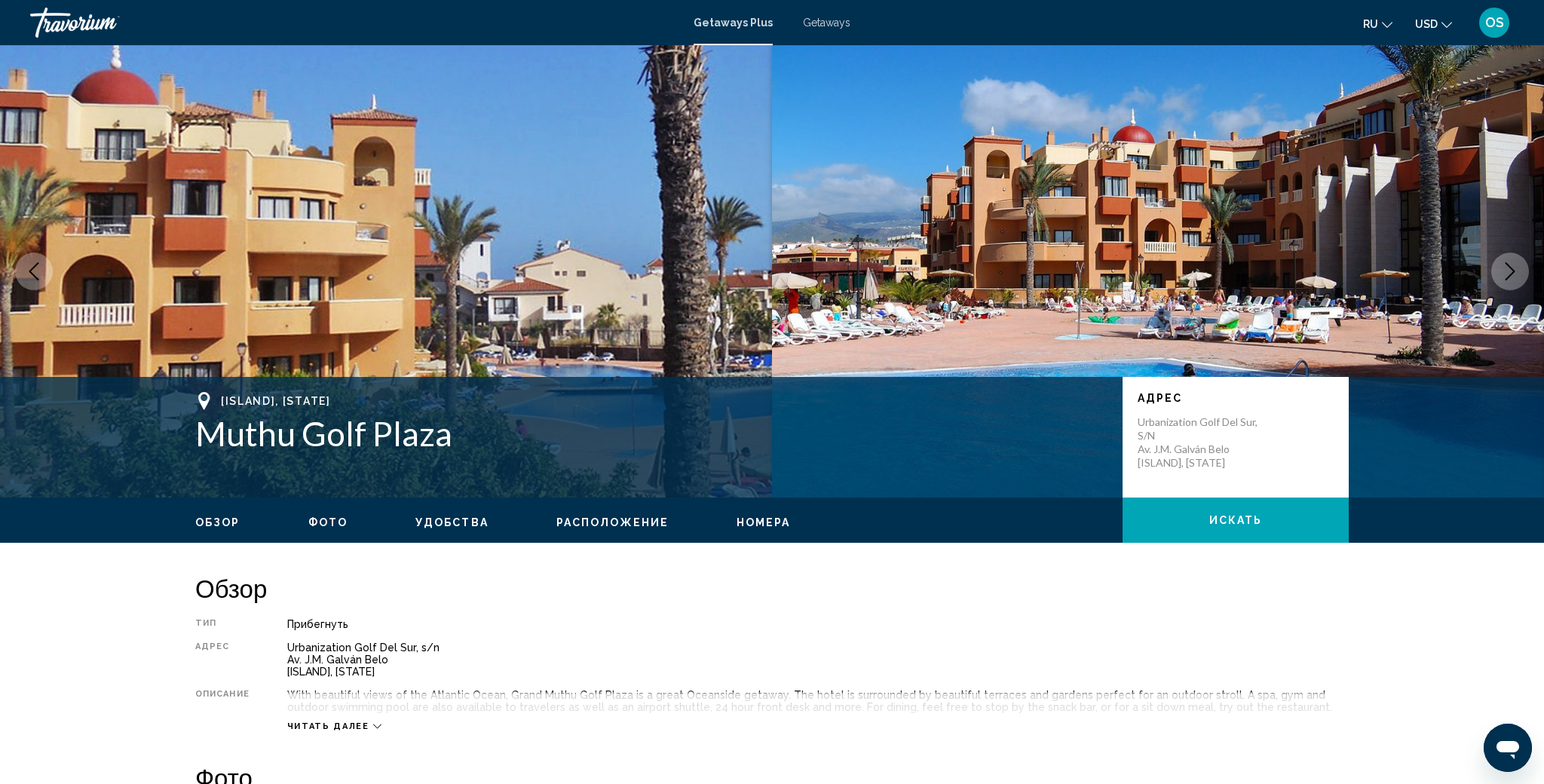 click at bounding box center [1510, 271] 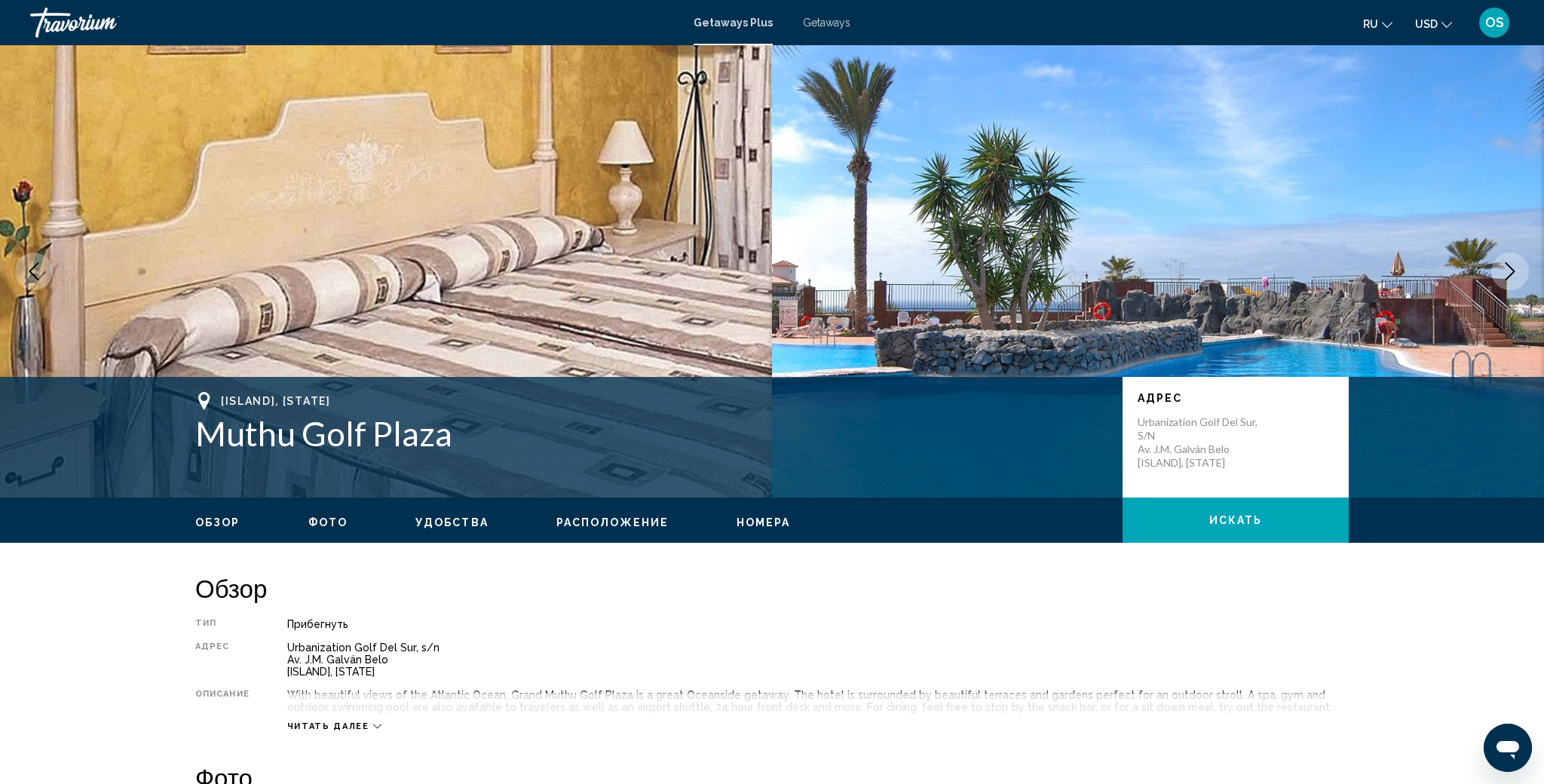 click at bounding box center [1510, 271] 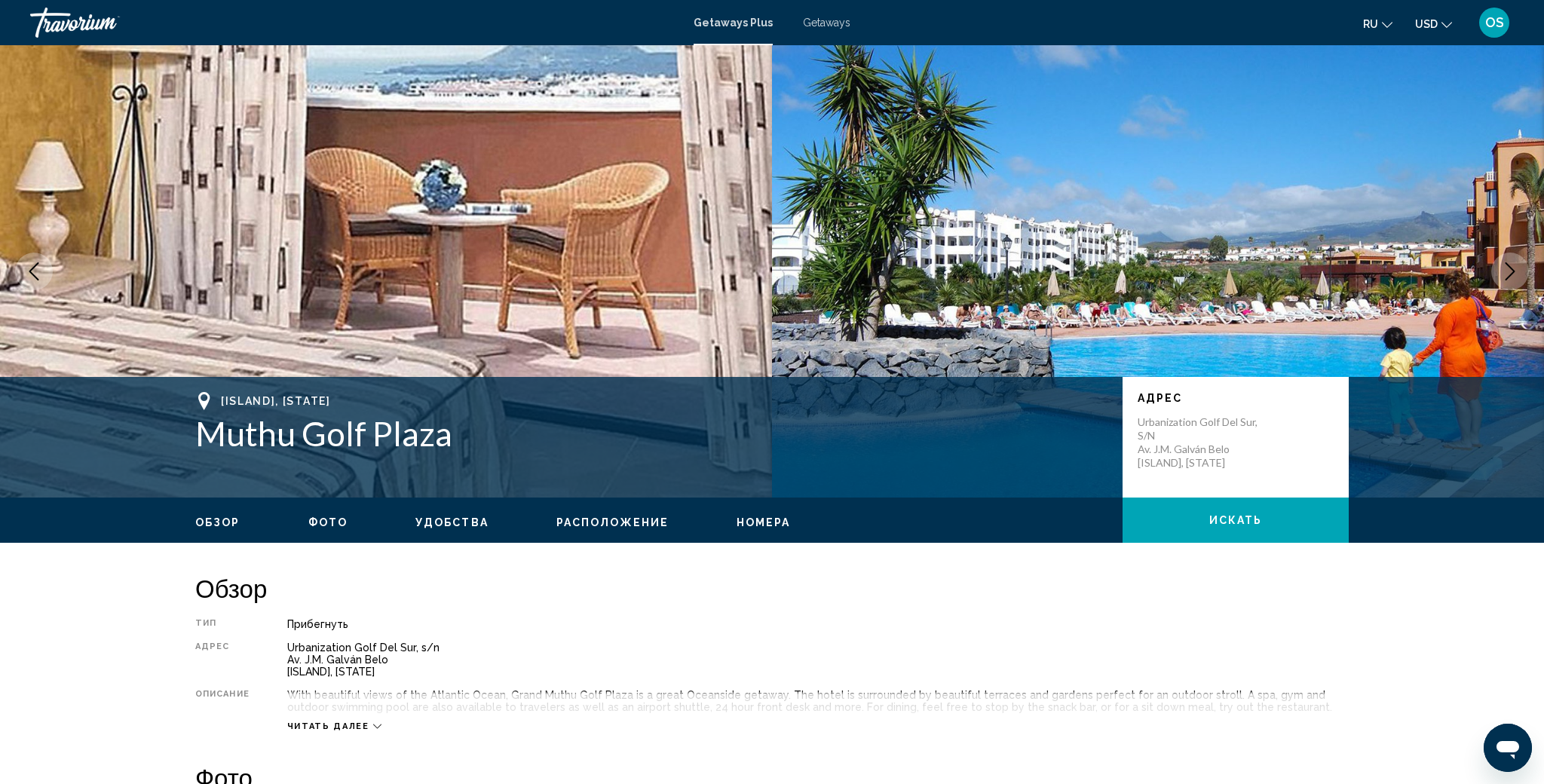 click at bounding box center [1510, 271] 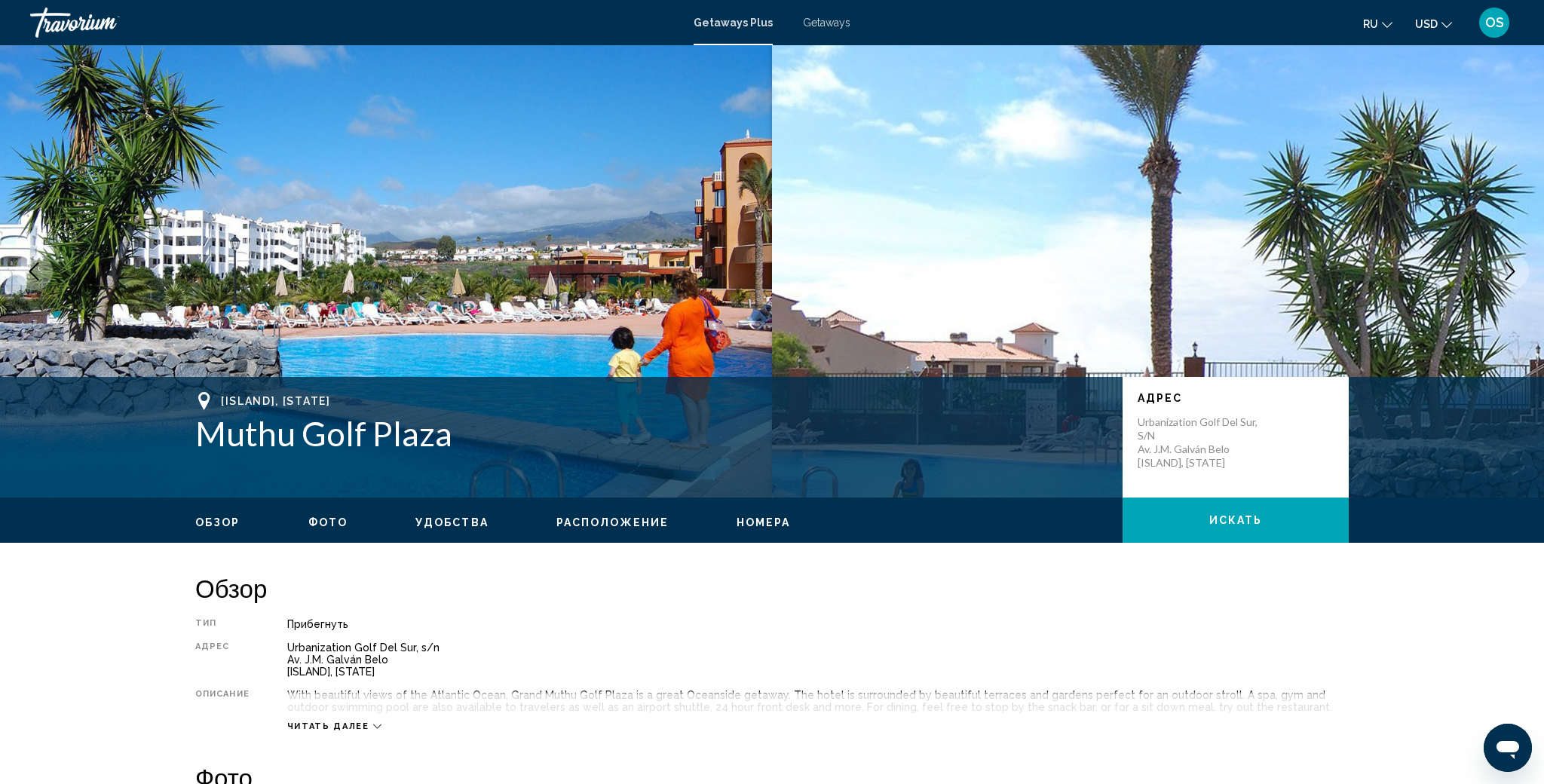 click at bounding box center [1510, 271] 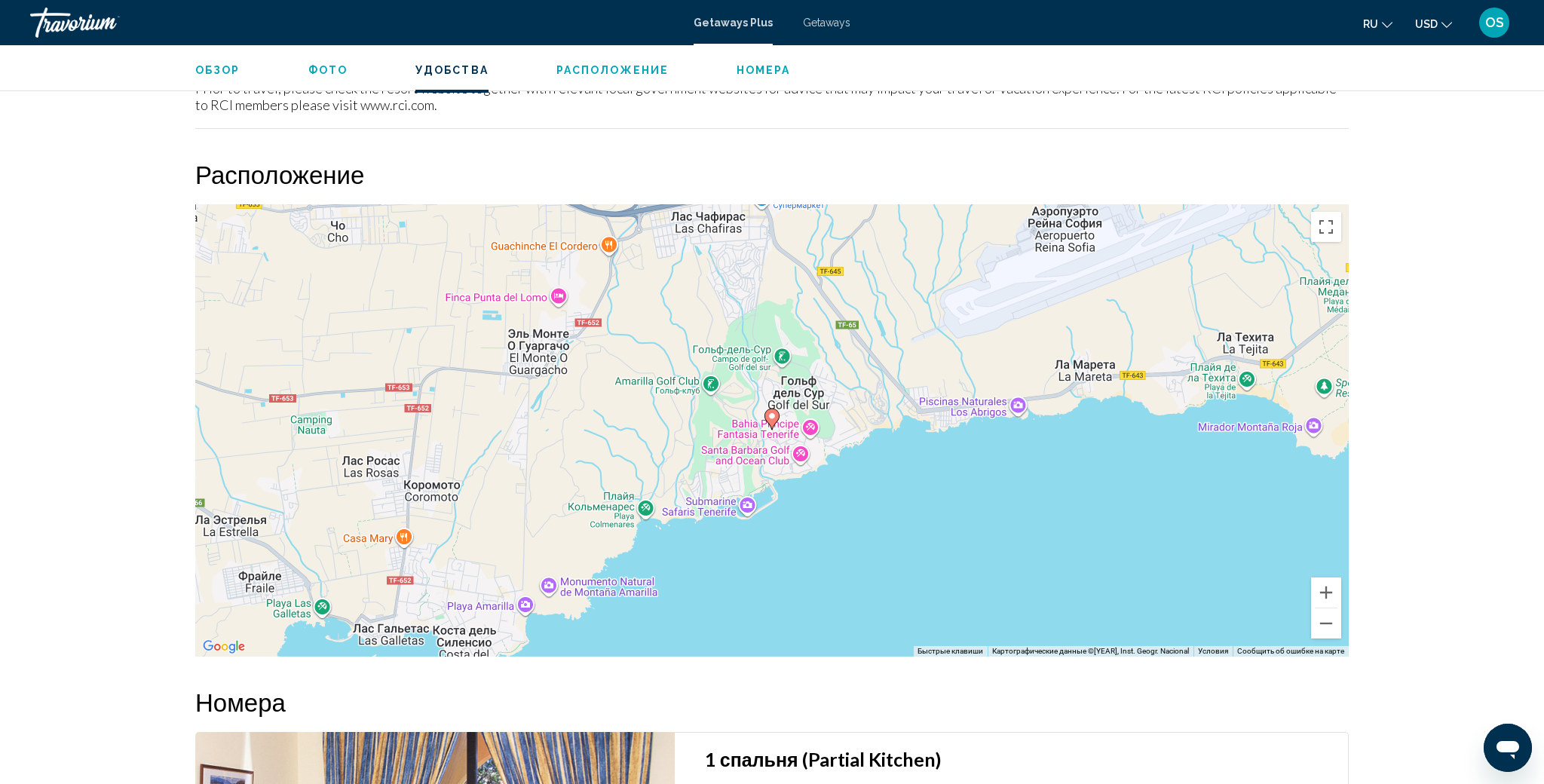 scroll, scrollTop: 1698, scrollLeft: 0, axis: vertical 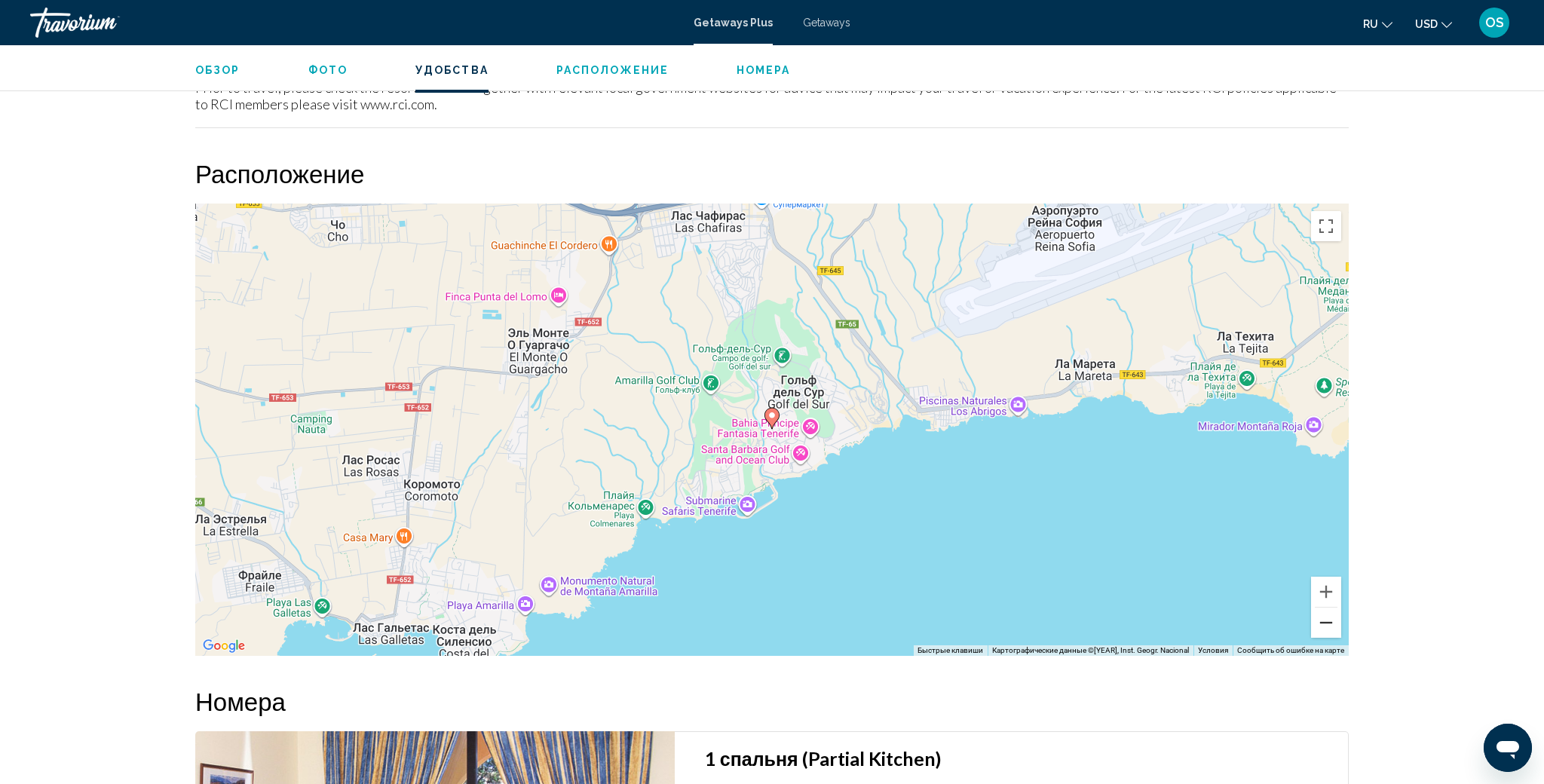 click at bounding box center [1326, 623] 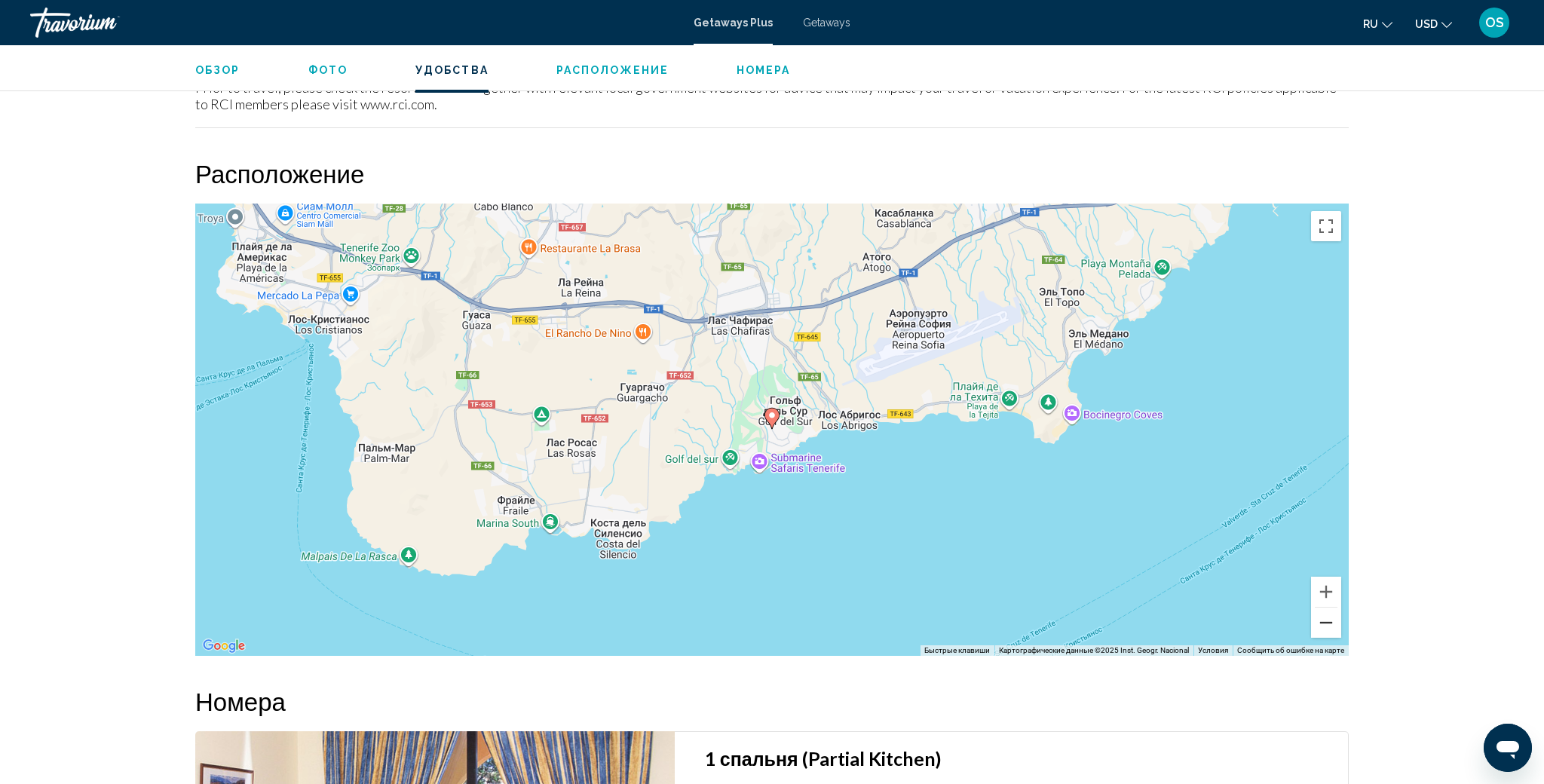 click at bounding box center (1326, 623) 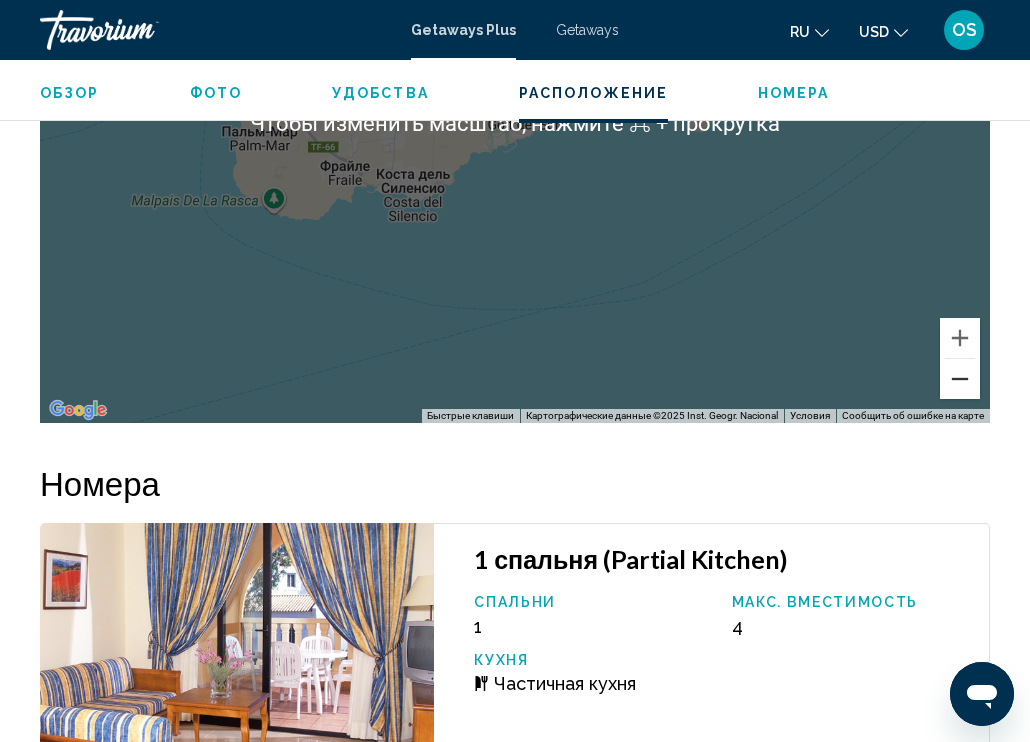 scroll, scrollTop: 3359, scrollLeft: 0, axis: vertical 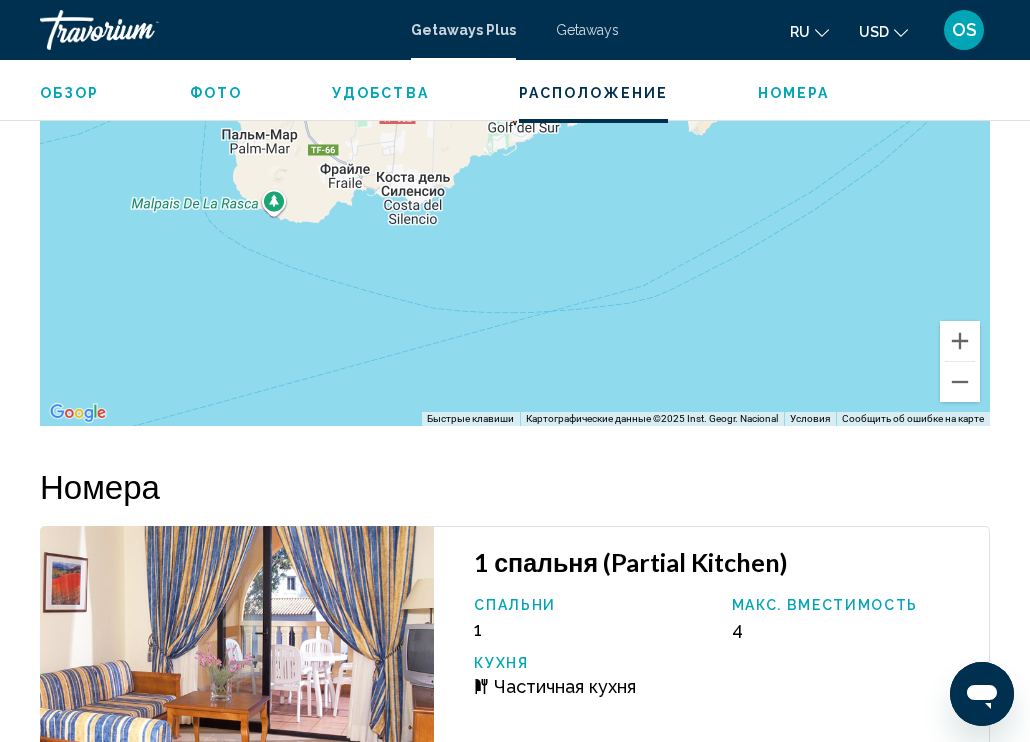 click on "Номера" at bounding box center [794, 93] 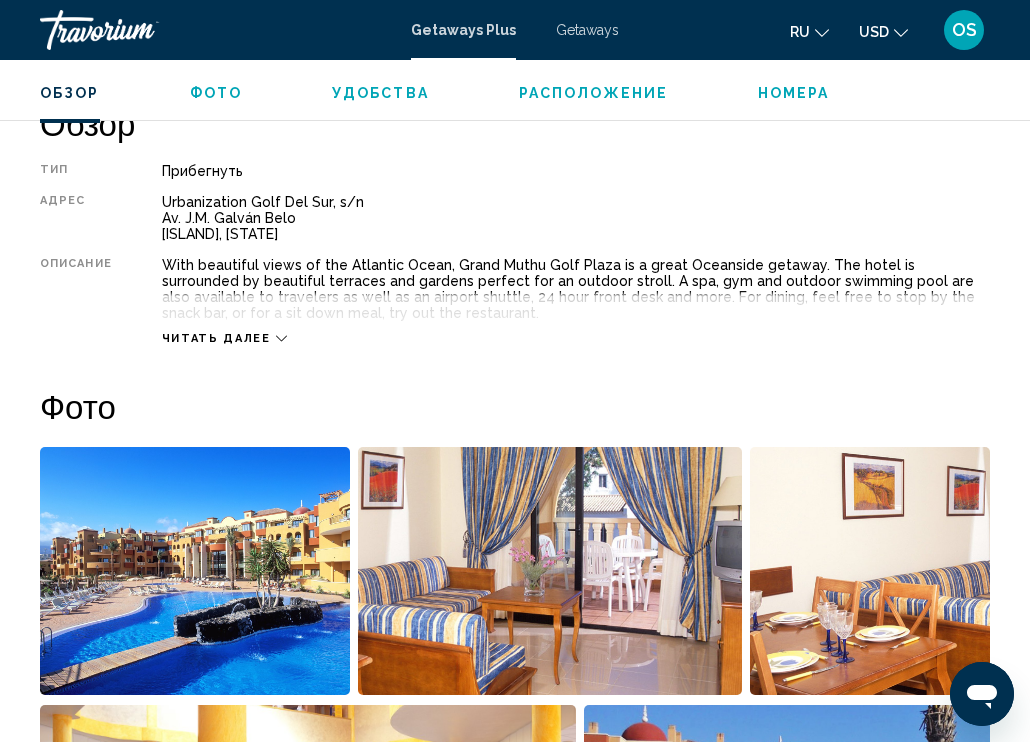 scroll, scrollTop: 1003, scrollLeft: 0, axis: vertical 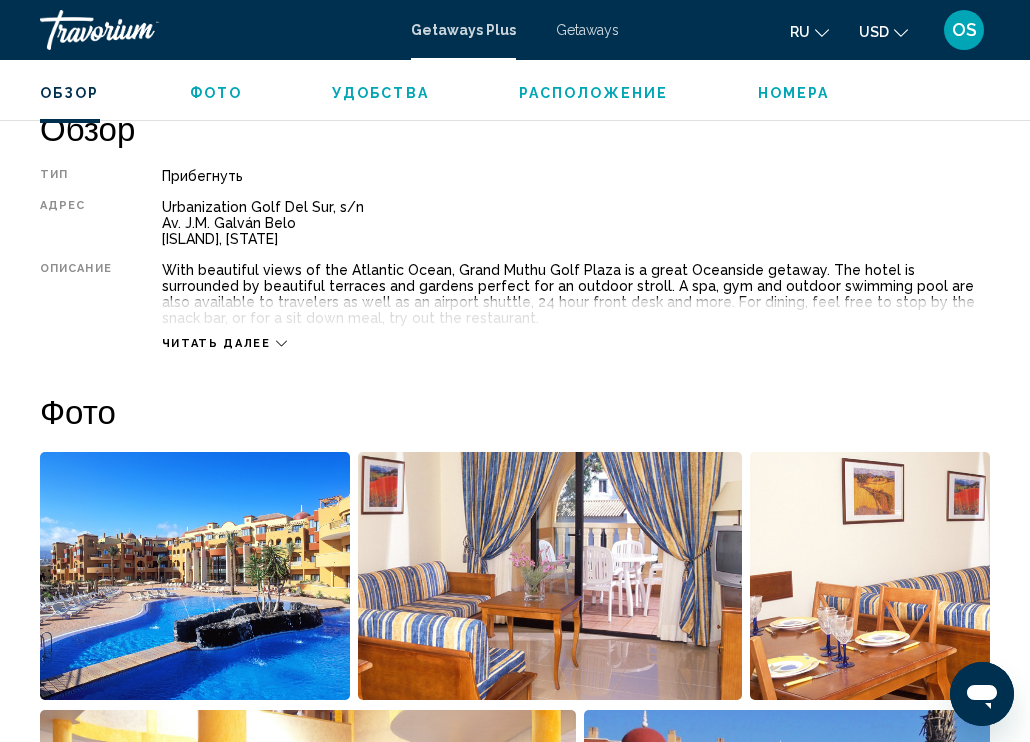 click at bounding box center [281, 344] 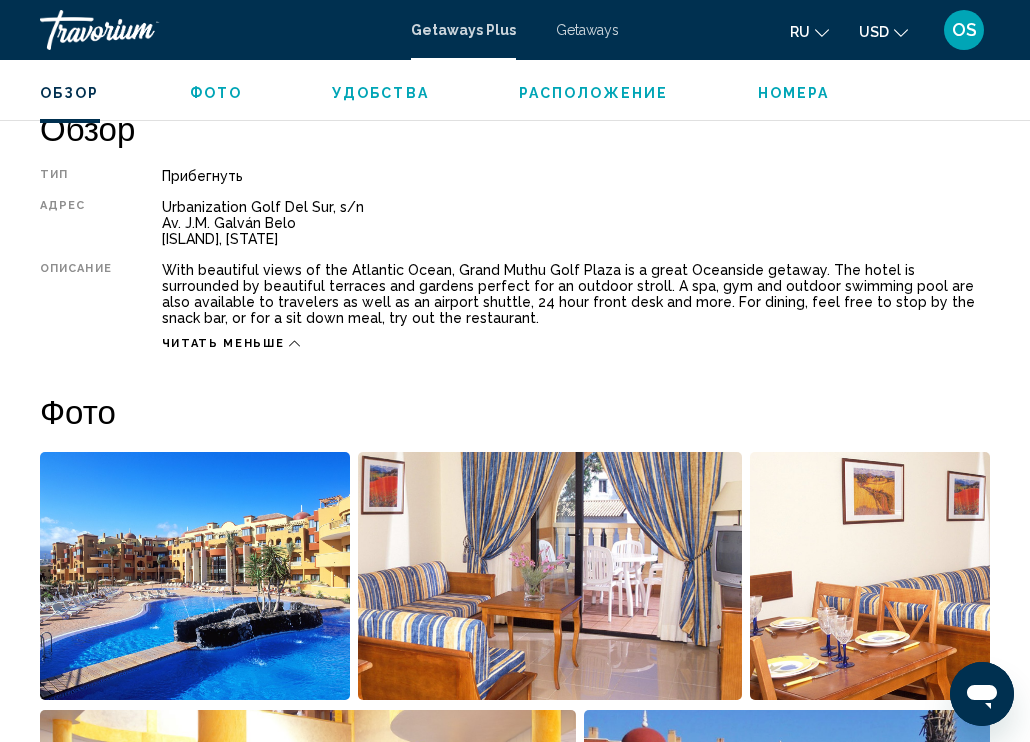 click at bounding box center (195, 576) 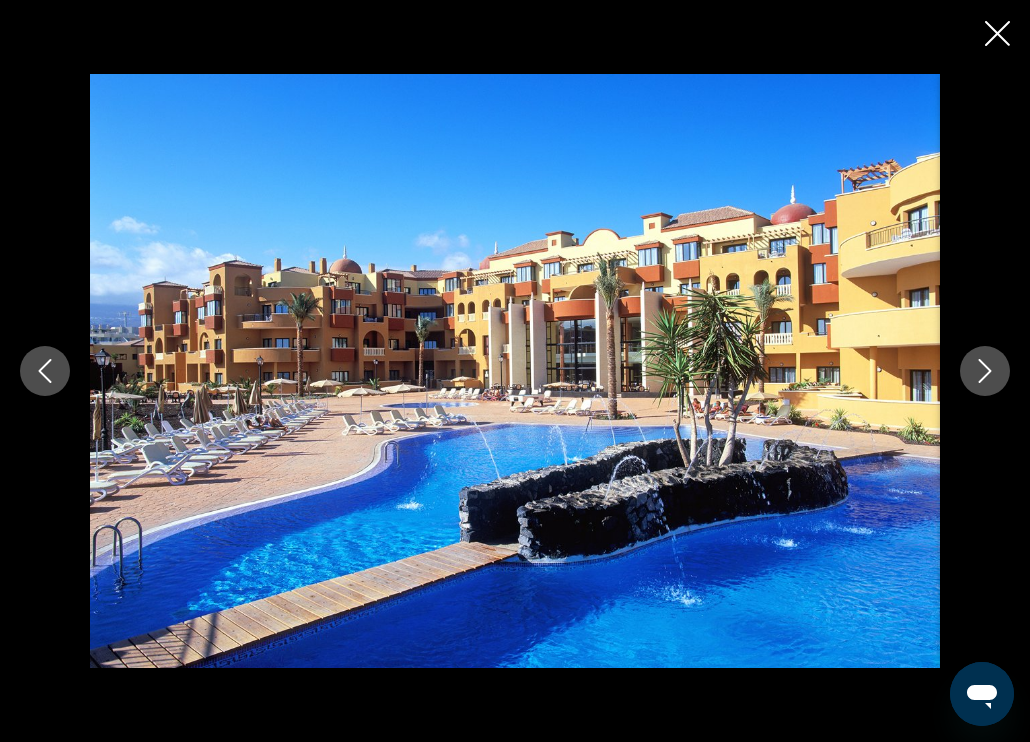 click at bounding box center [985, 371] 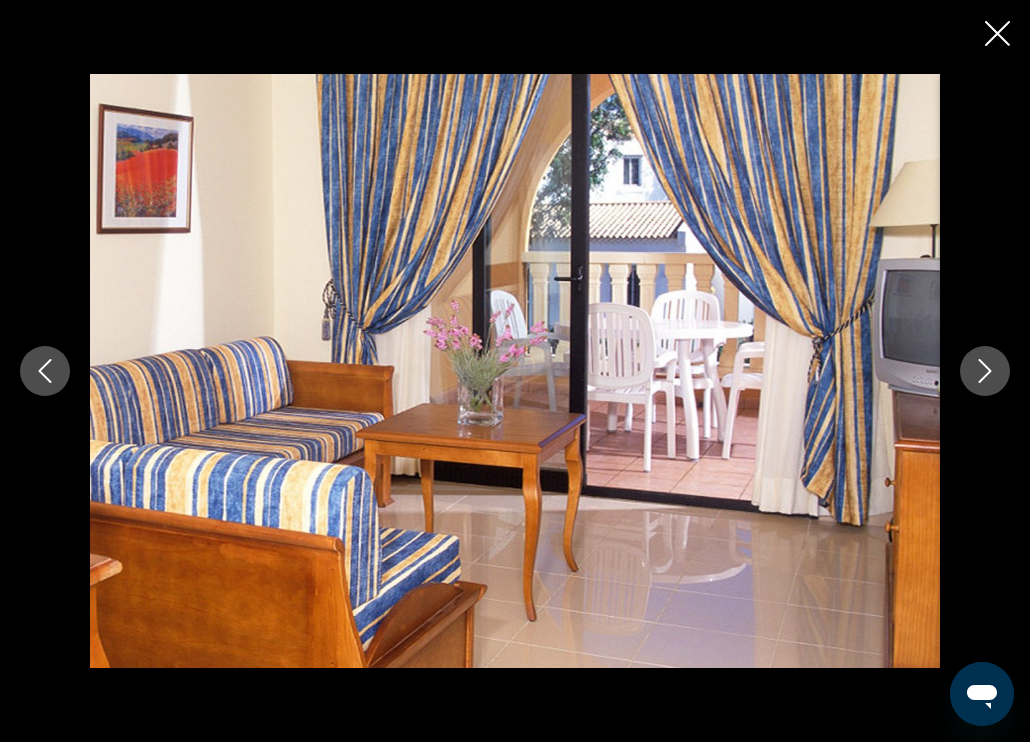 click at bounding box center [985, 371] 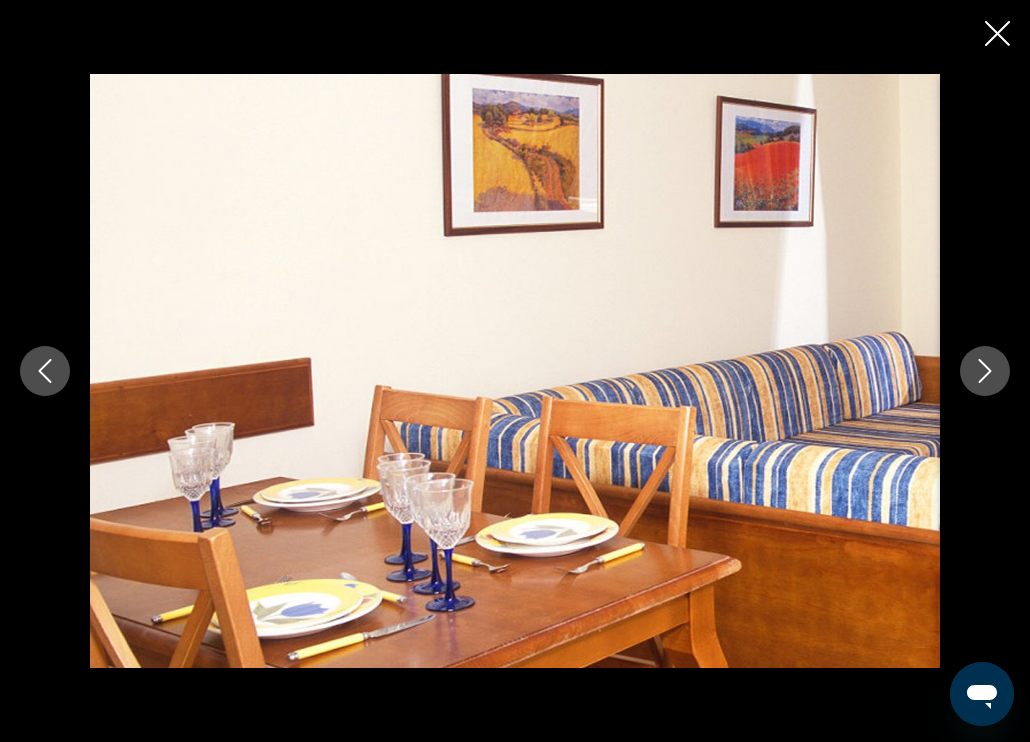 click at bounding box center [985, 371] 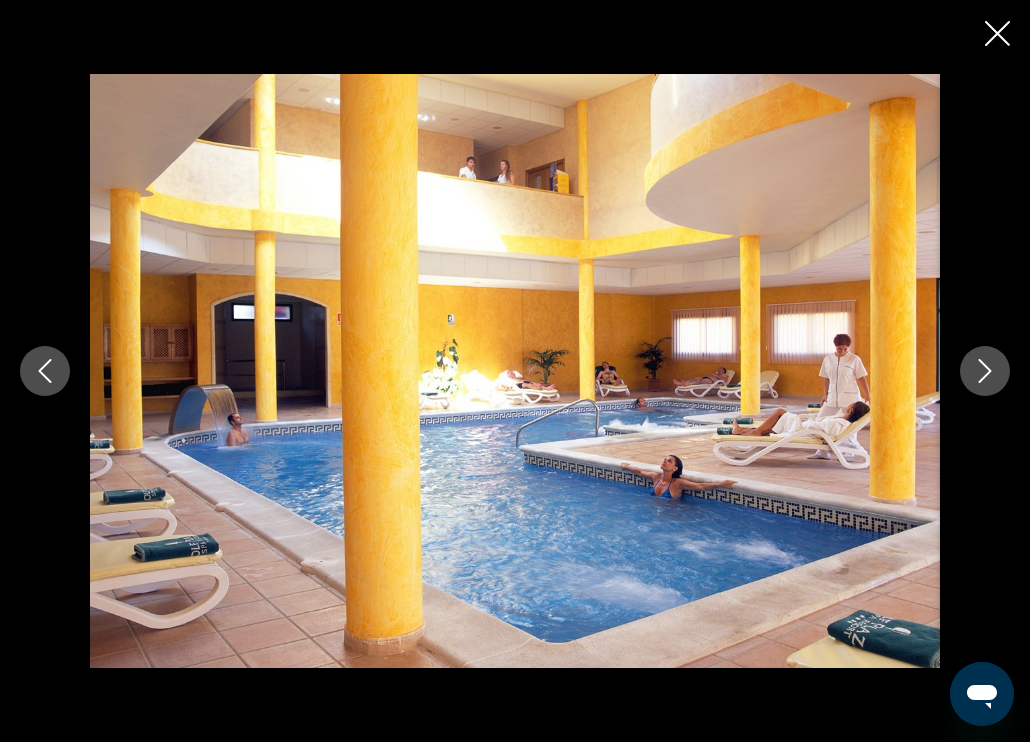 click at bounding box center [985, 371] 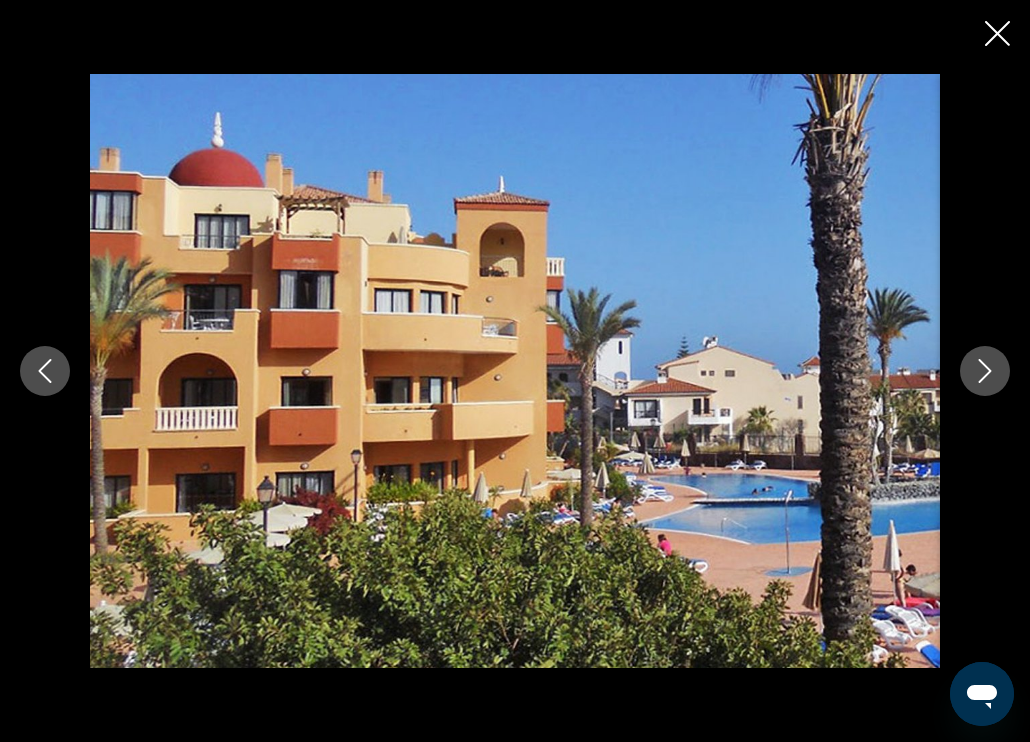 click at bounding box center [985, 371] 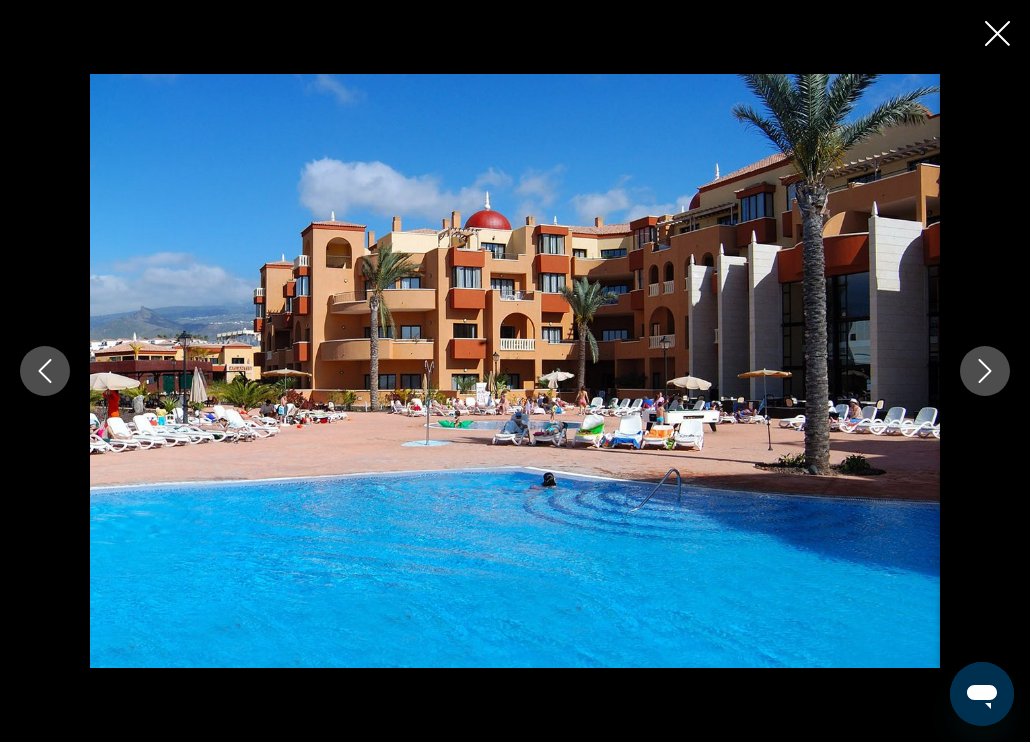 click at bounding box center (985, 371) 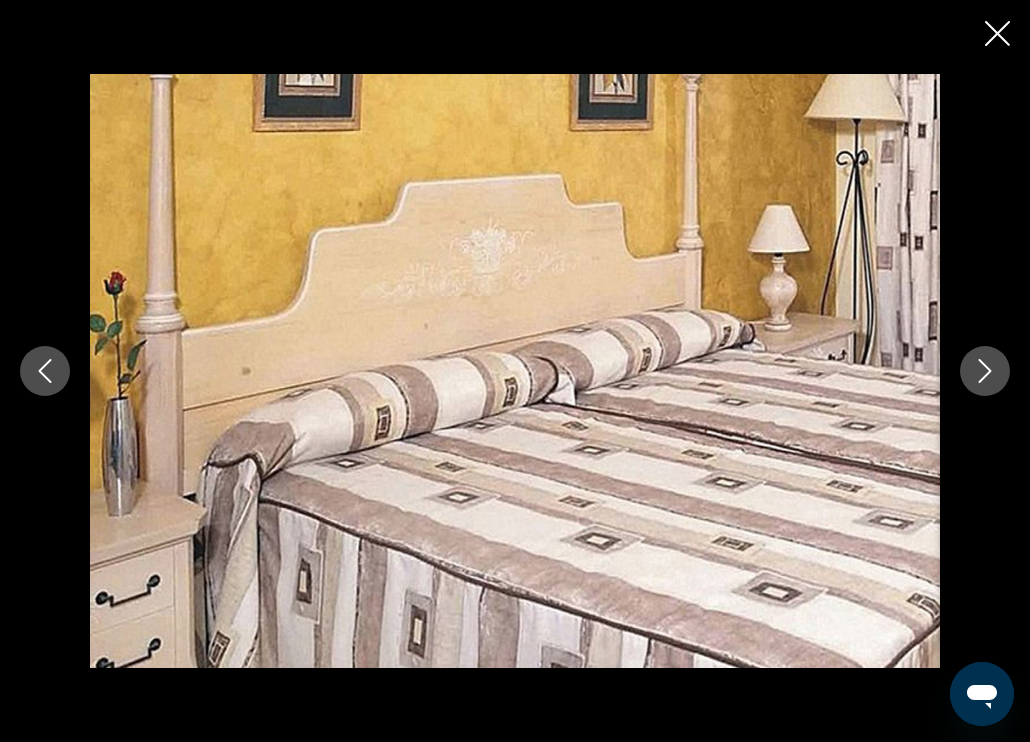 click at bounding box center (985, 371) 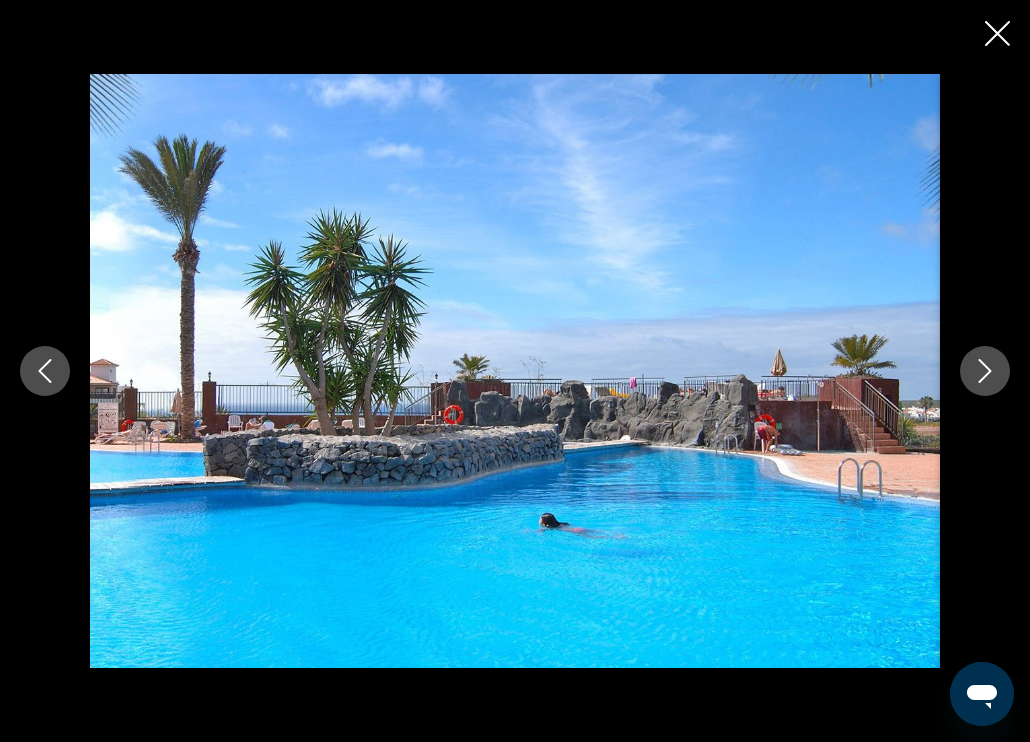 click at bounding box center [985, 371] 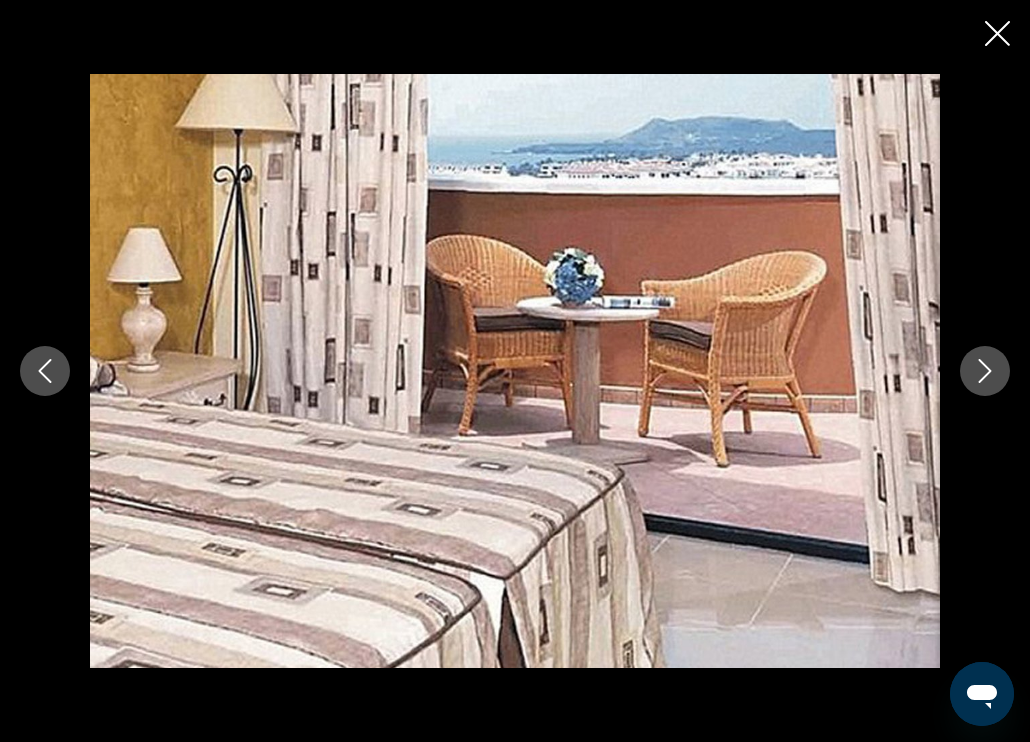 click at bounding box center (985, 371) 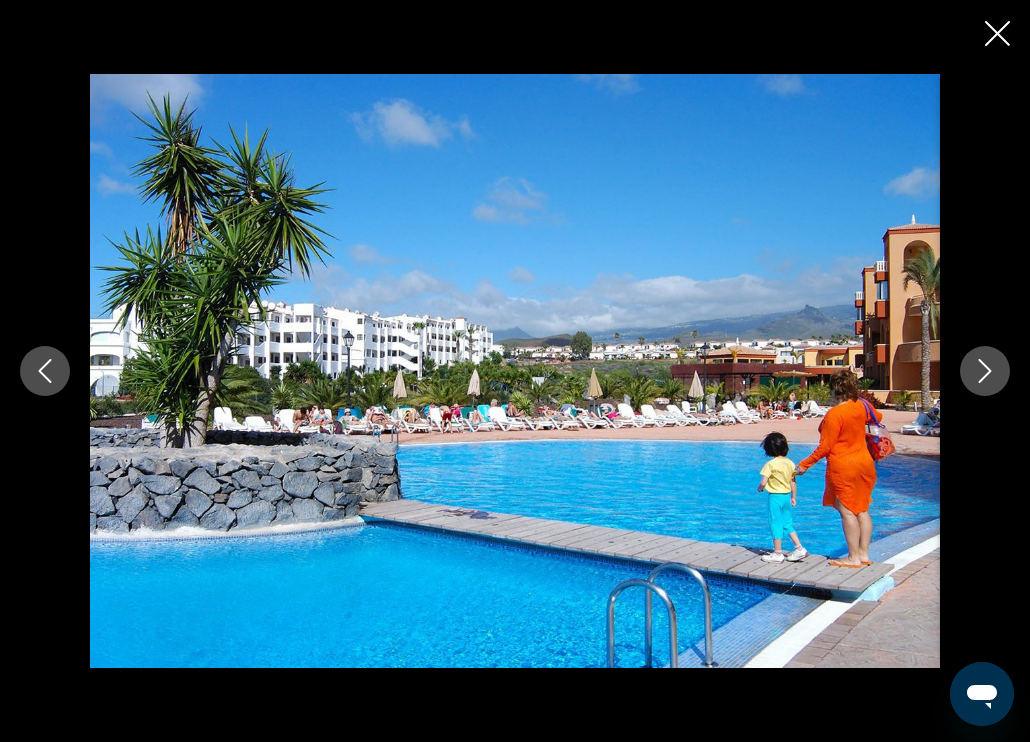 click at bounding box center [985, 371] 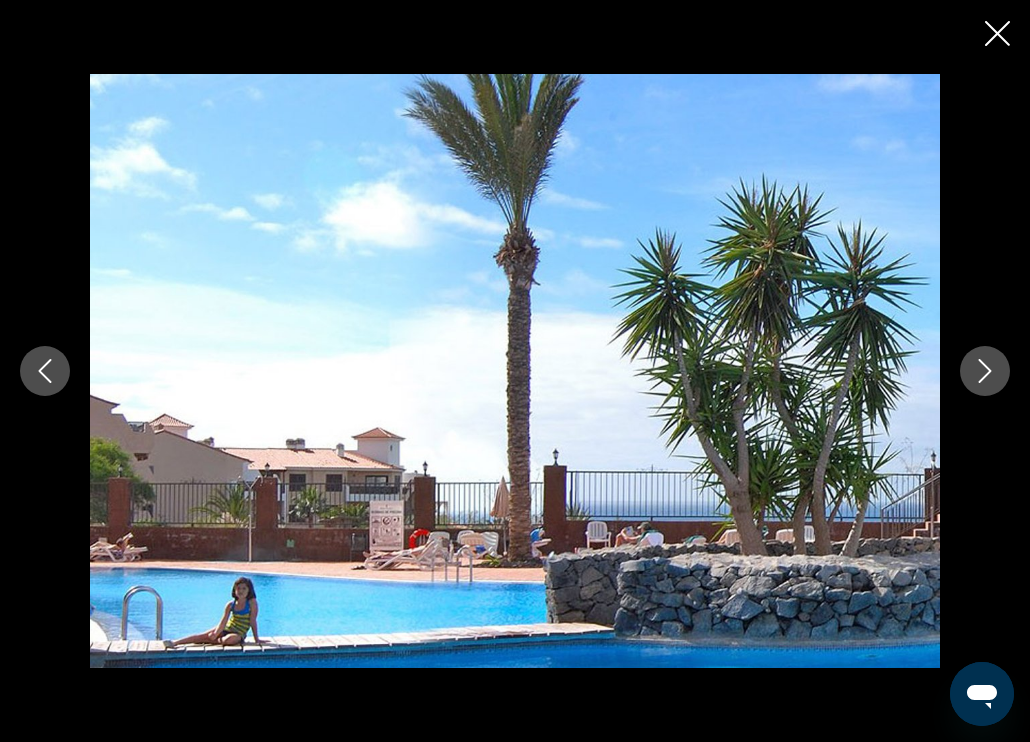 click at bounding box center (985, 371) 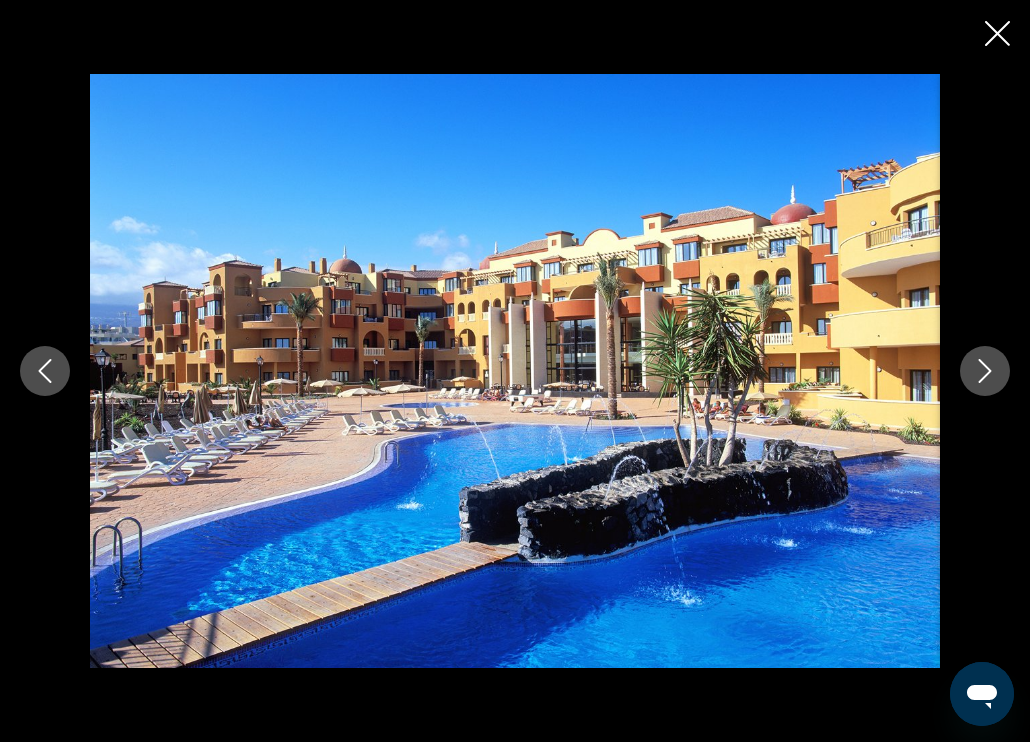 click at bounding box center [985, 371] 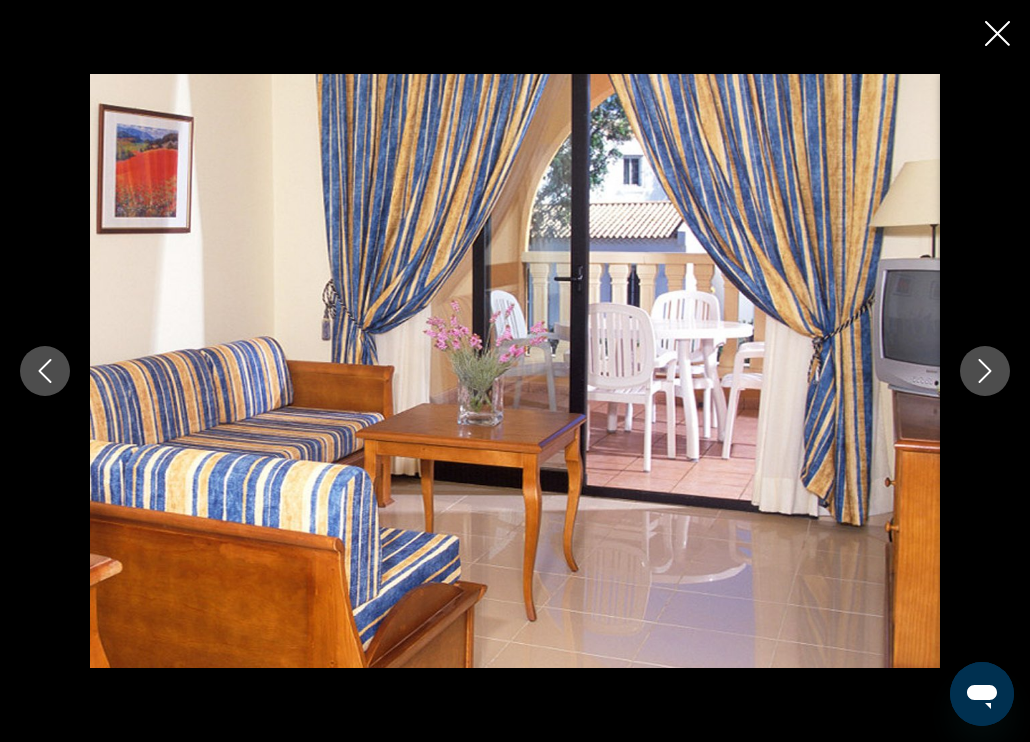 click at bounding box center (985, 371) 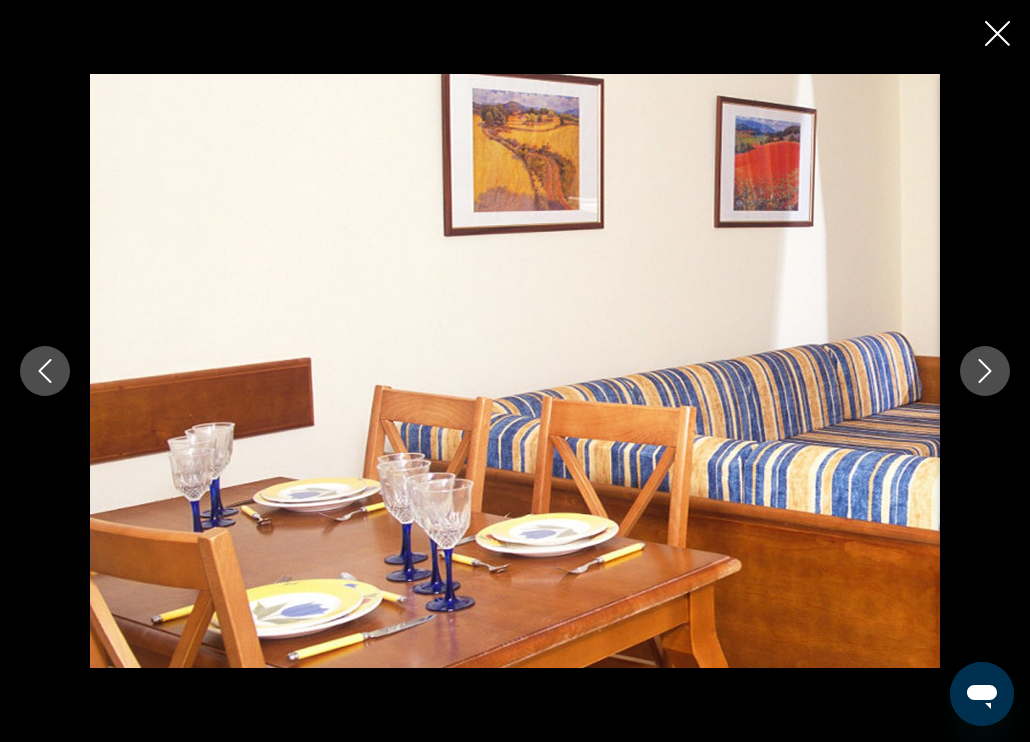 click at bounding box center [985, 371] 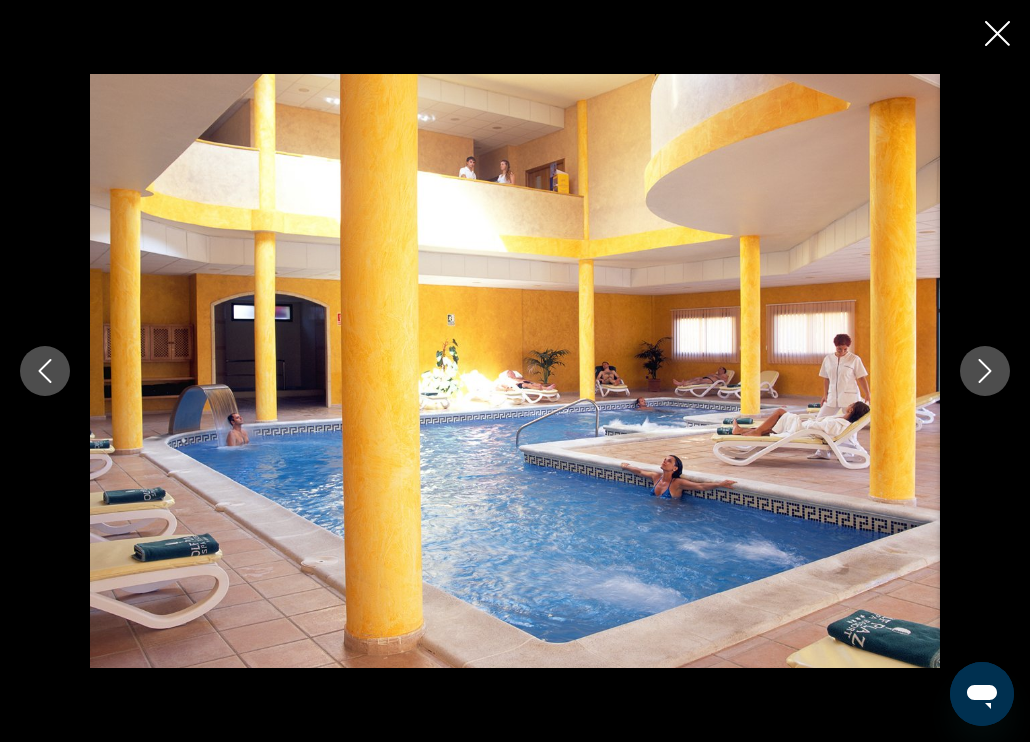 click at bounding box center [985, 371] 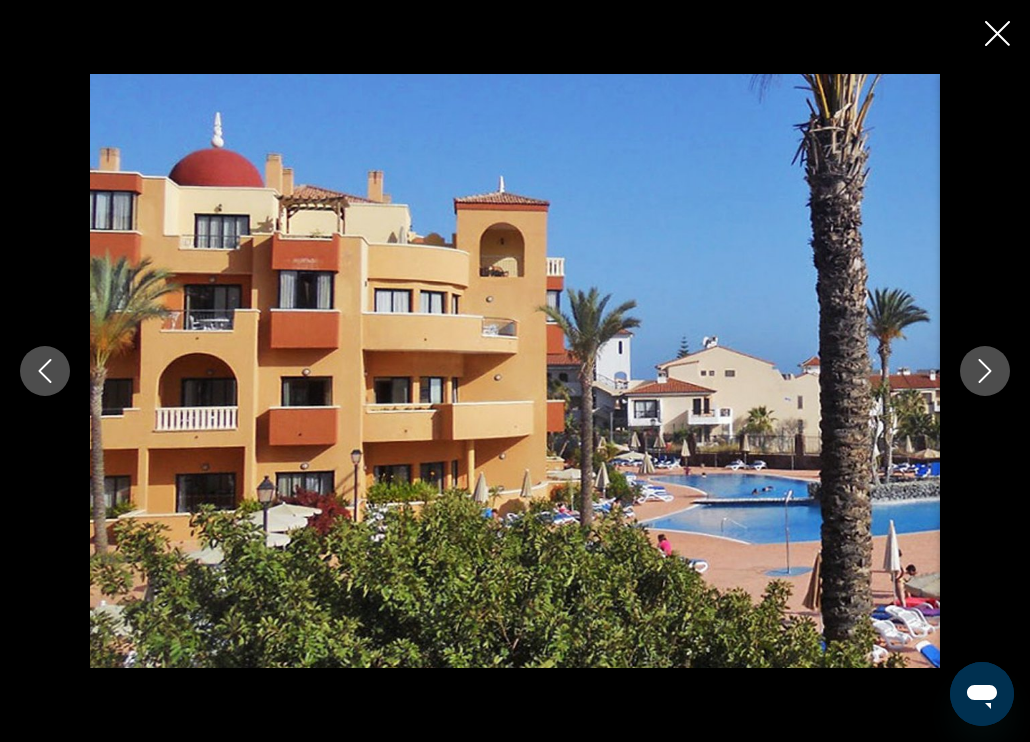 click at bounding box center (985, 371) 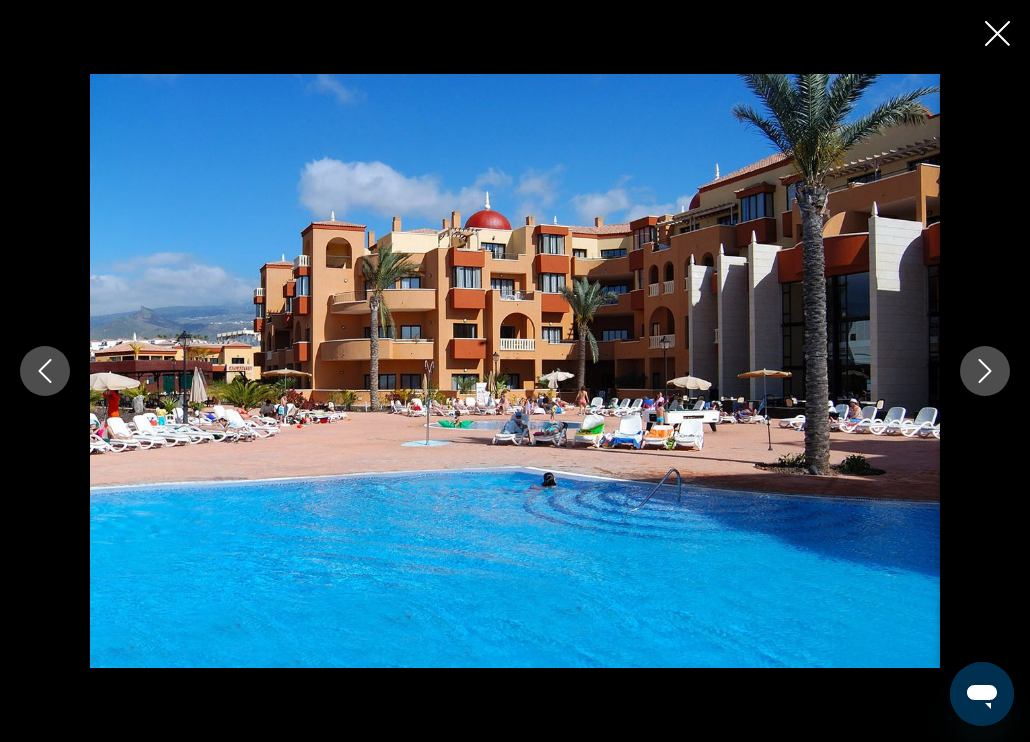 click at bounding box center [985, 371] 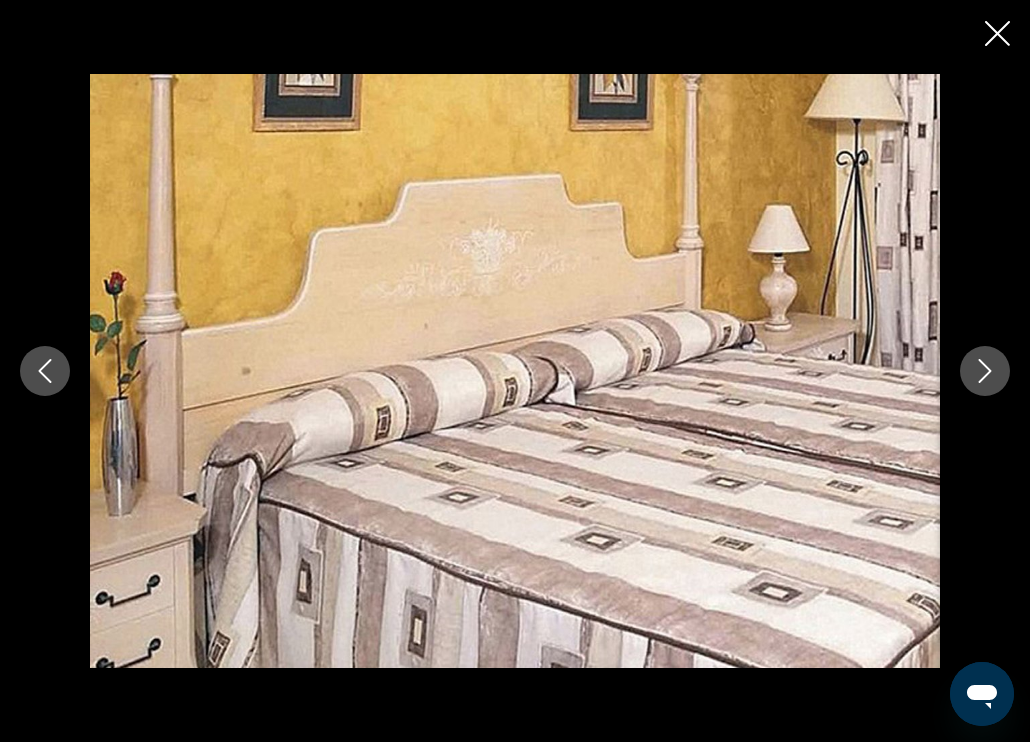 click at bounding box center (985, 371) 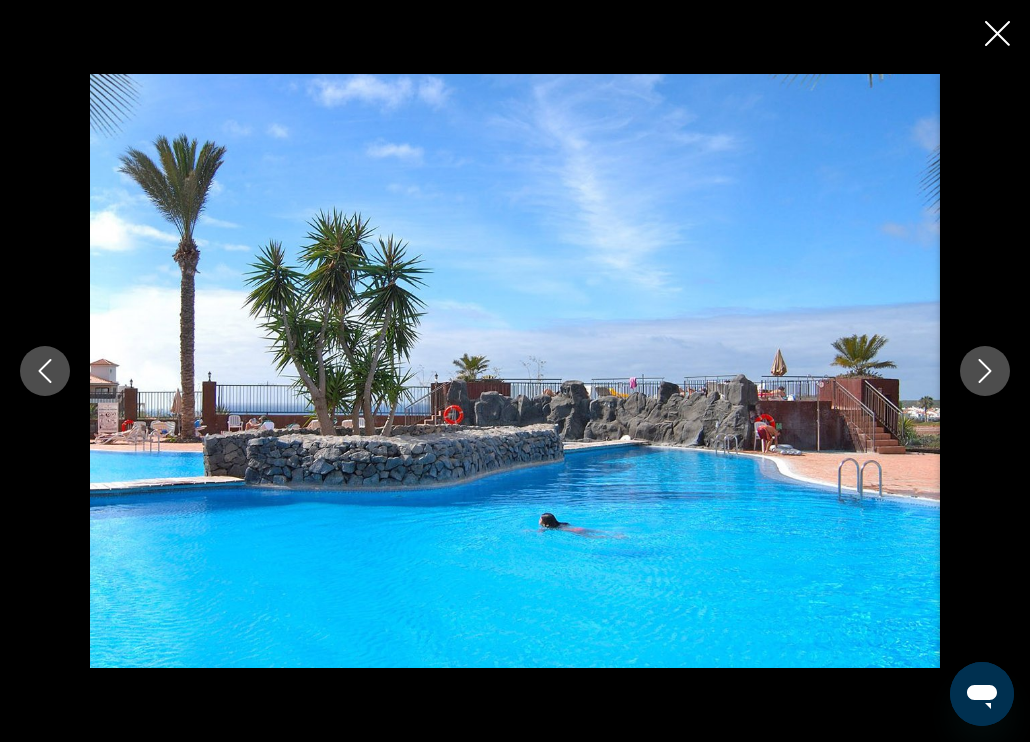click at bounding box center [985, 371] 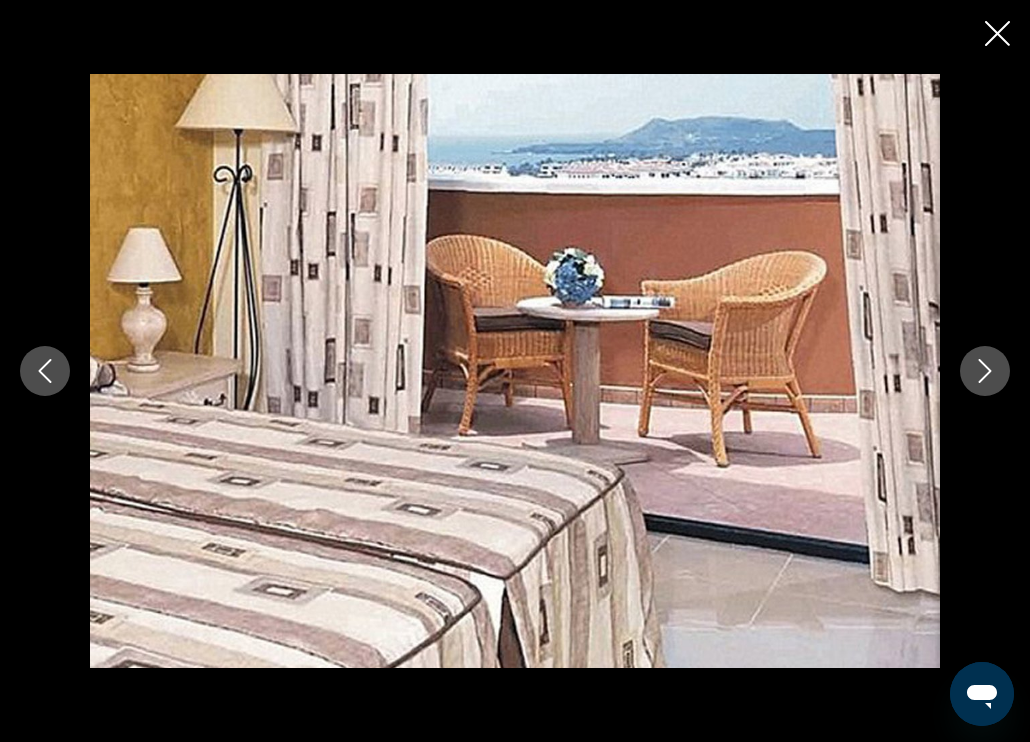 click at bounding box center [985, 371] 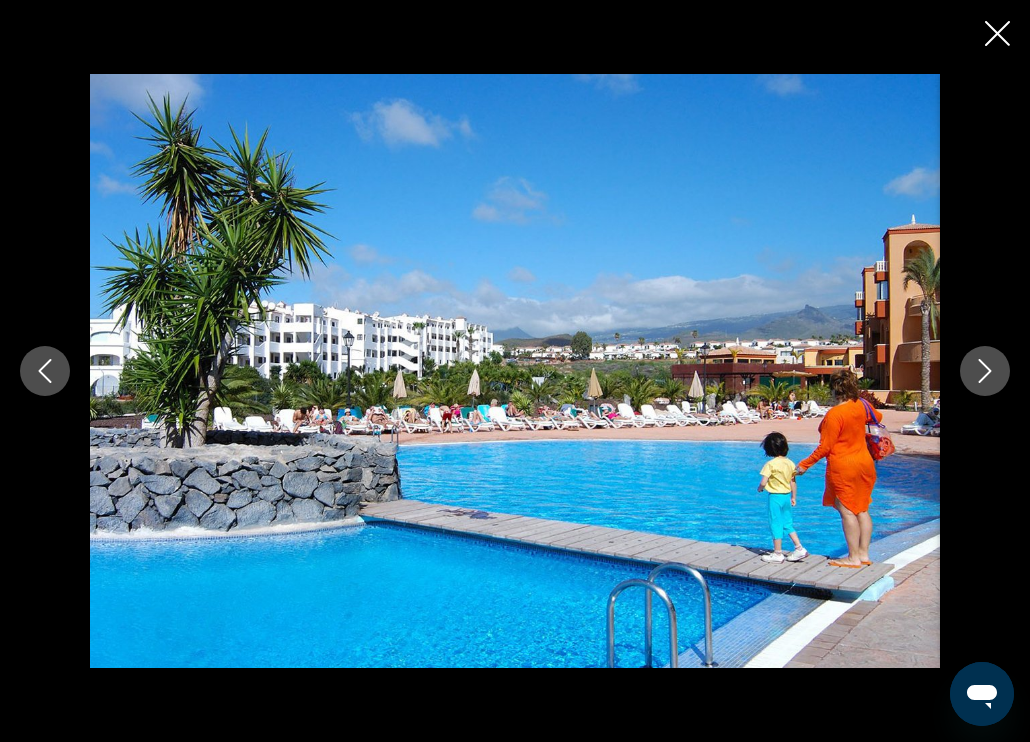 click at bounding box center (997, 33) 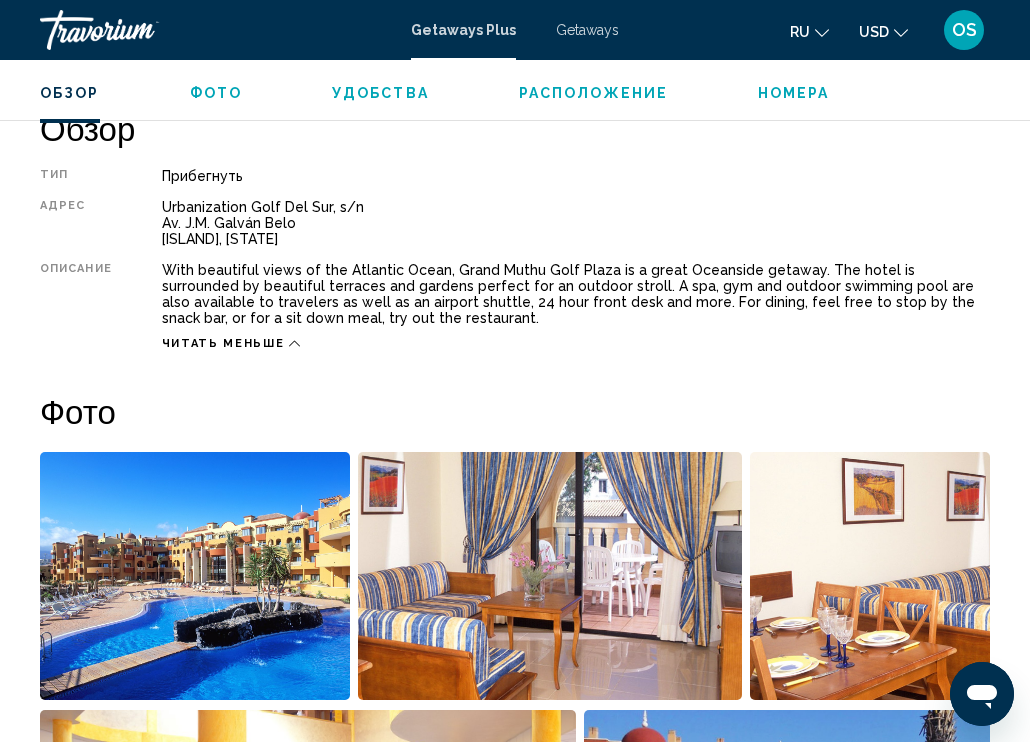 drag, startPoint x: 164, startPoint y: 206, endPoint x: 337, endPoint y: 239, distance: 176.11928 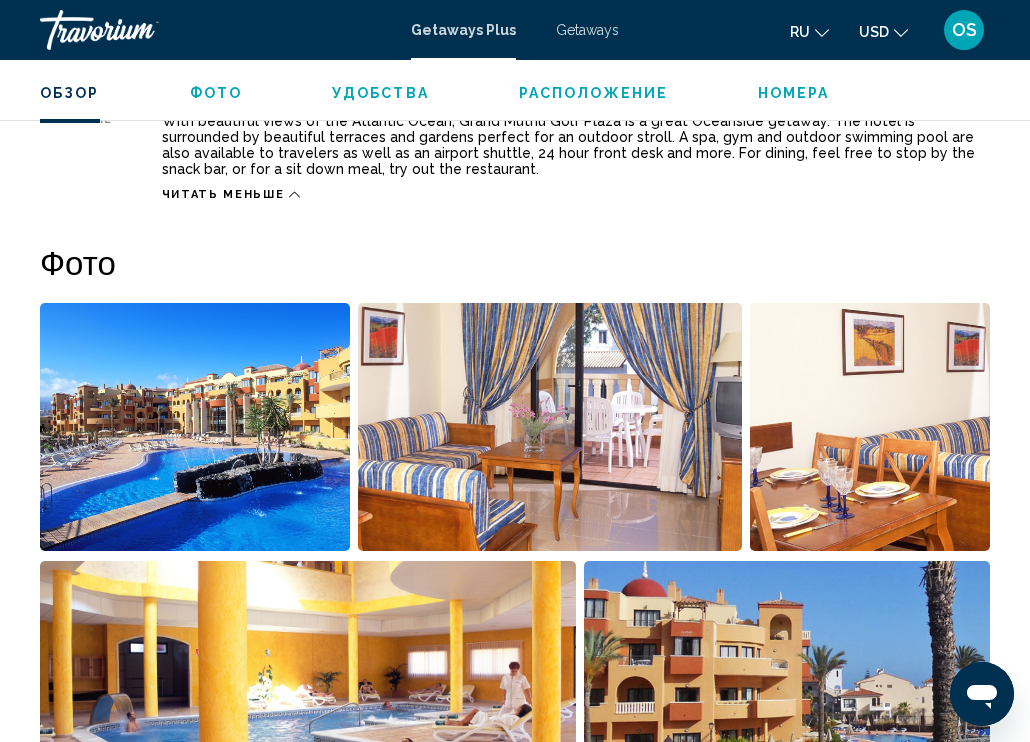 scroll, scrollTop: 1222, scrollLeft: 0, axis: vertical 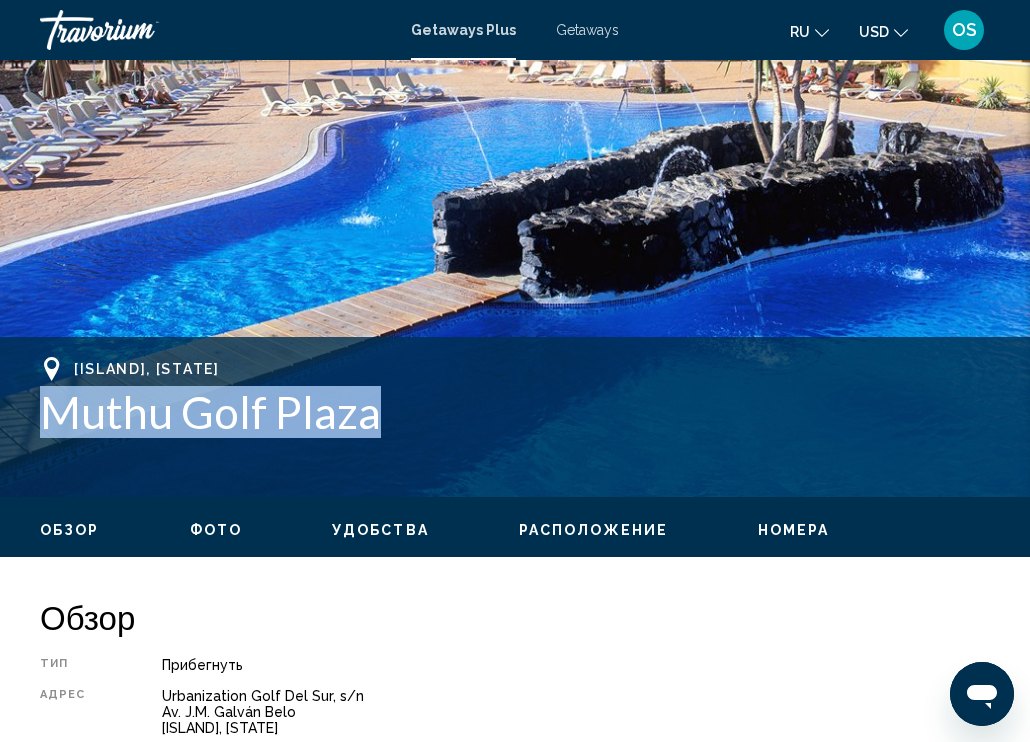 drag, startPoint x: 42, startPoint y: 406, endPoint x: 399, endPoint y: 439, distance: 358.52197 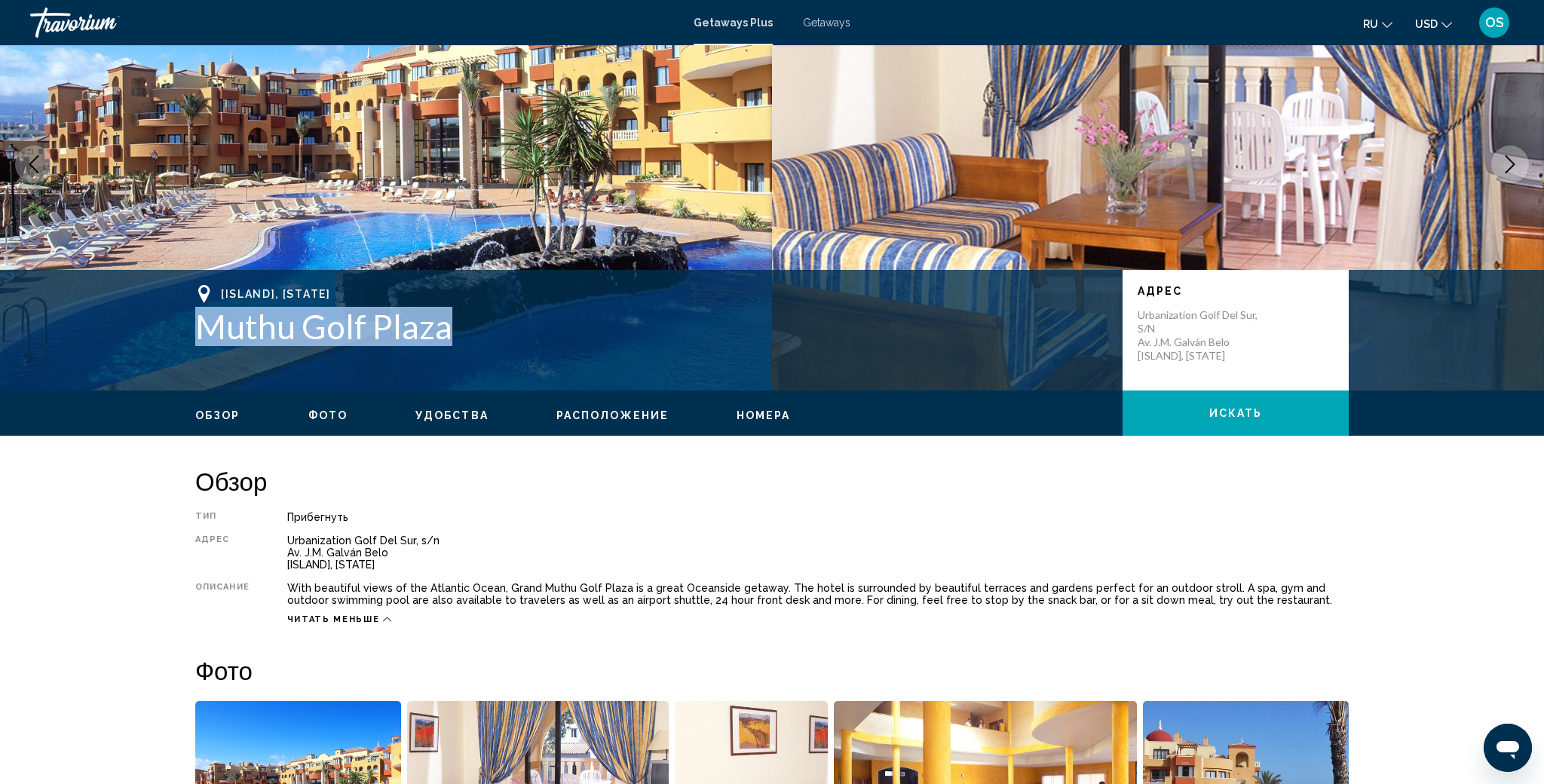 scroll, scrollTop: 106, scrollLeft: 0, axis: vertical 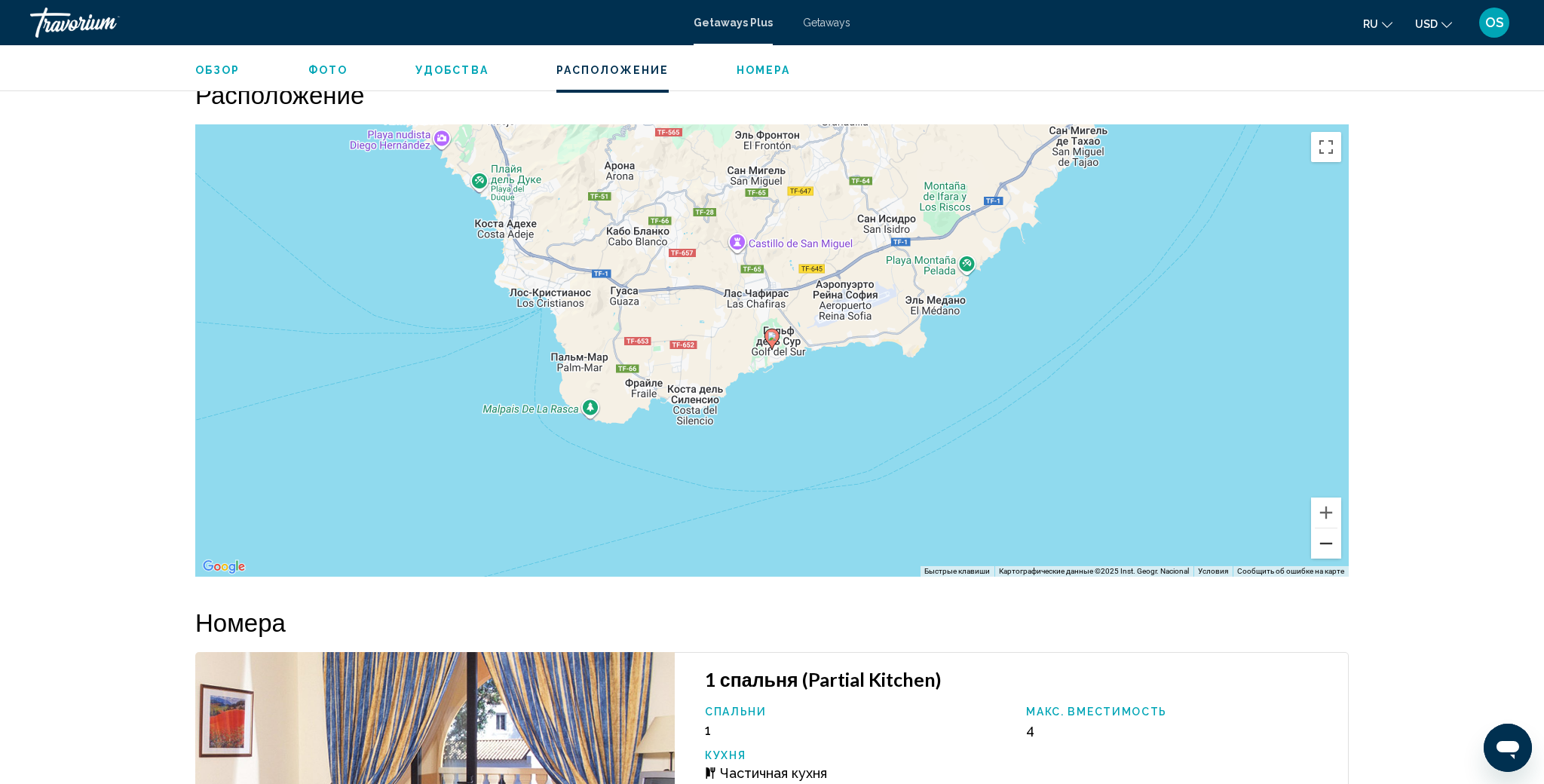 click at bounding box center (1326, 544) 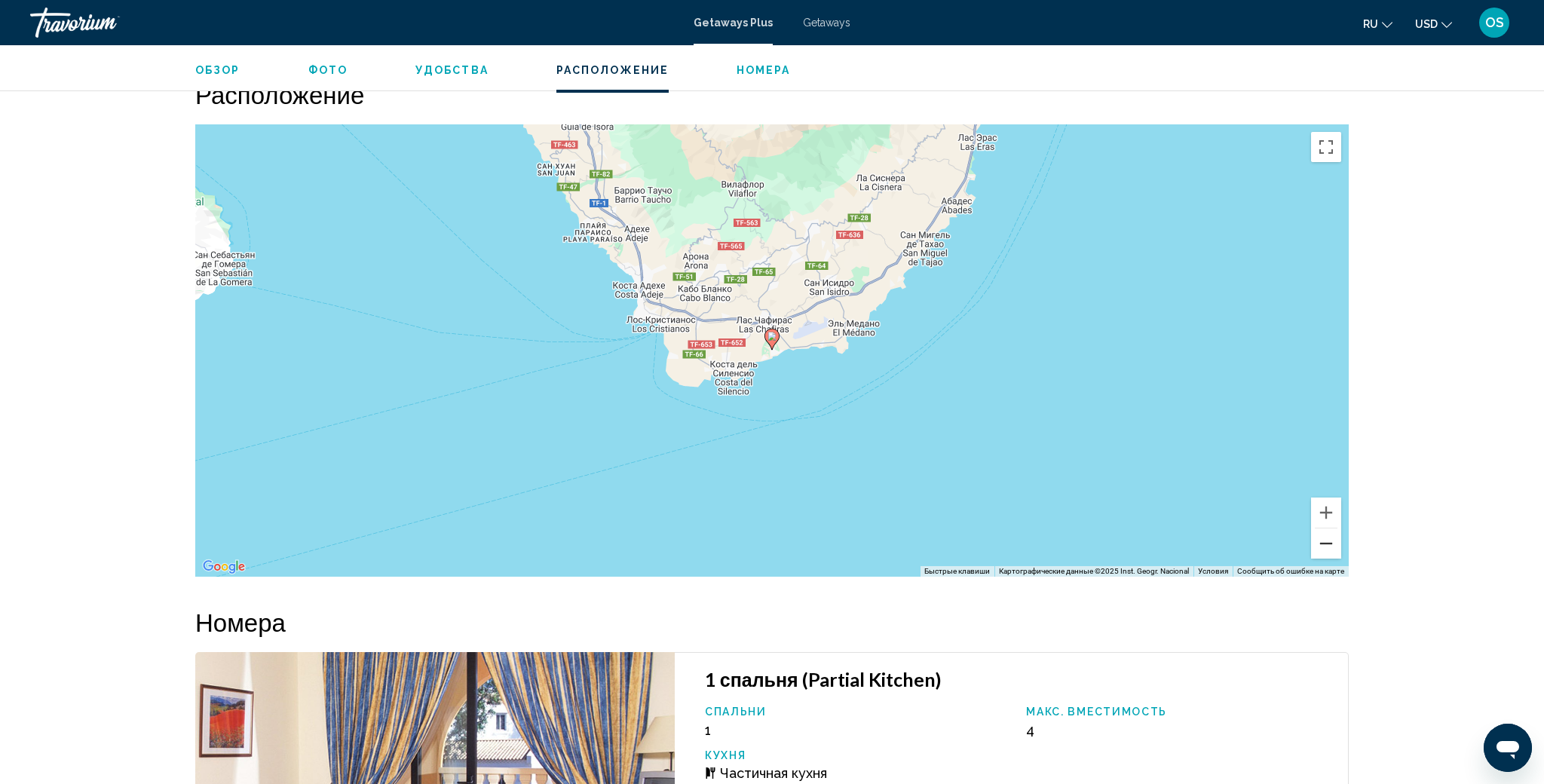 click at bounding box center [1326, 544] 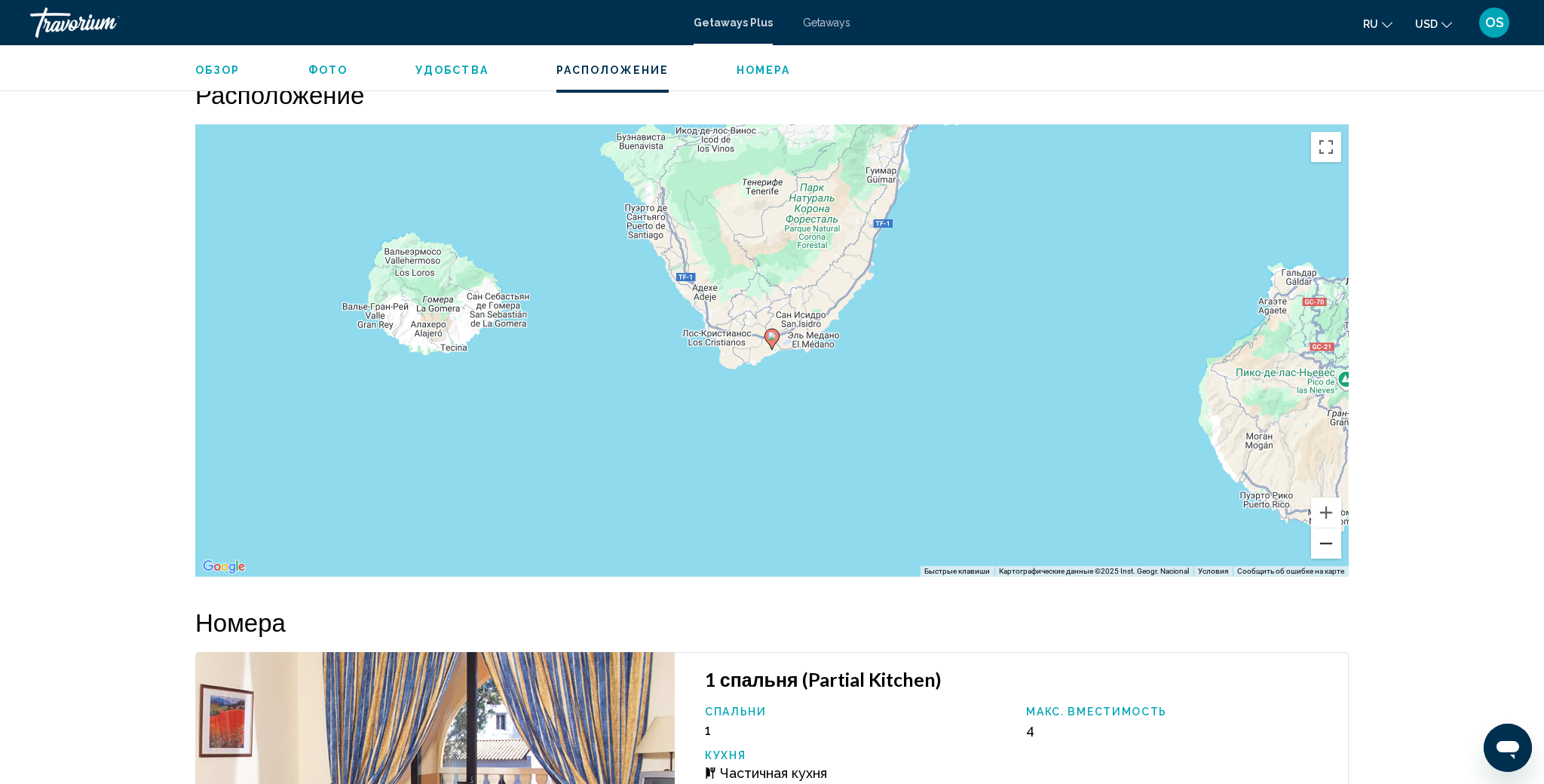 click at bounding box center (1326, 544) 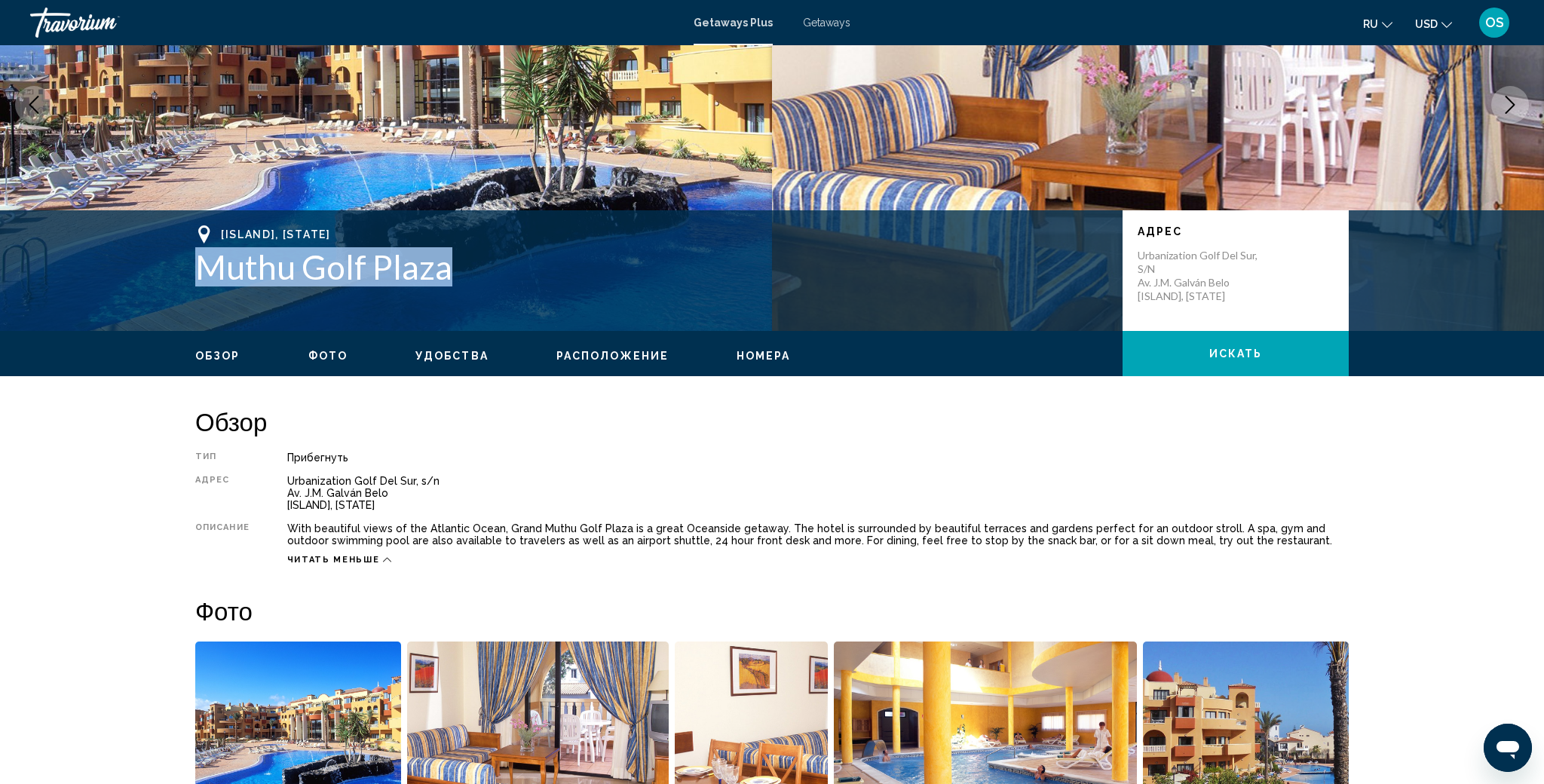 scroll, scrollTop: 155, scrollLeft: 0, axis: vertical 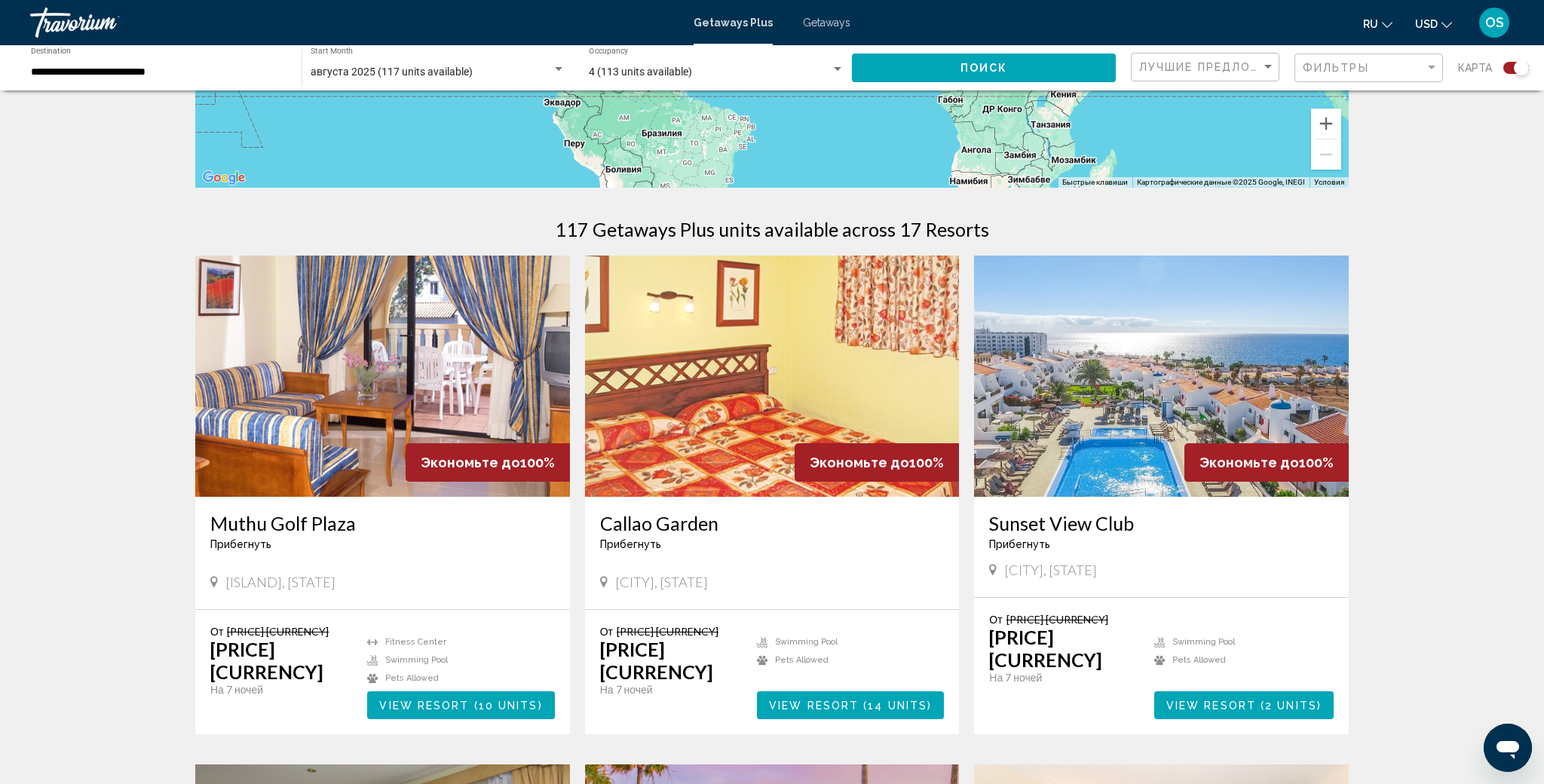 click at bounding box center [772, 376] 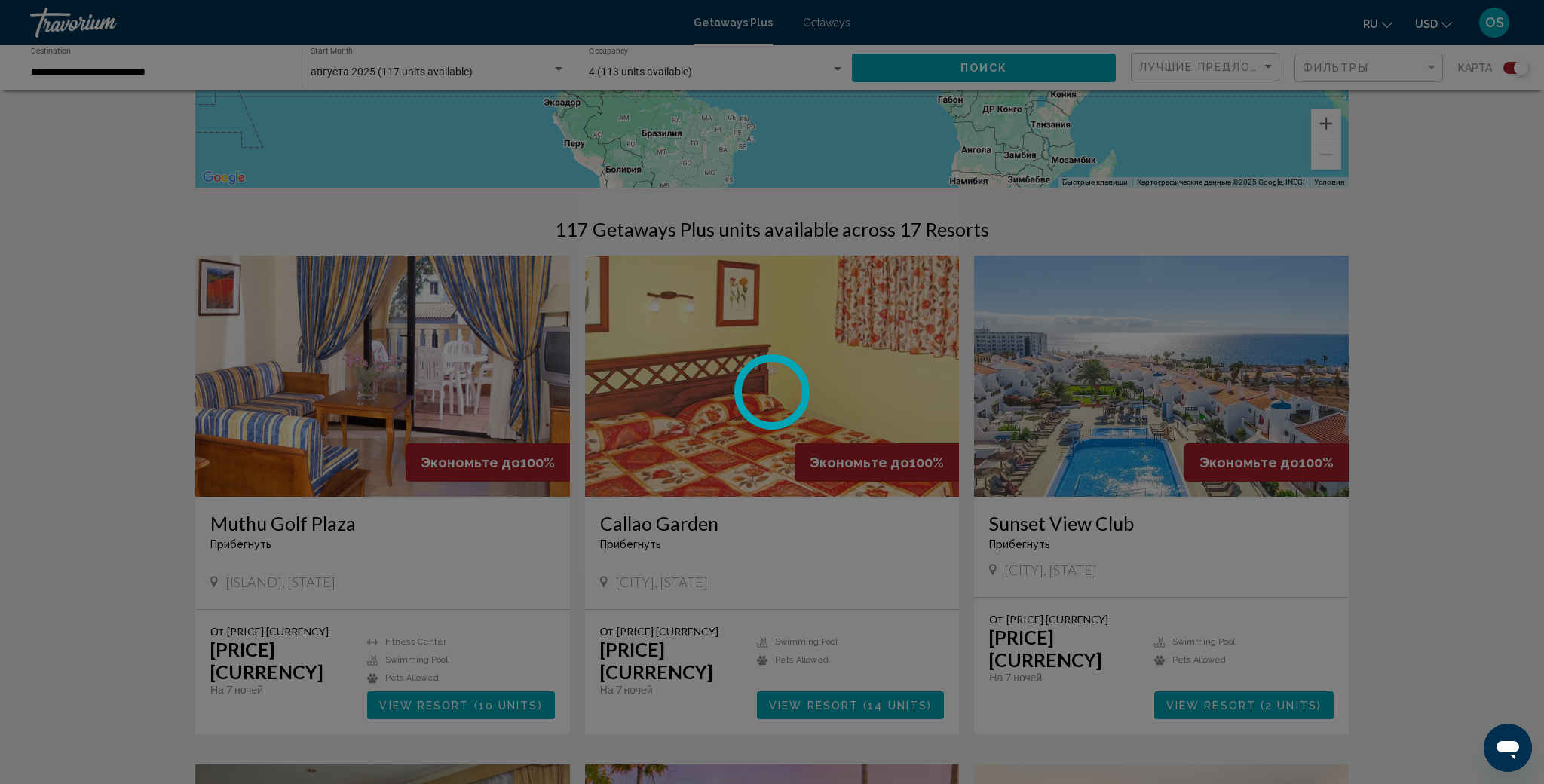 scroll, scrollTop: 0, scrollLeft: 0, axis: both 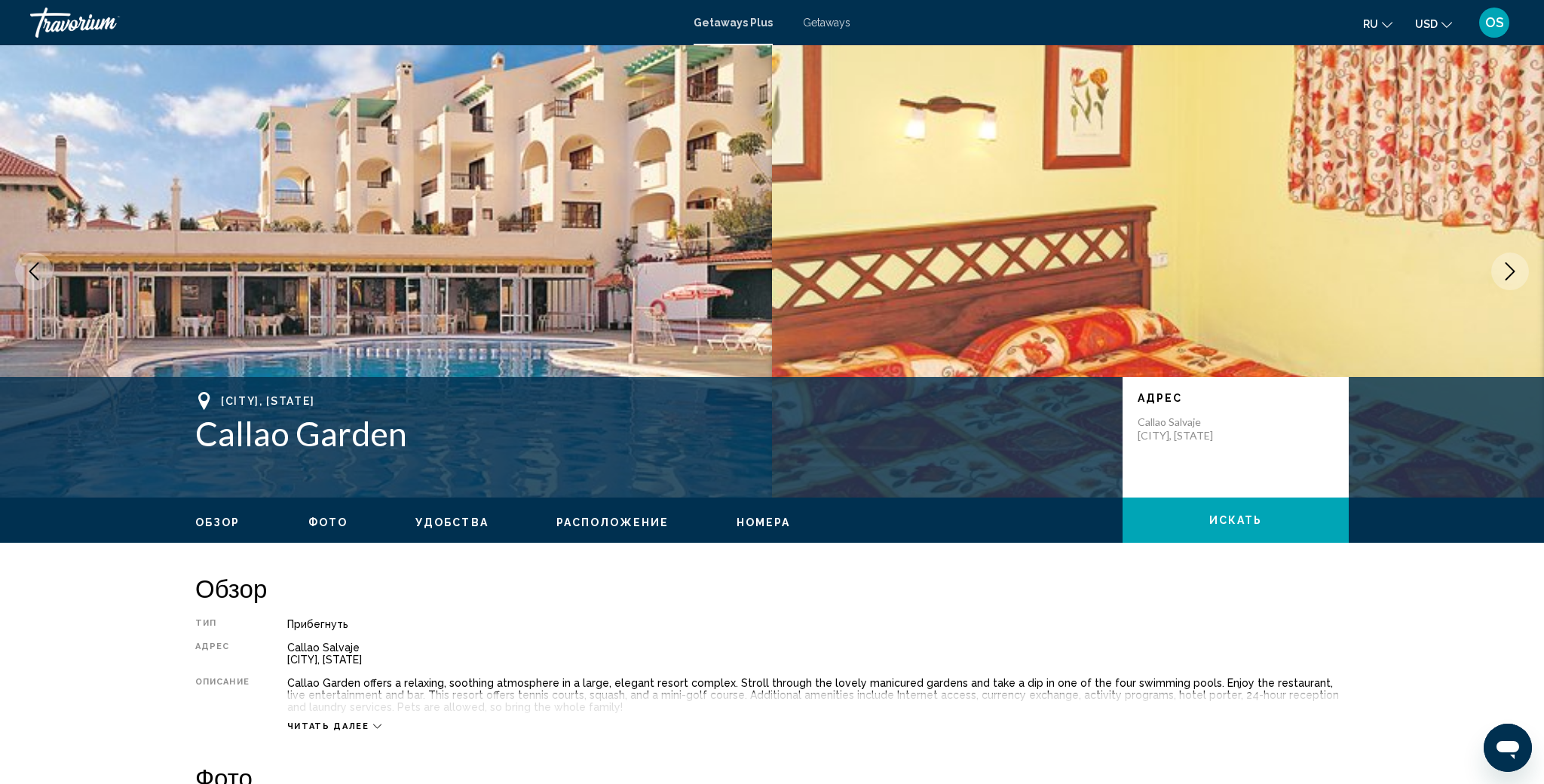 click at bounding box center [1510, 271] 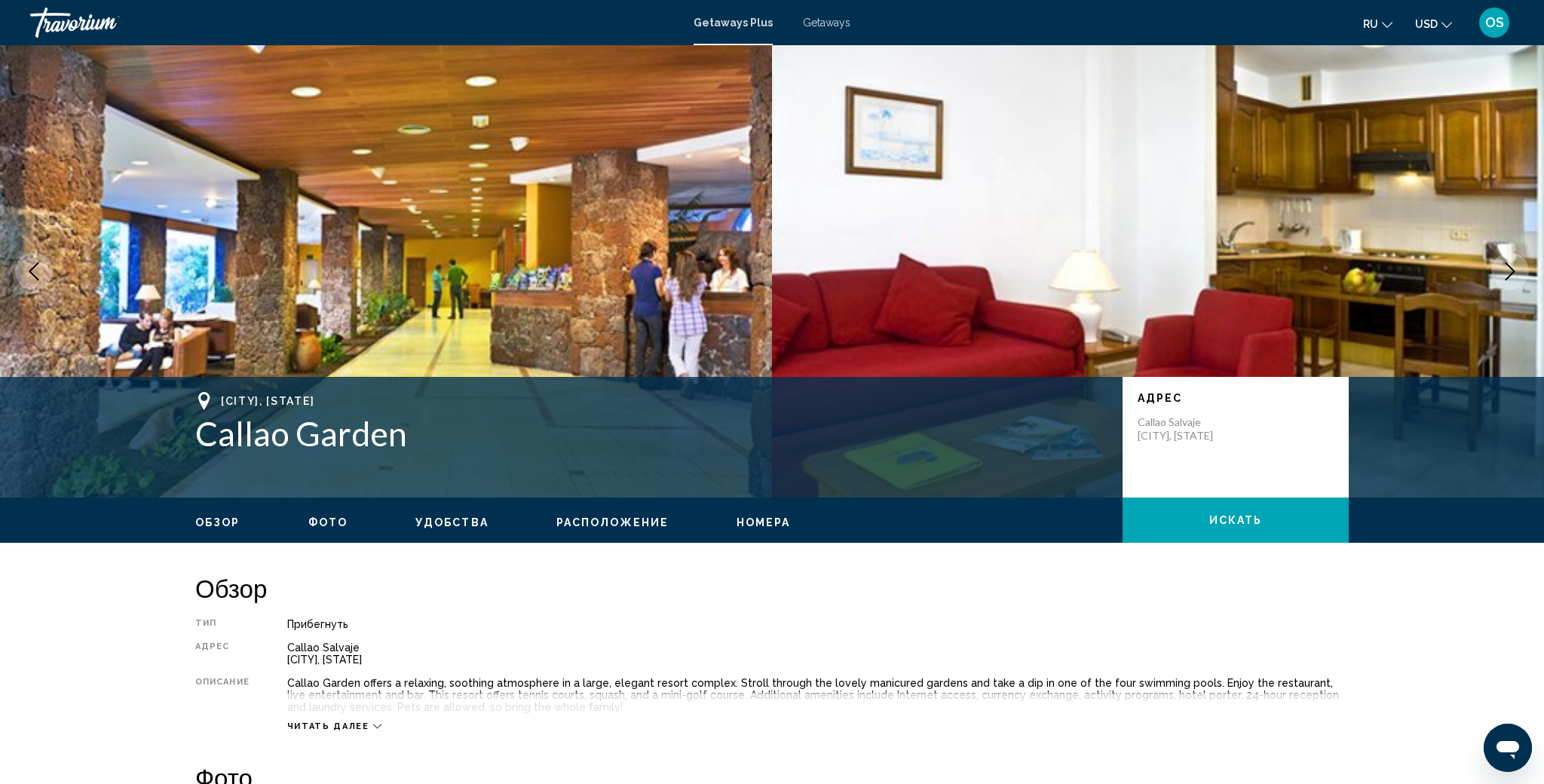 click at bounding box center (1510, 271) 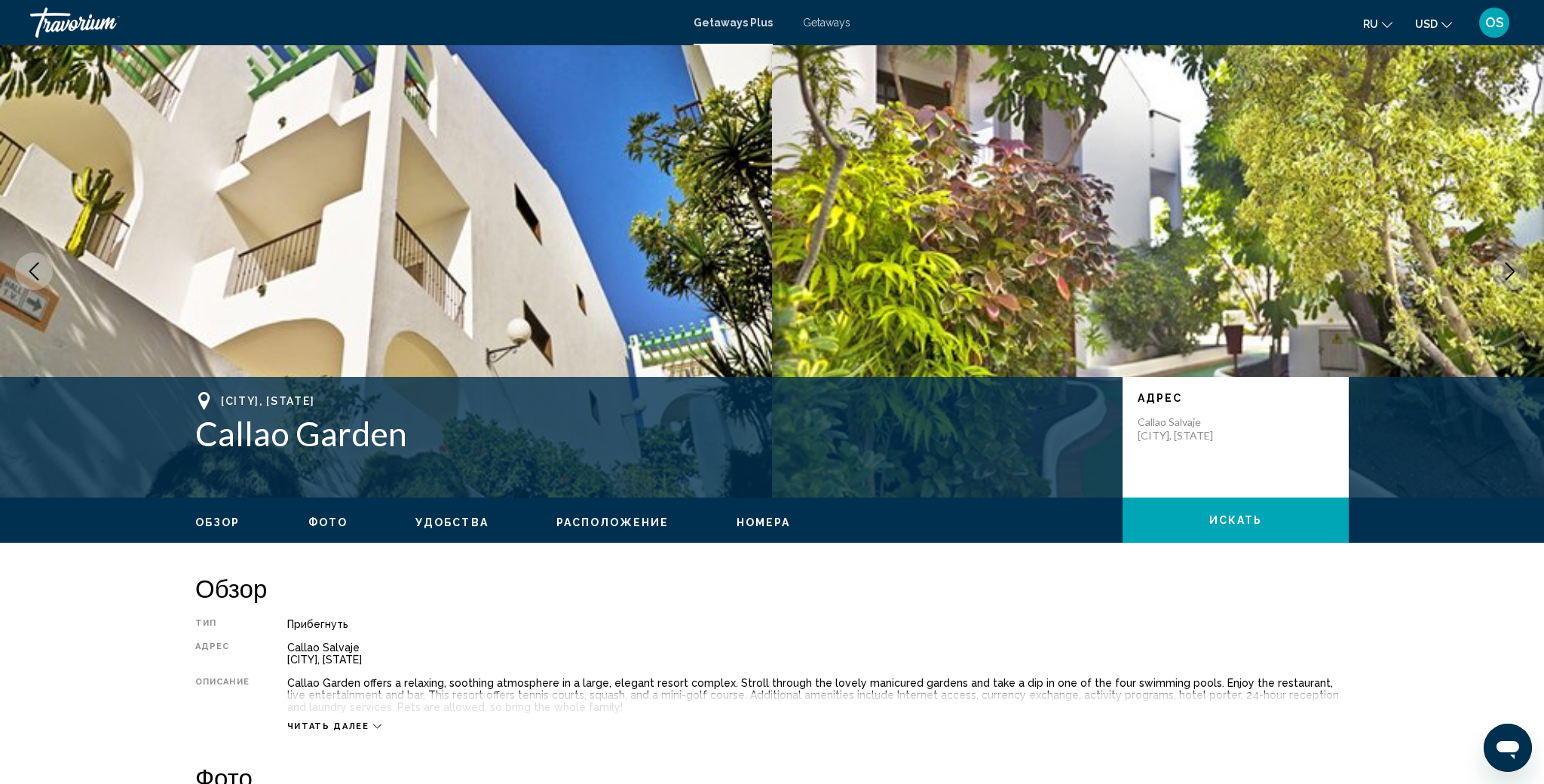 click at bounding box center [1510, 271] 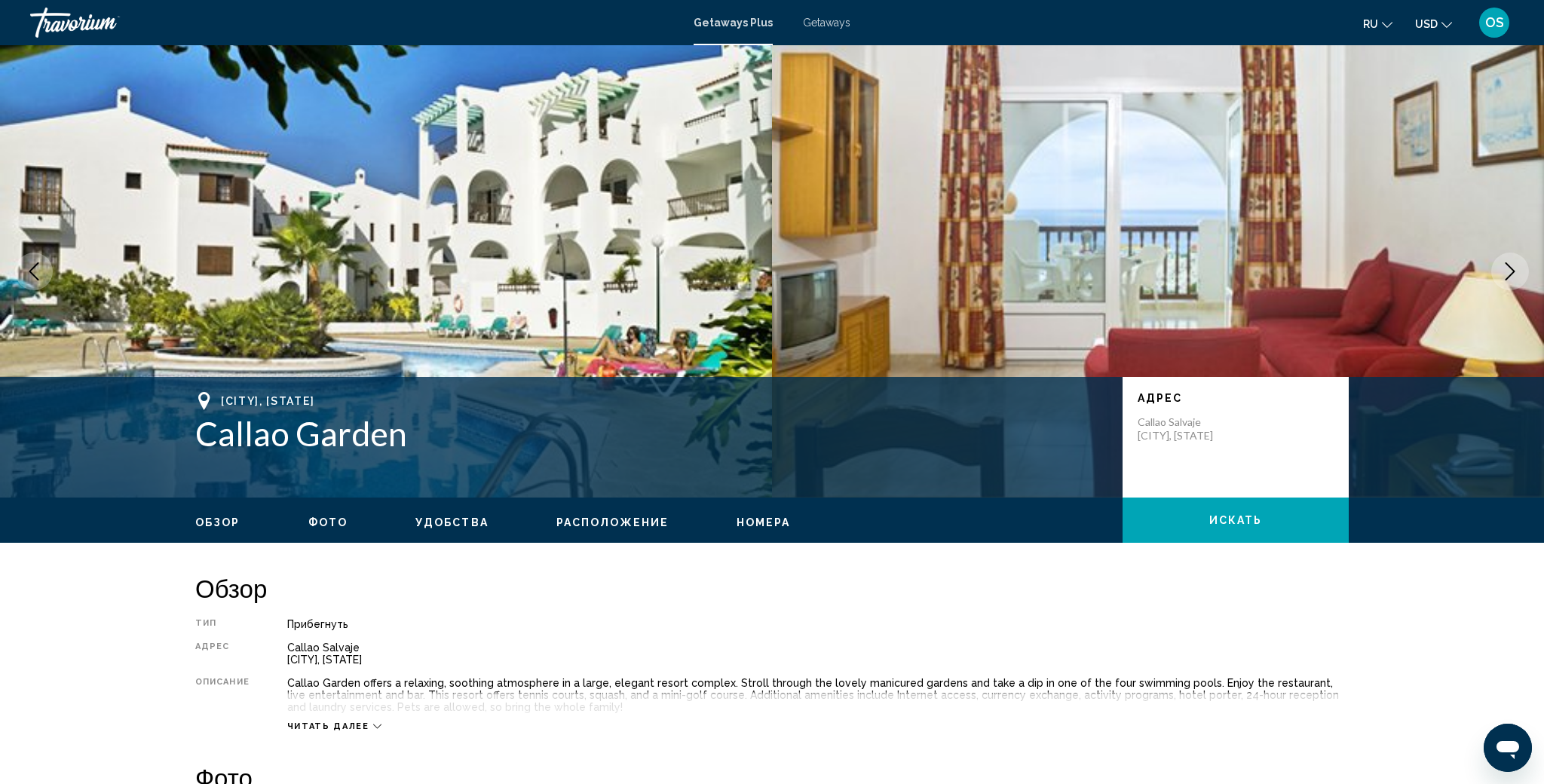 click at bounding box center (1510, 271) 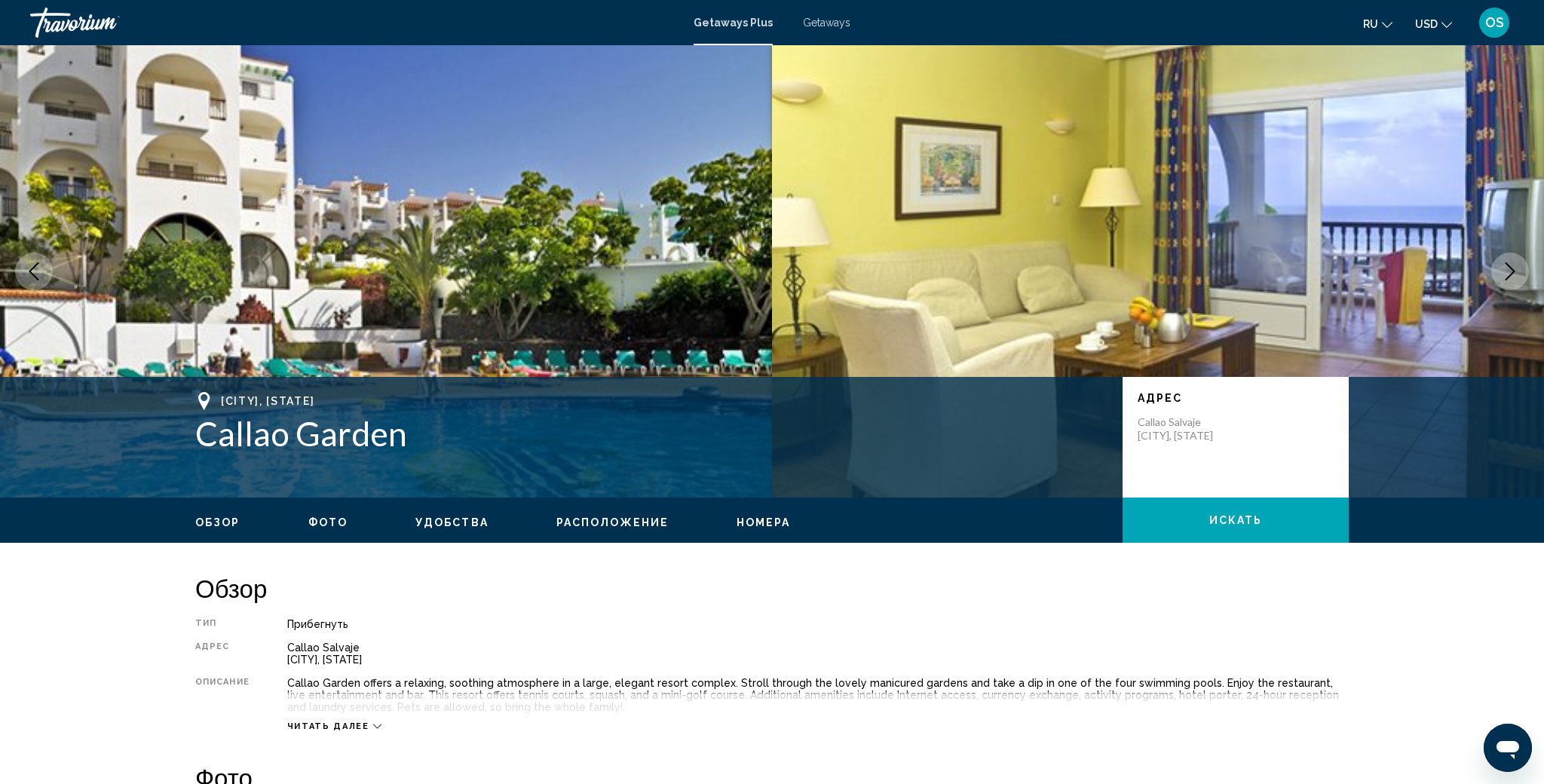 click at bounding box center [1510, 271] 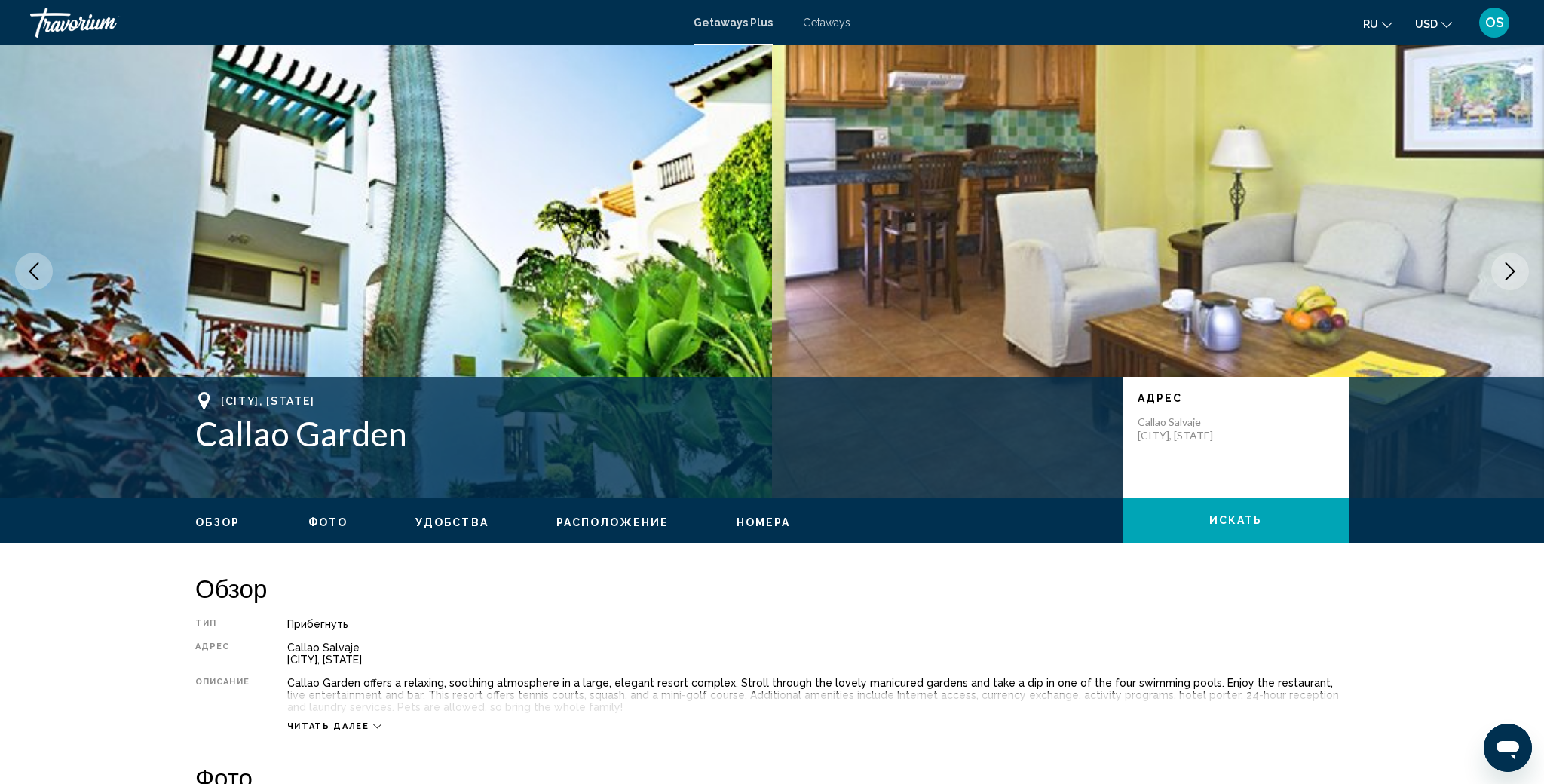 click at bounding box center (1510, 271) 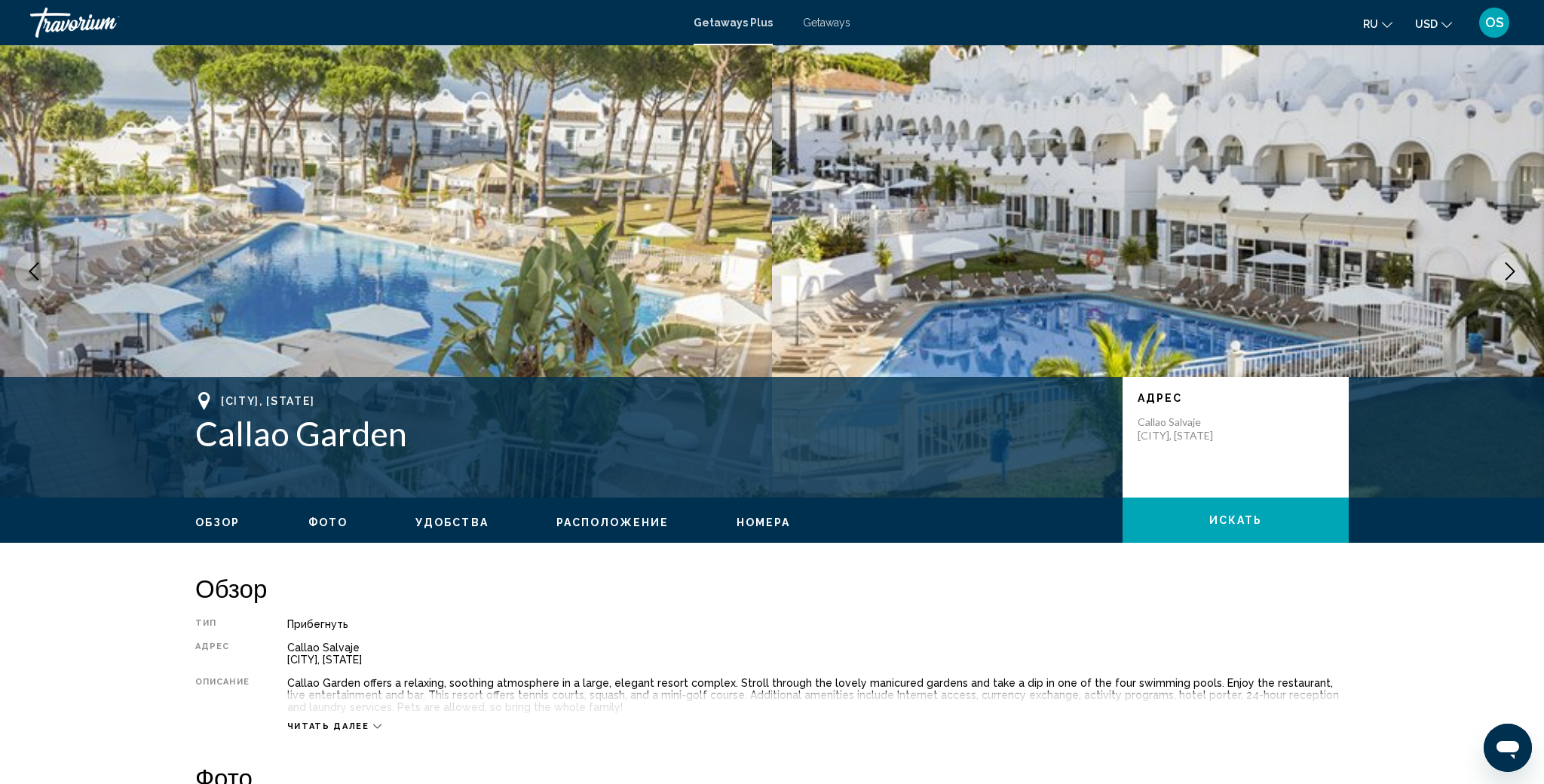 click at bounding box center (1510, 271) 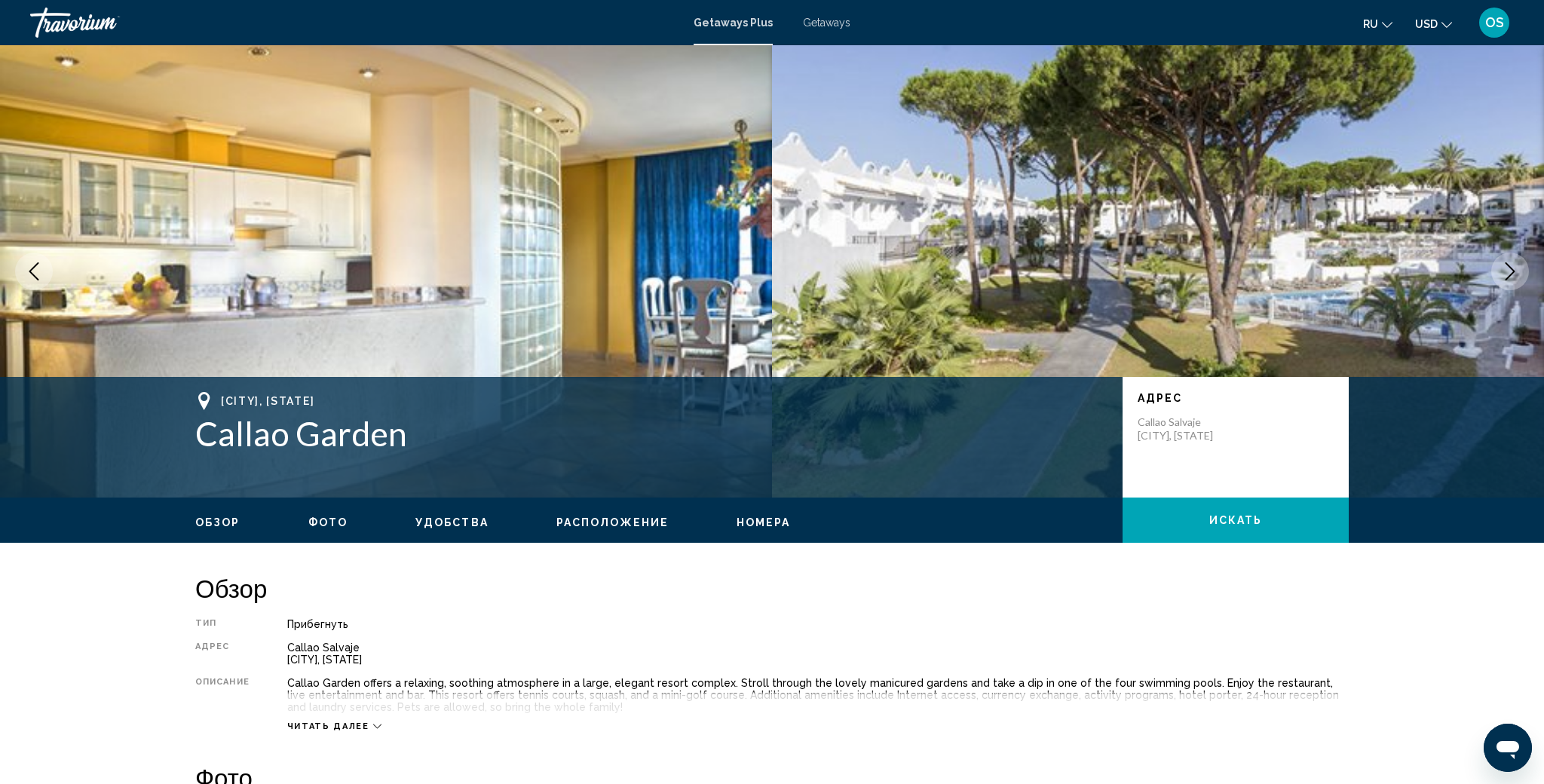 click at bounding box center (1510, 271) 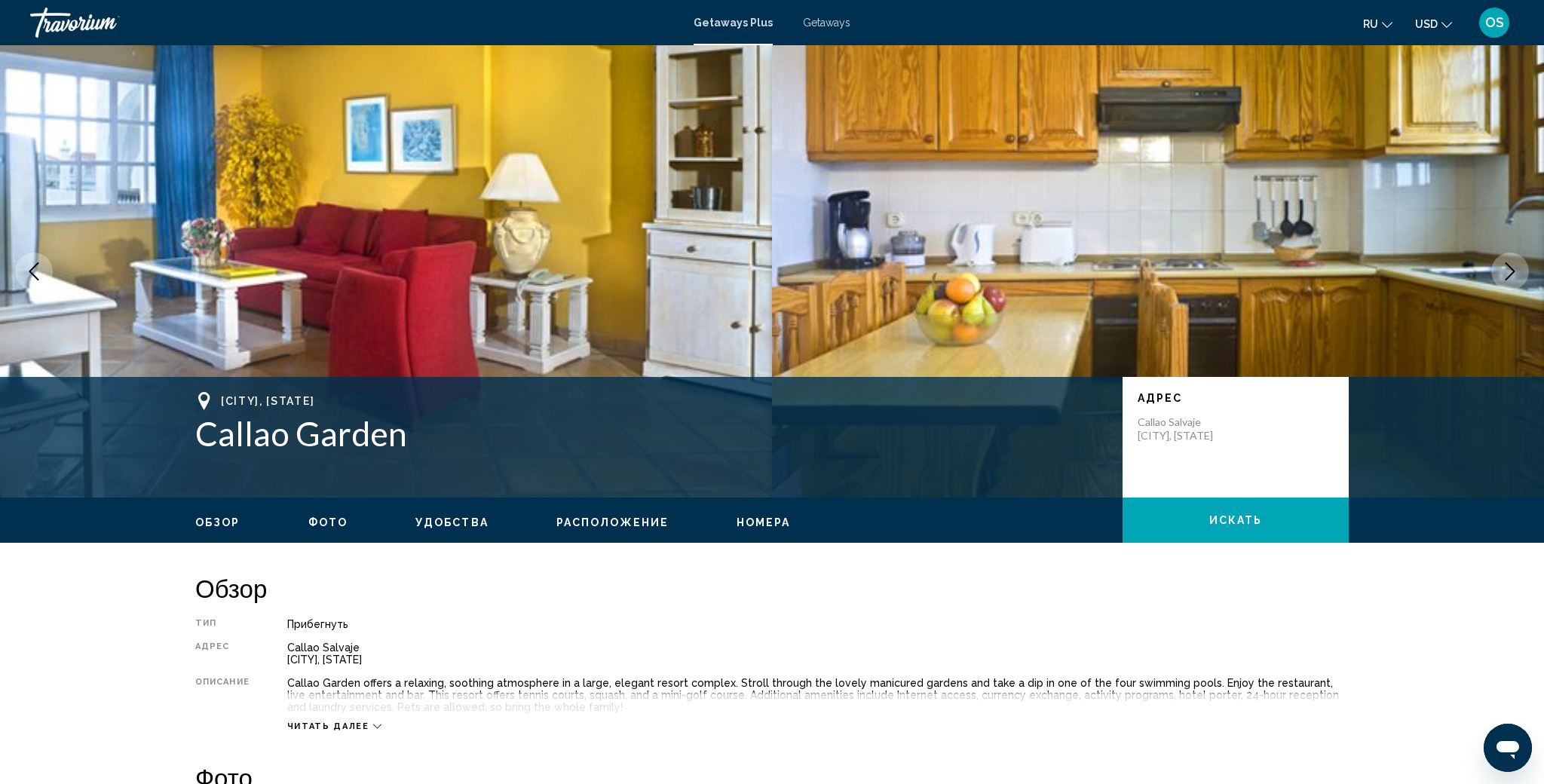 click at bounding box center (1510, 271) 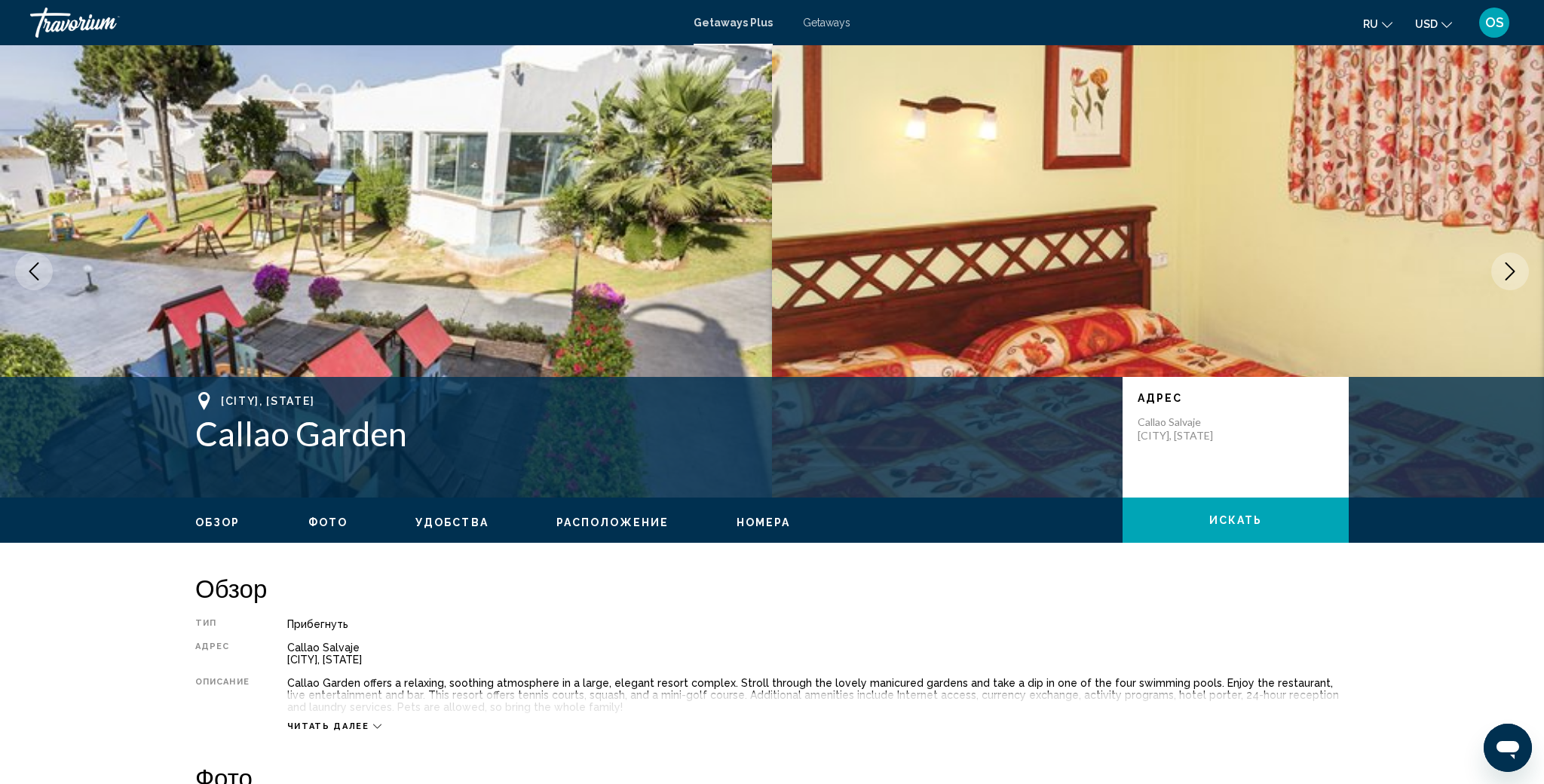 click at bounding box center (1510, 271) 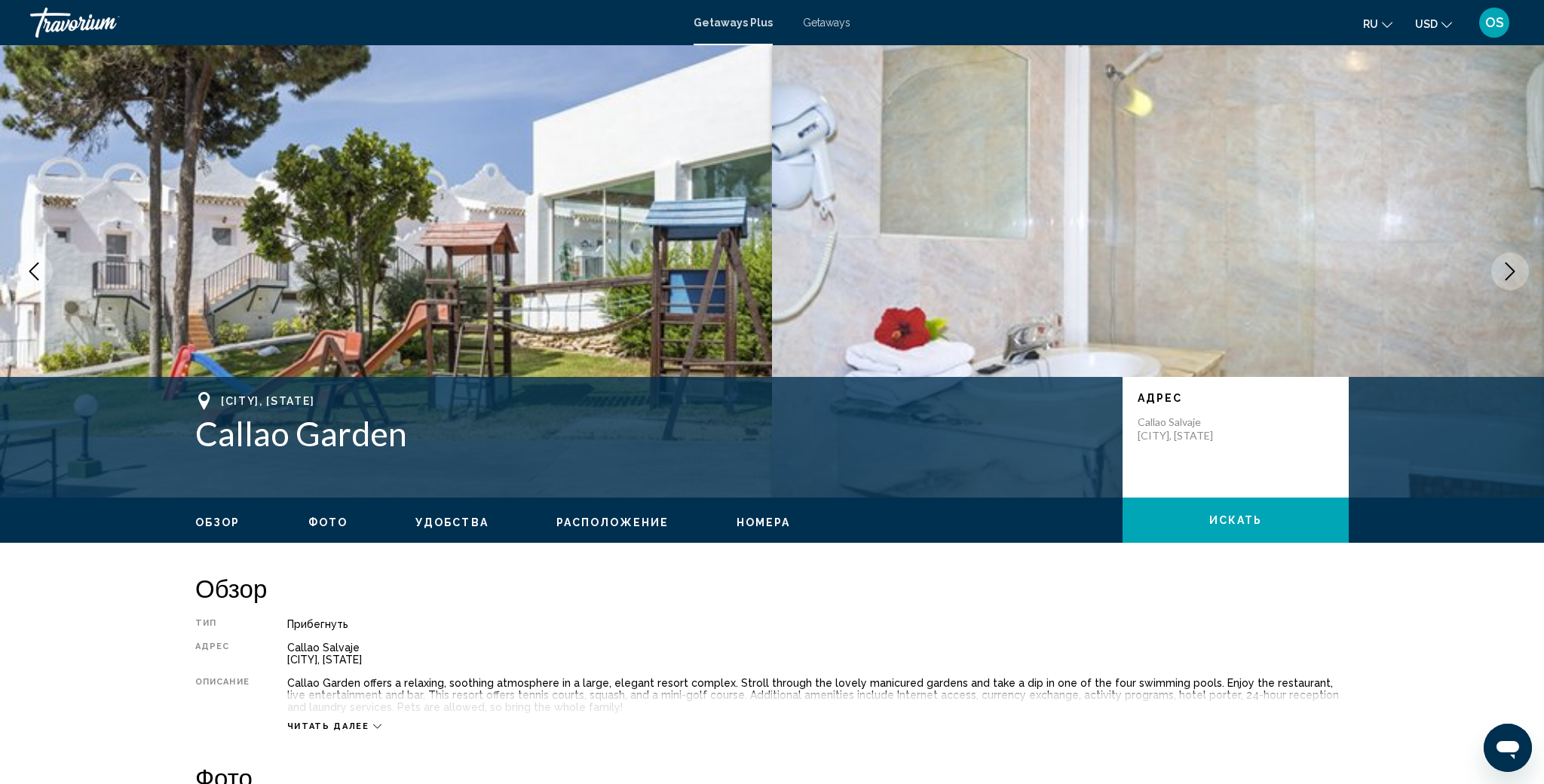 click at bounding box center [1510, 271] 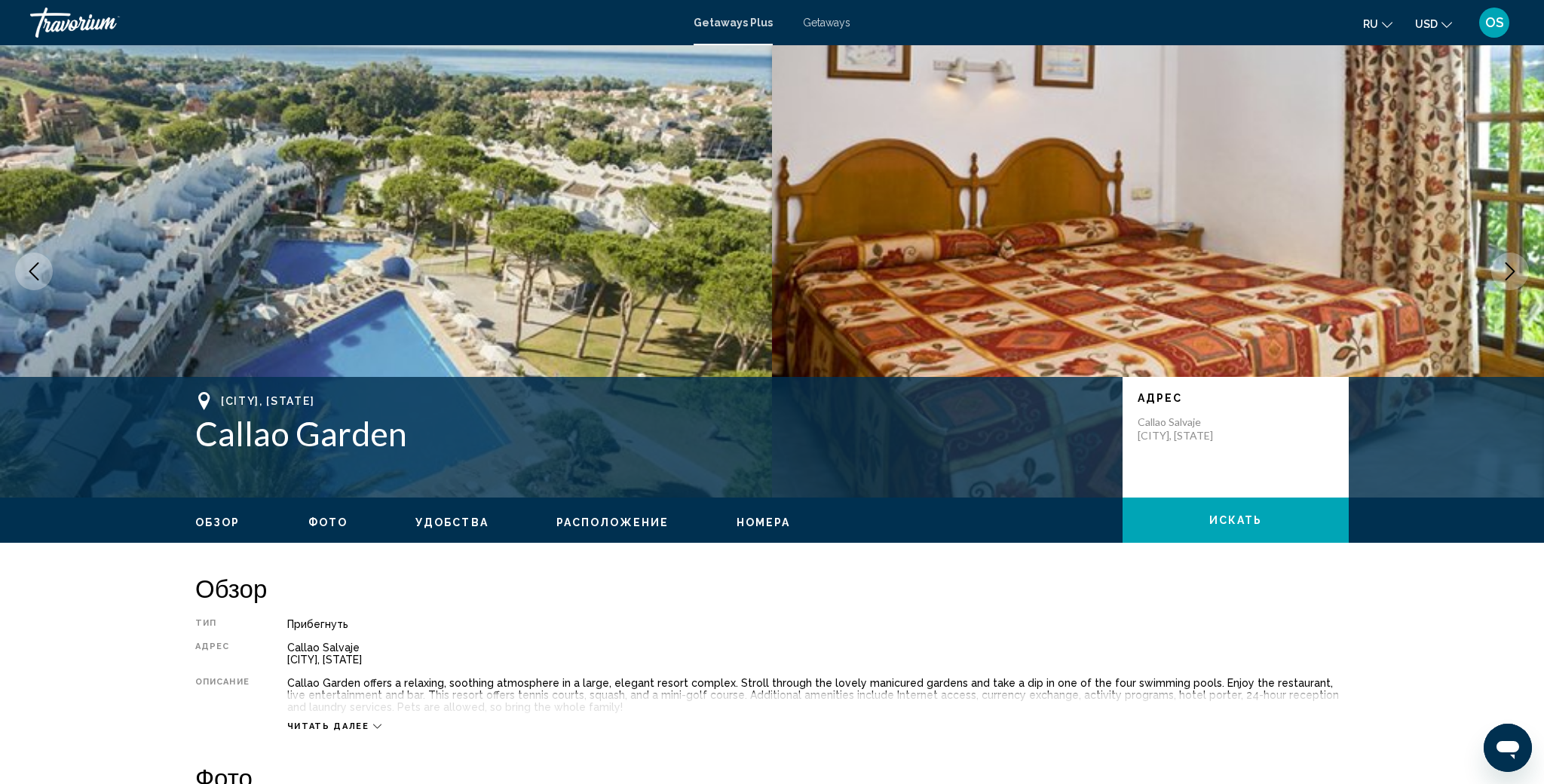 click at bounding box center (1510, 271) 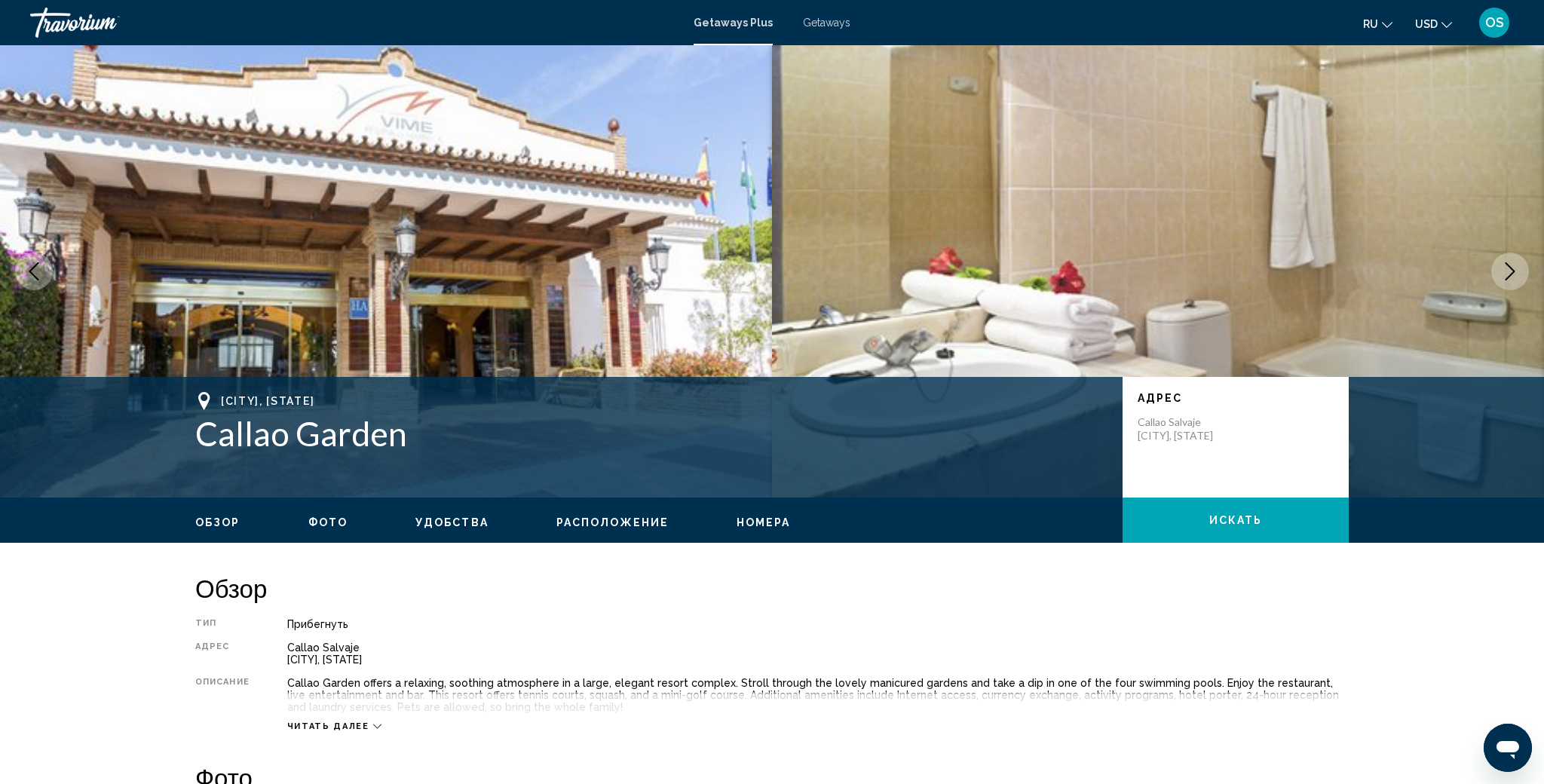 click at bounding box center (1510, 271) 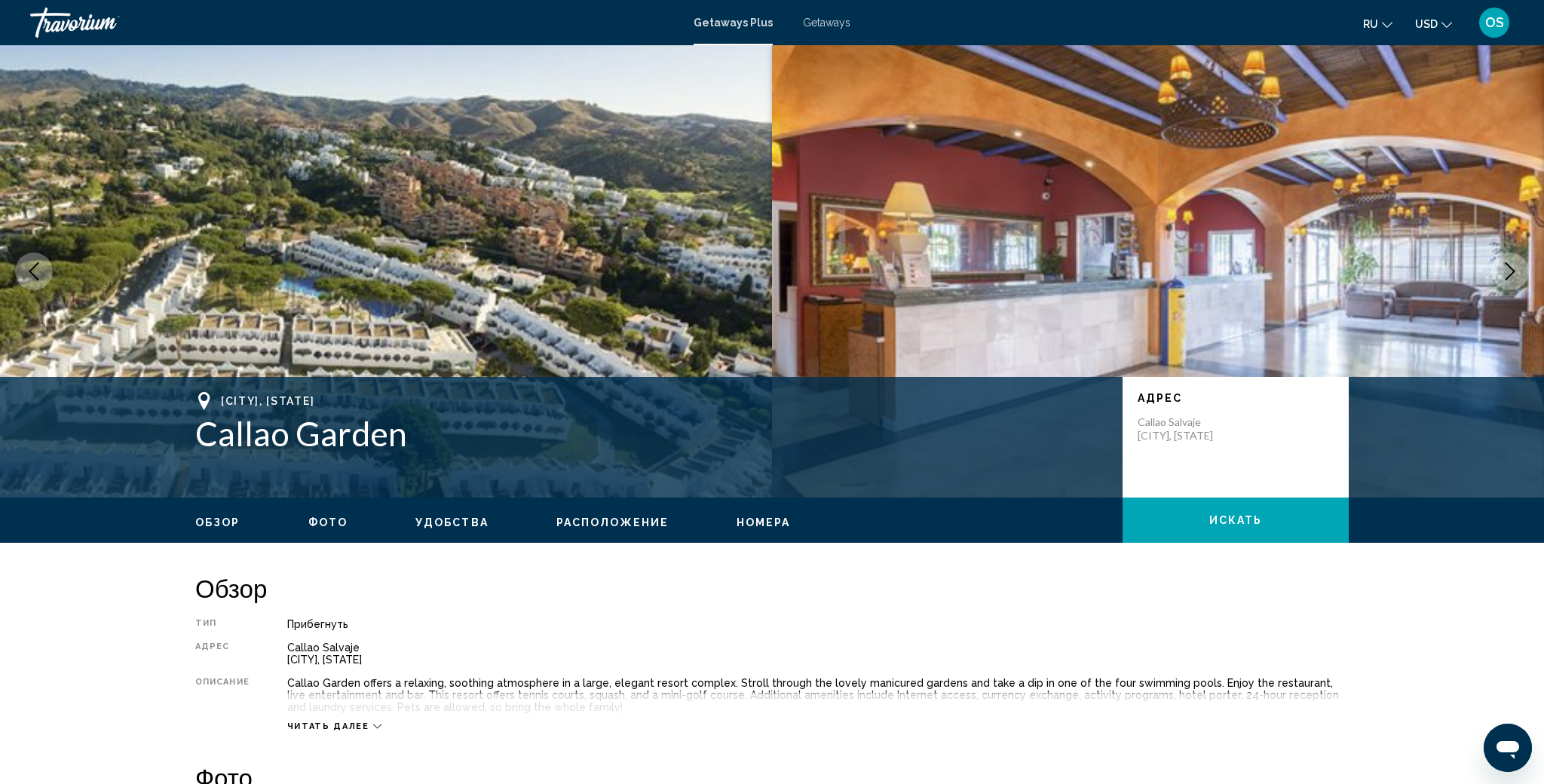 click at bounding box center [1510, 271] 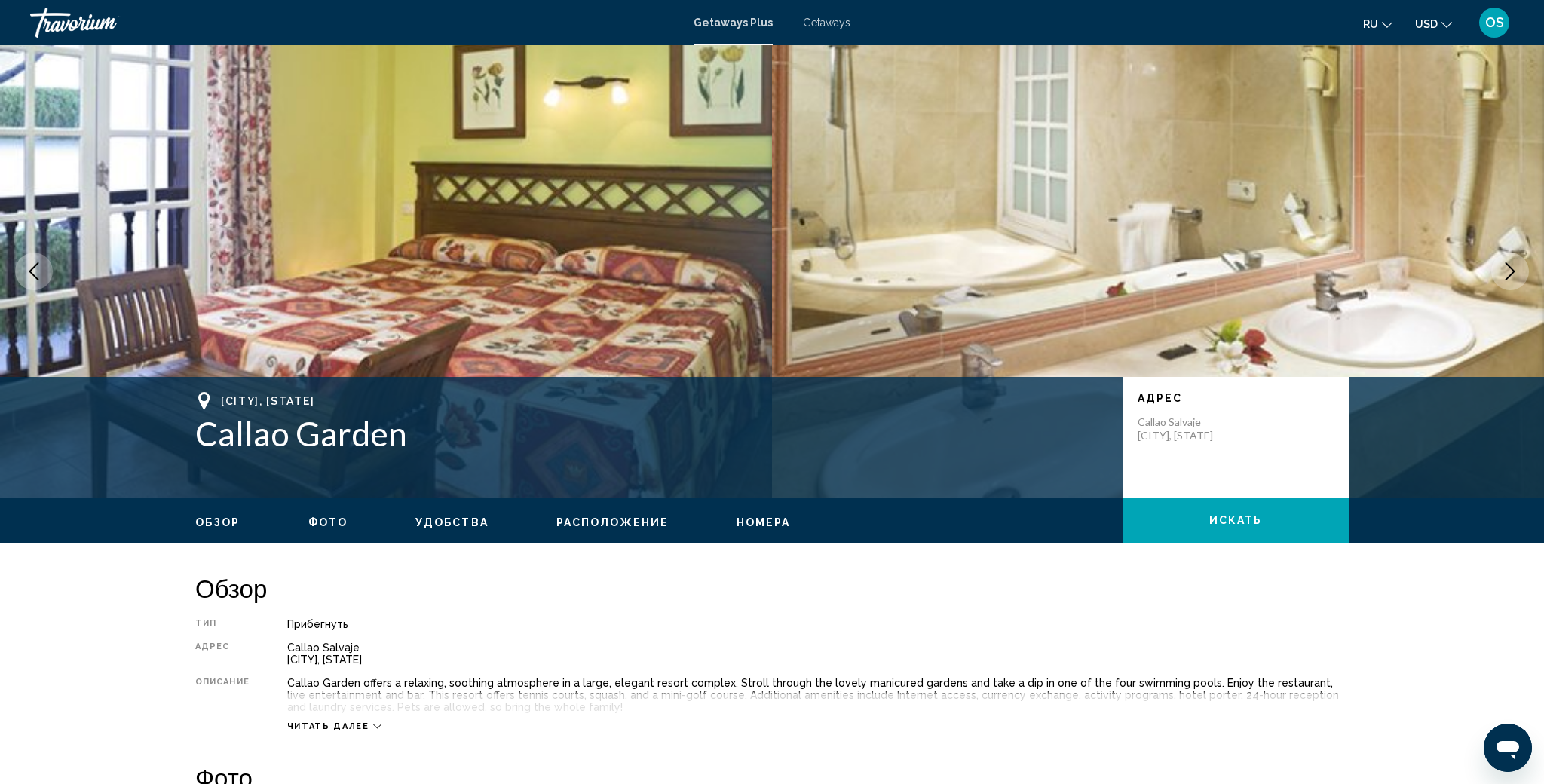click at bounding box center (1510, 271) 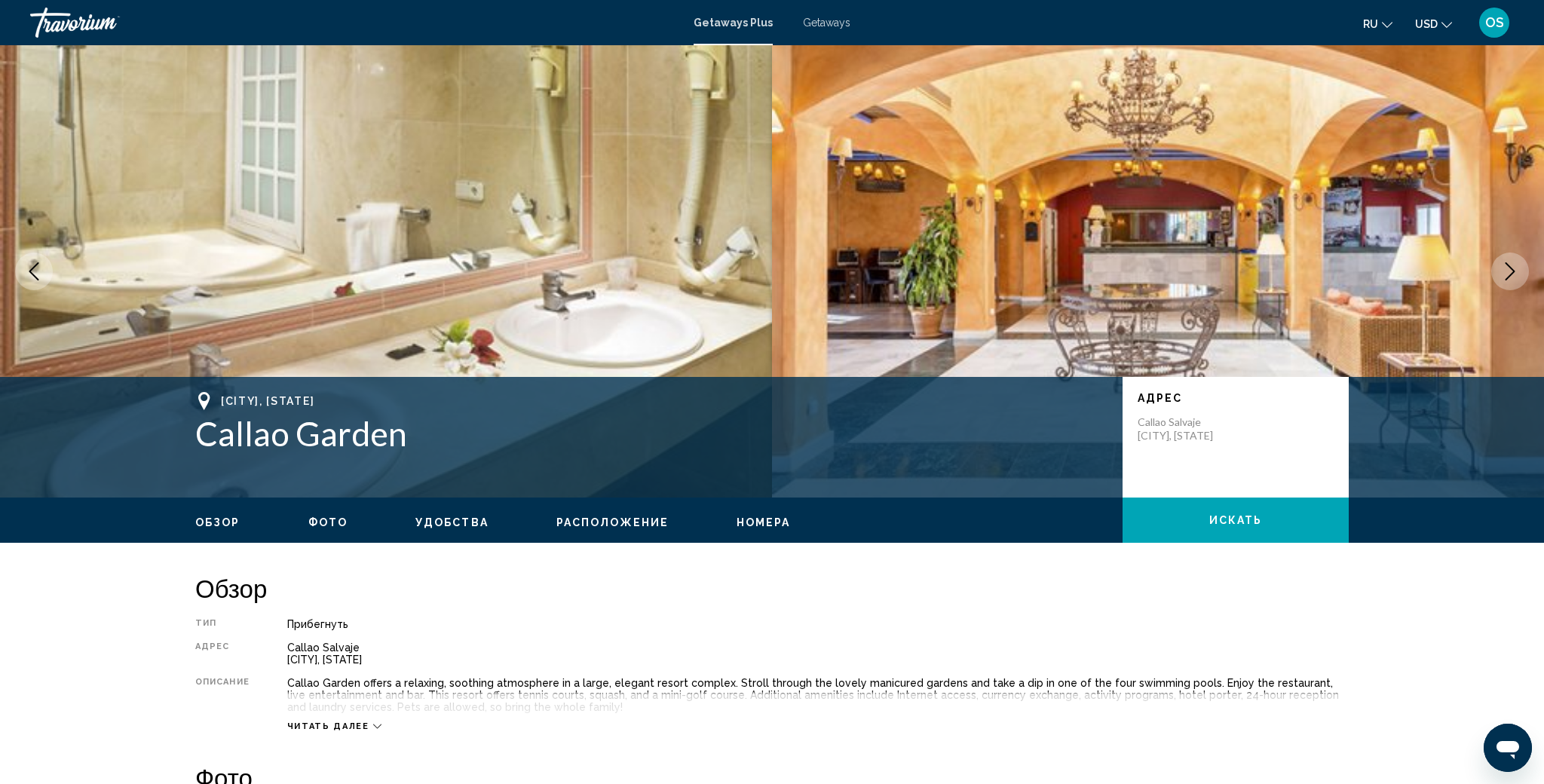 click at bounding box center [1510, 271] 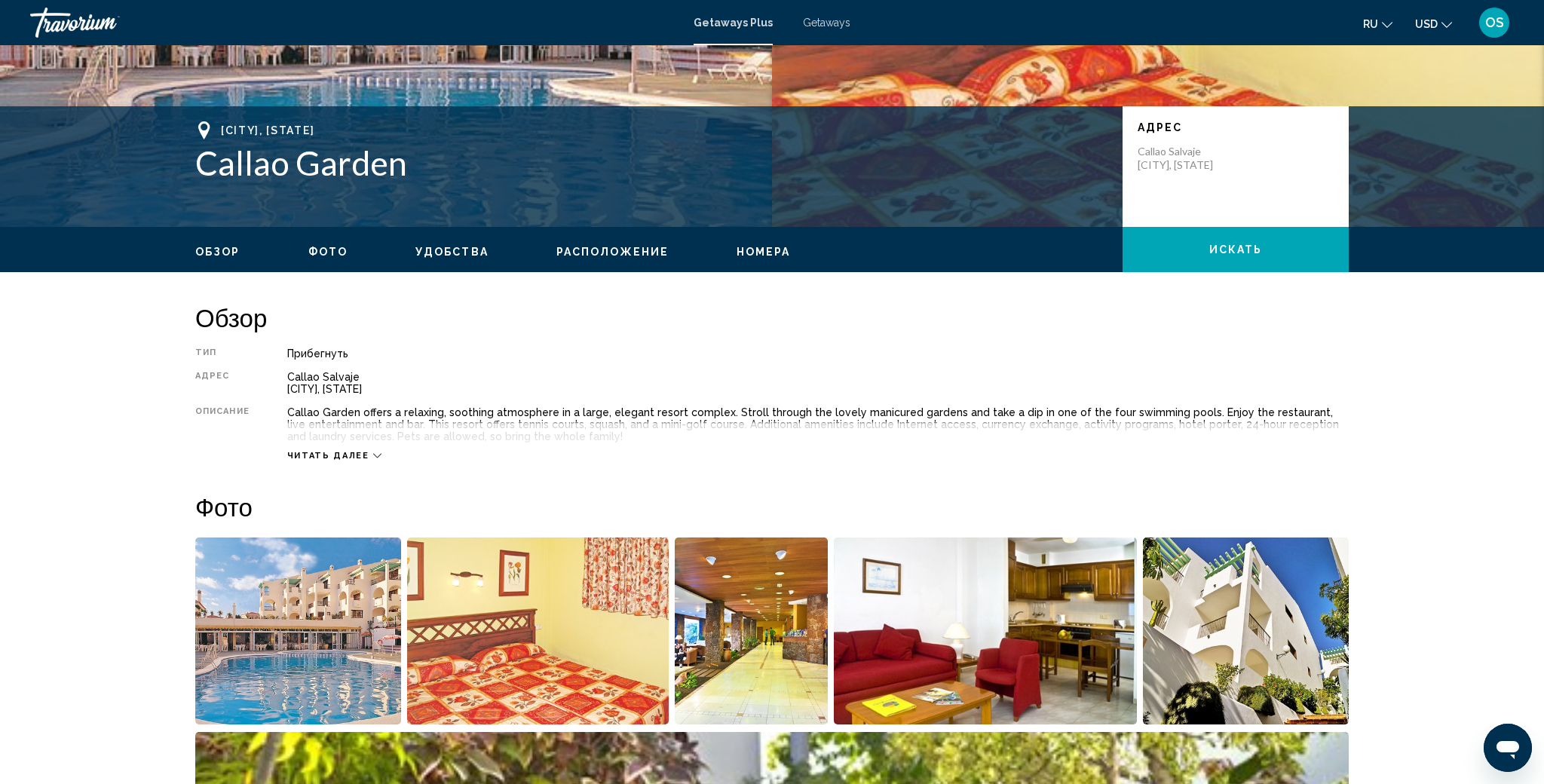 scroll, scrollTop: 334, scrollLeft: 0, axis: vertical 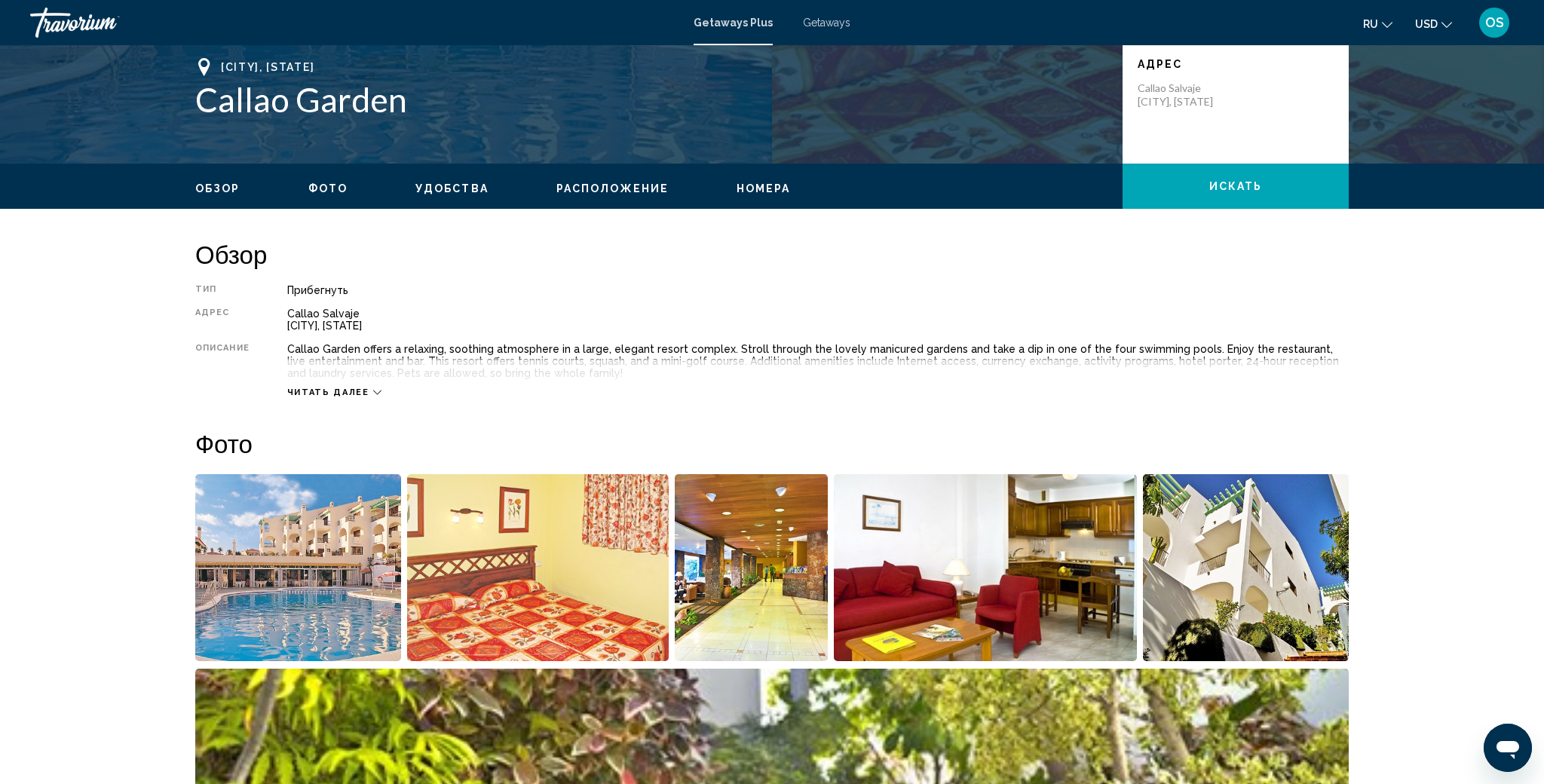 click at bounding box center (377, 392) 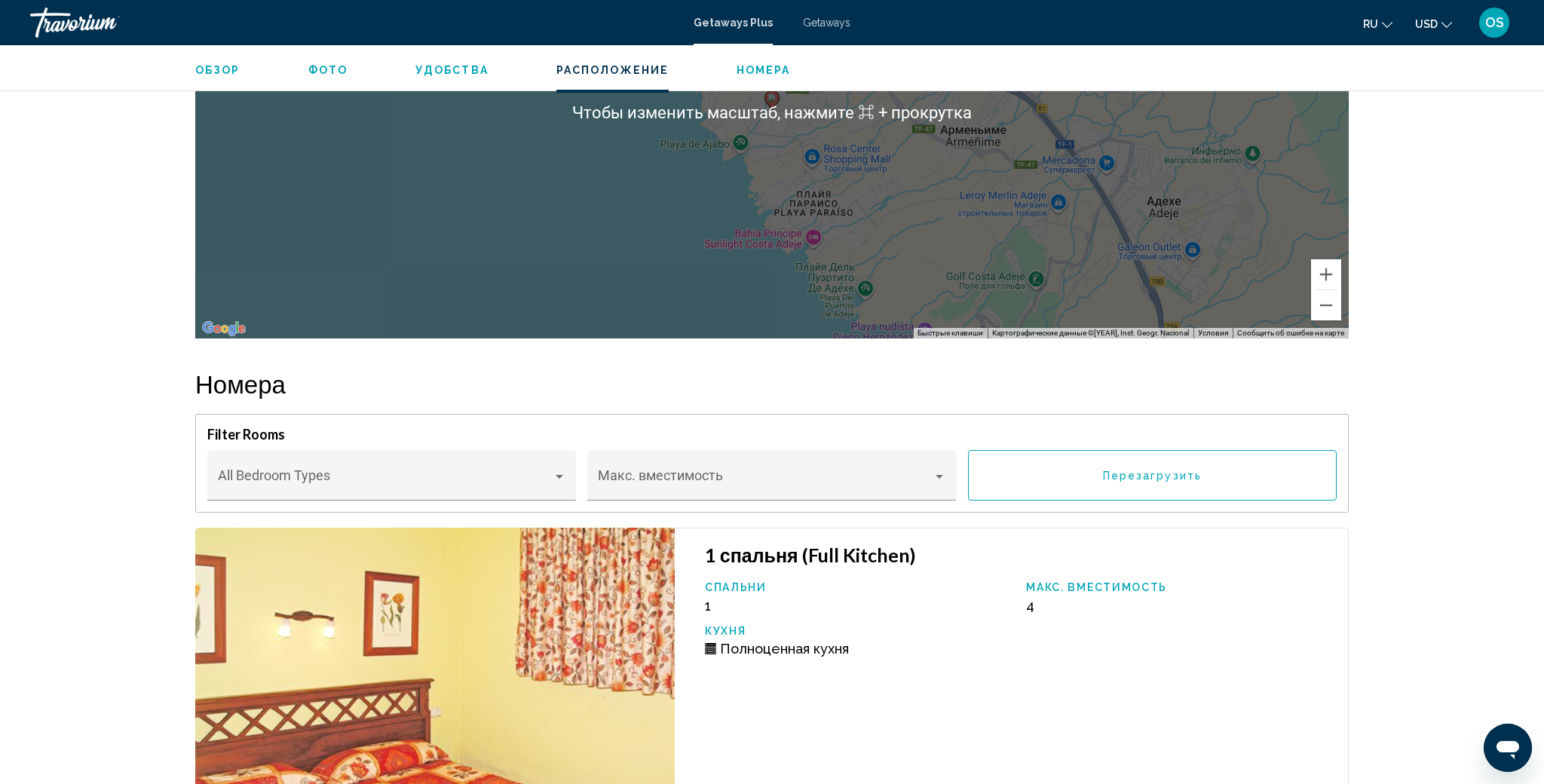 scroll, scrollTop: 1902, scrollLeft: 0, axis: vertical 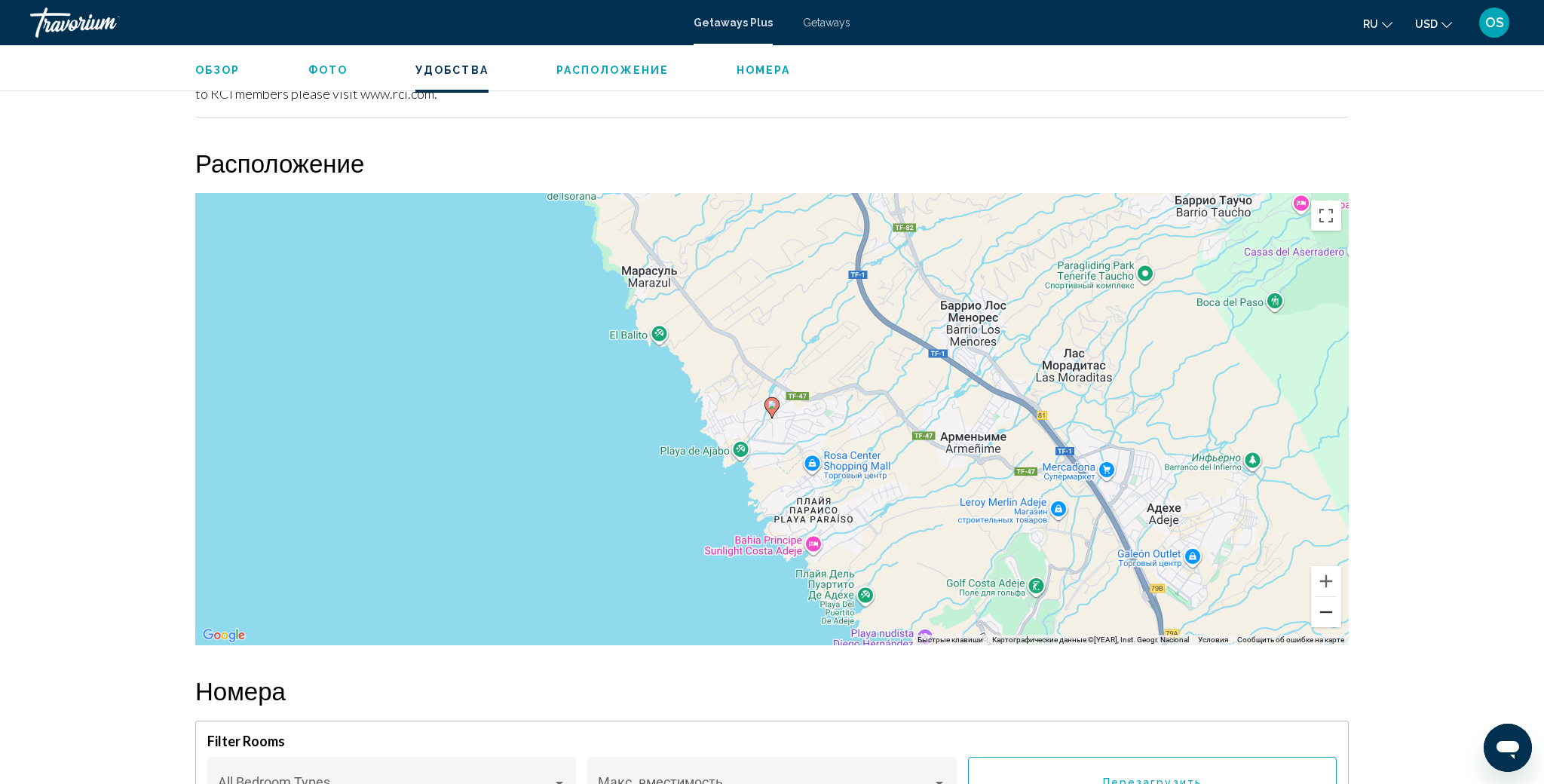 click at bounding box center [1326, 612] 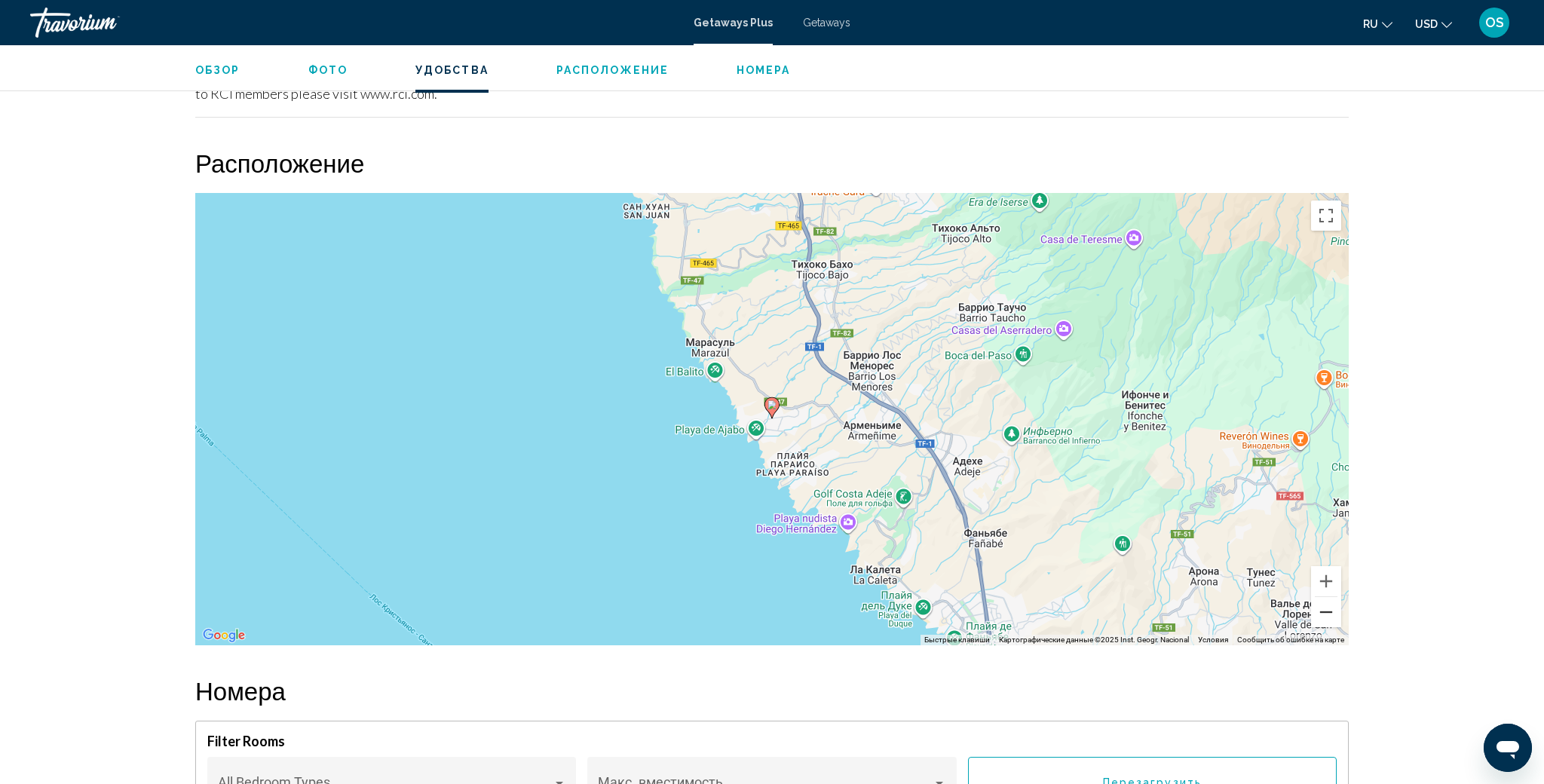 click at bounding box center (1326, 612) 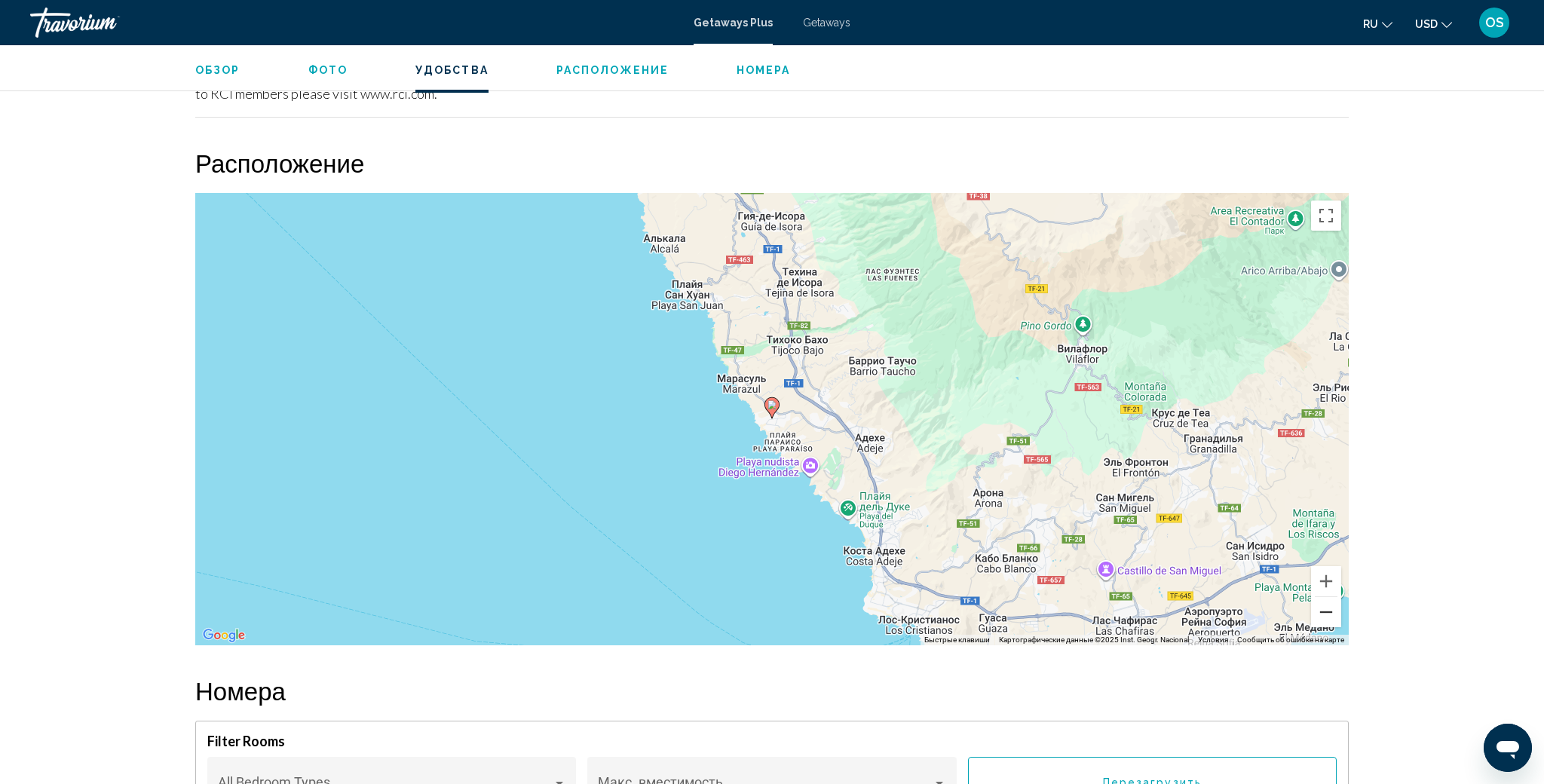 click at bounding box center [1326, 612] 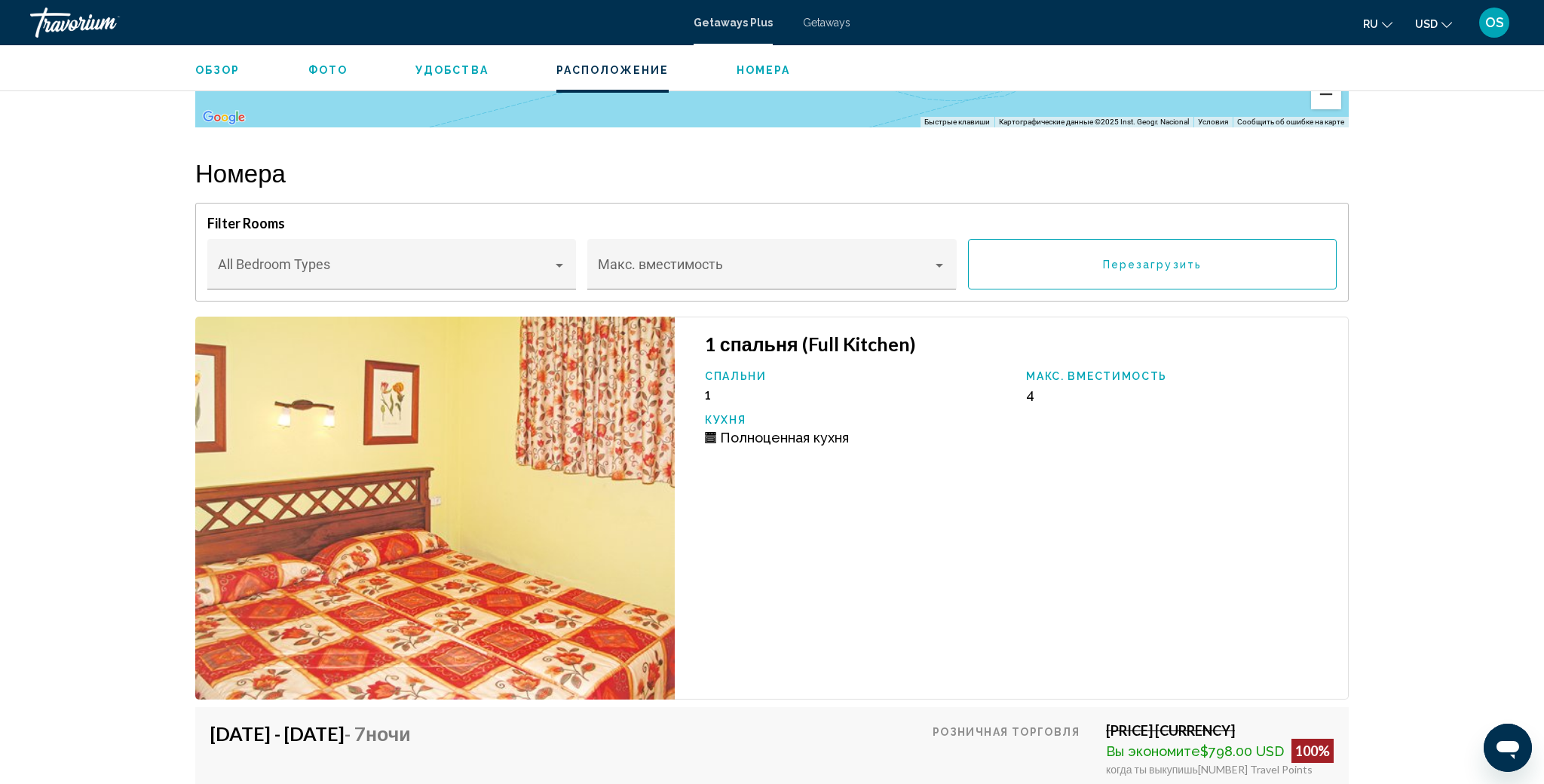 scroll, scrollTop: 2109, scrollLeft: 0, axis: vertical 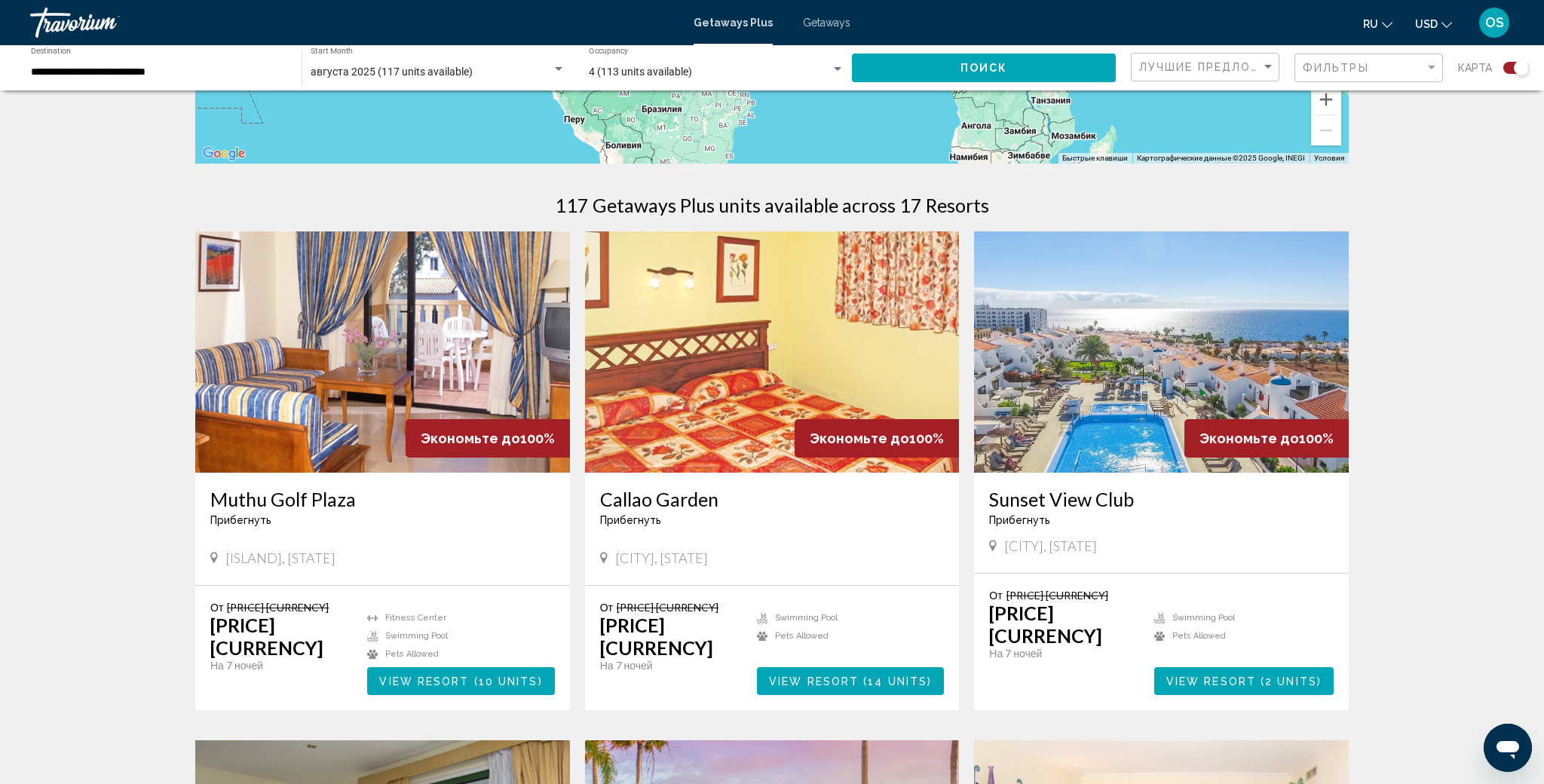 click at bounding box center [1161, 352] 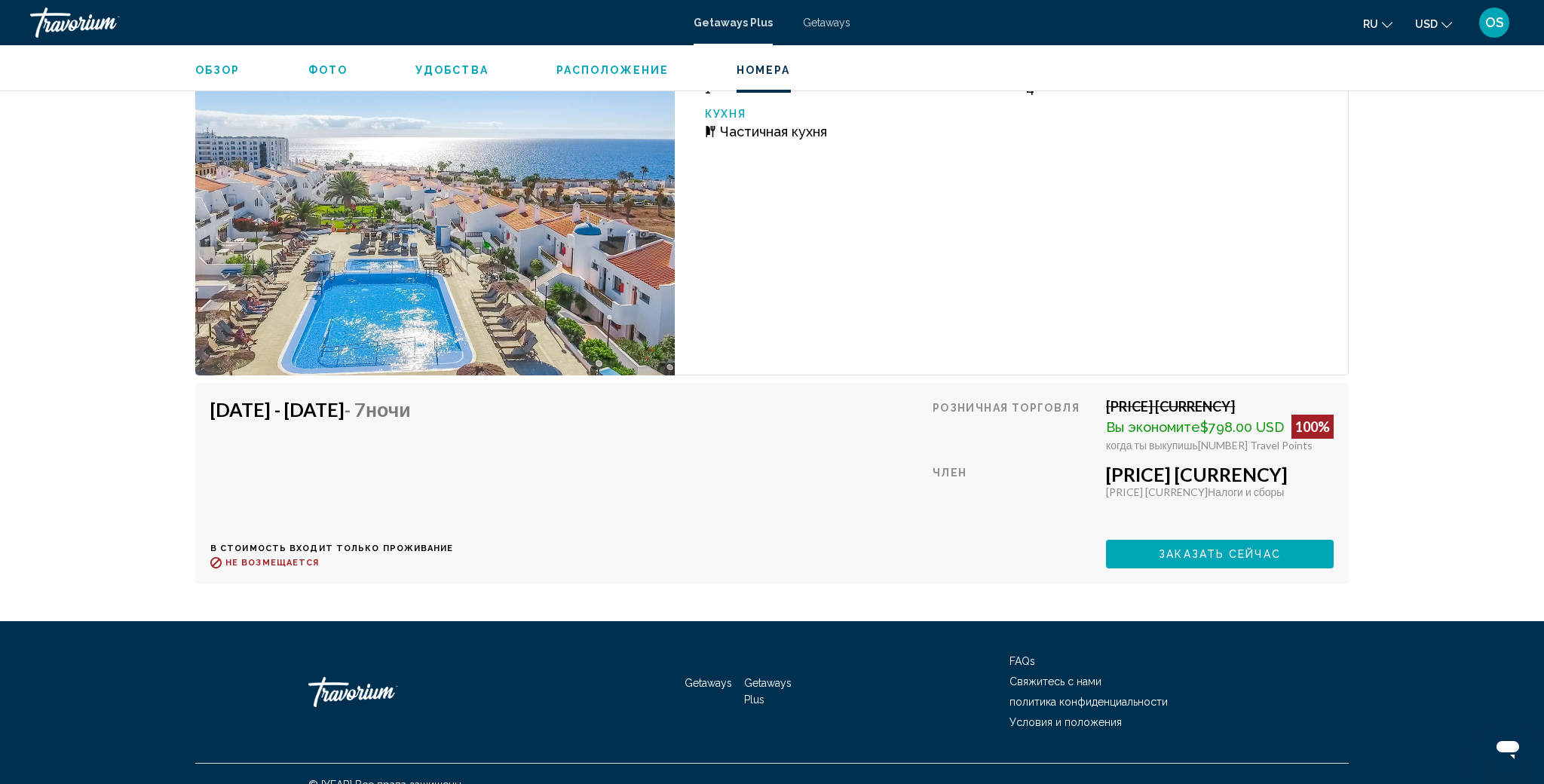 scroll, scrollTop: 2710, scrollLeft: 0, axis: vertical 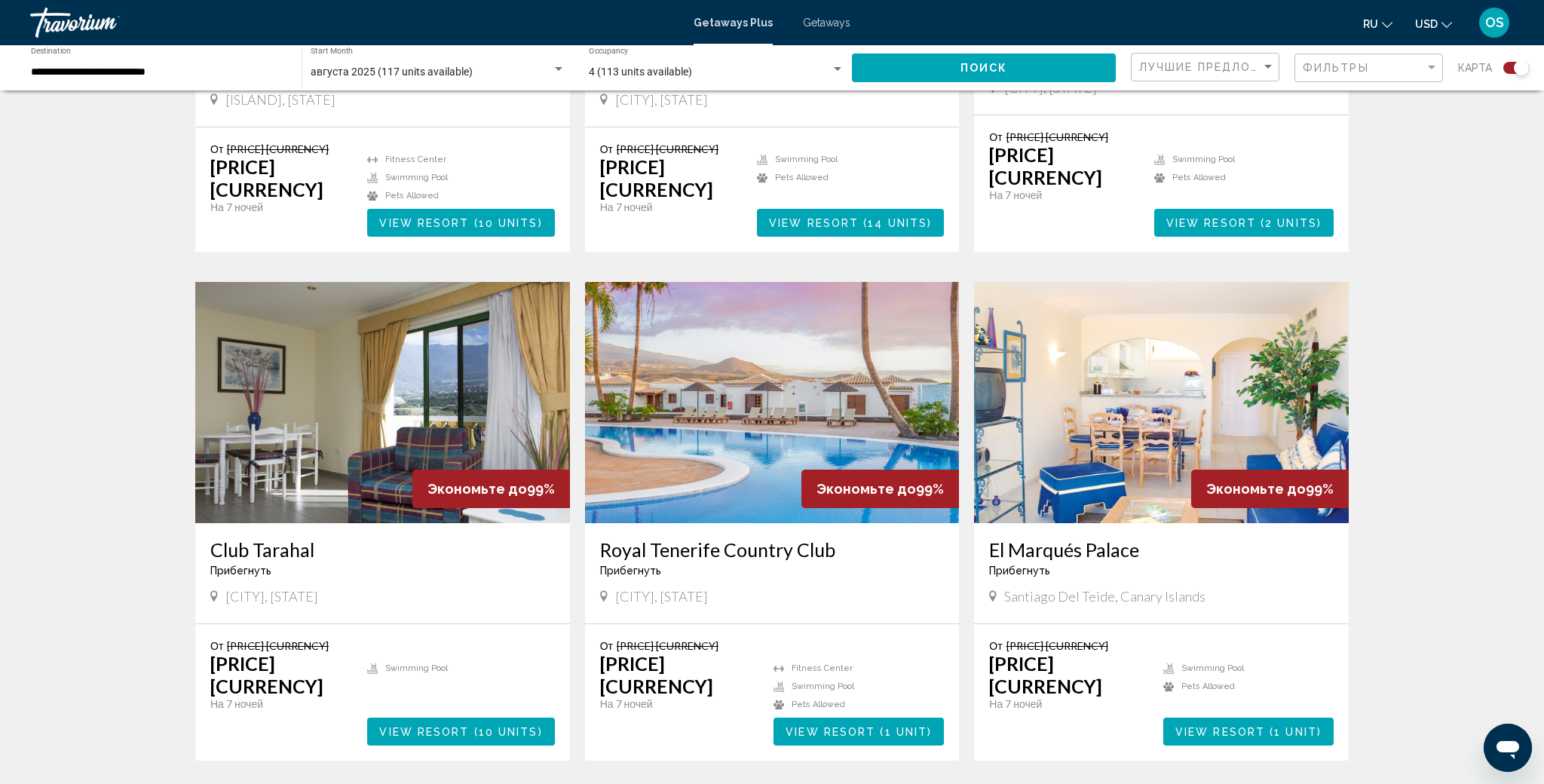 click at bounding box center [382, 403] 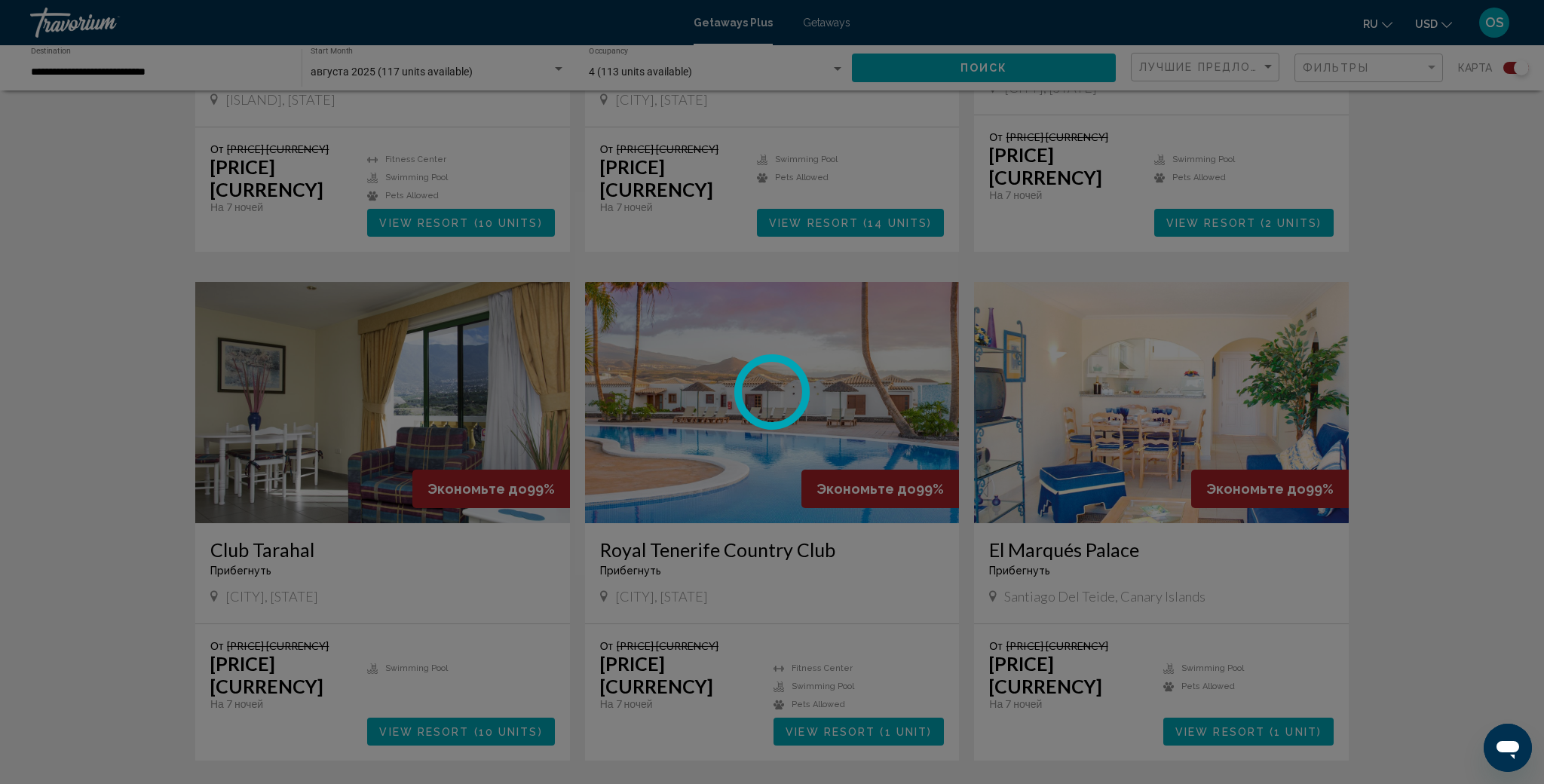 scroll, scrollTop: 0, scrollLeft: 0, axis: both 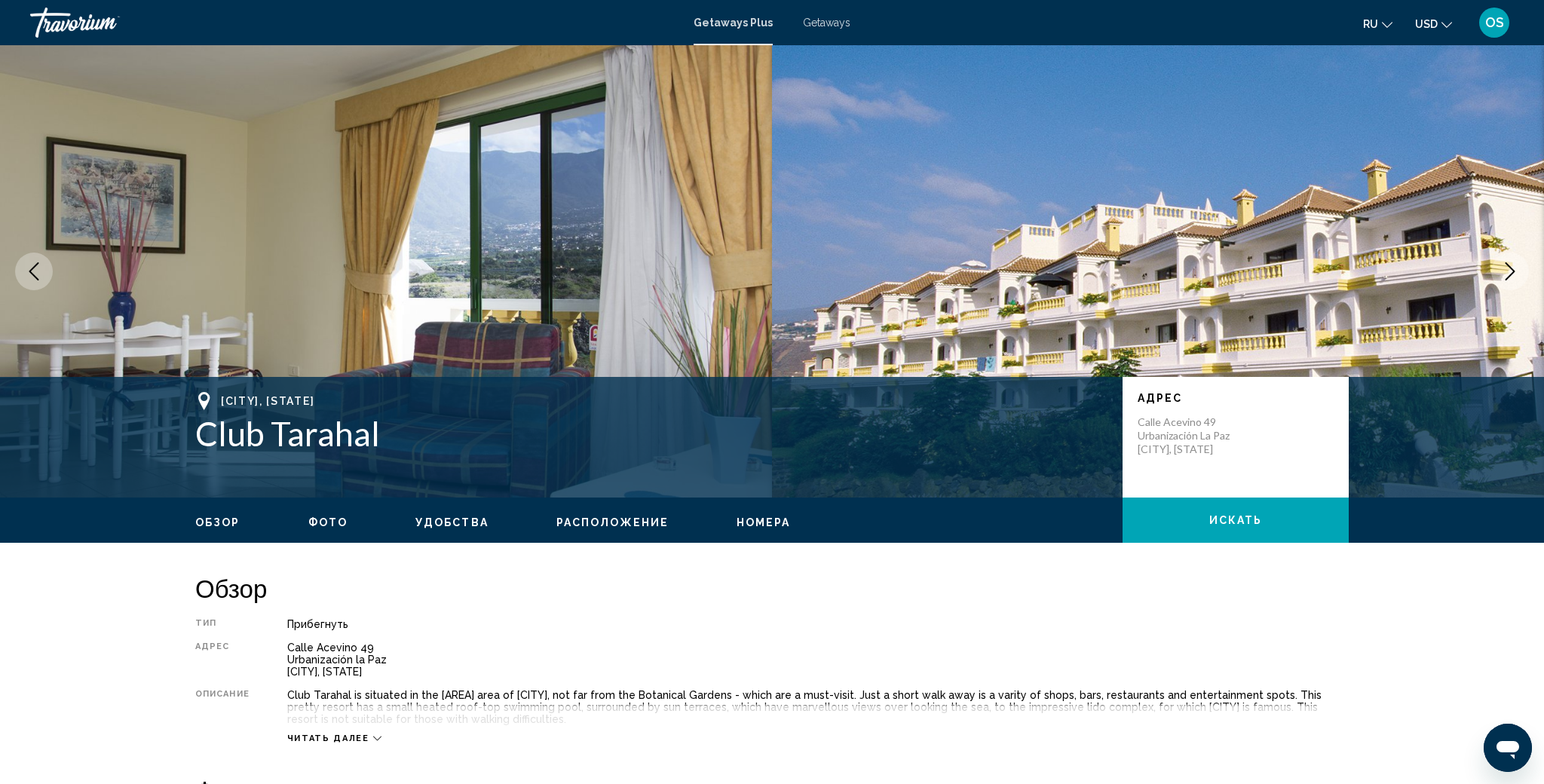 click at bounding box center (1510, 271) 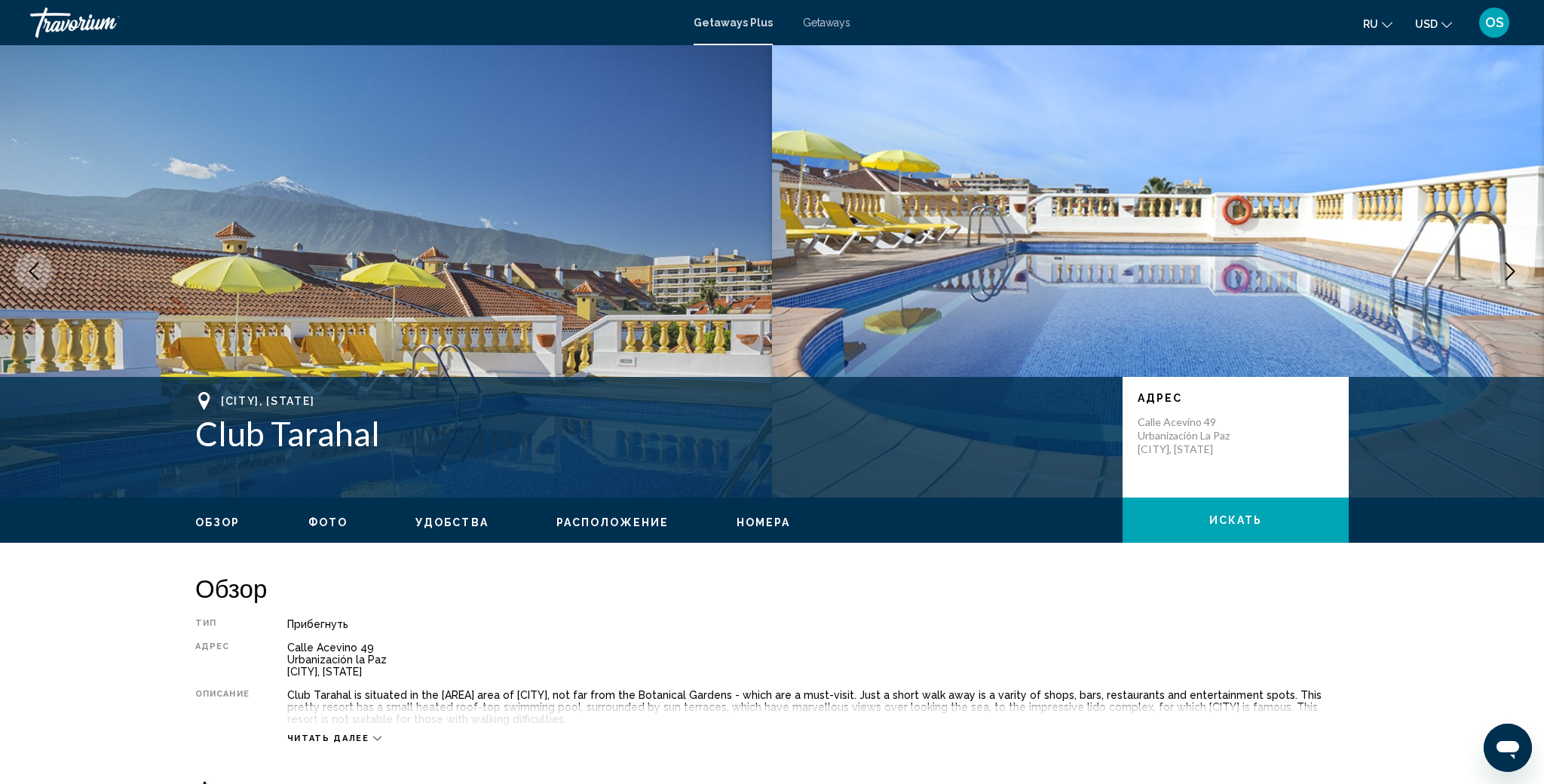 click at bounding box center (1510, 271) 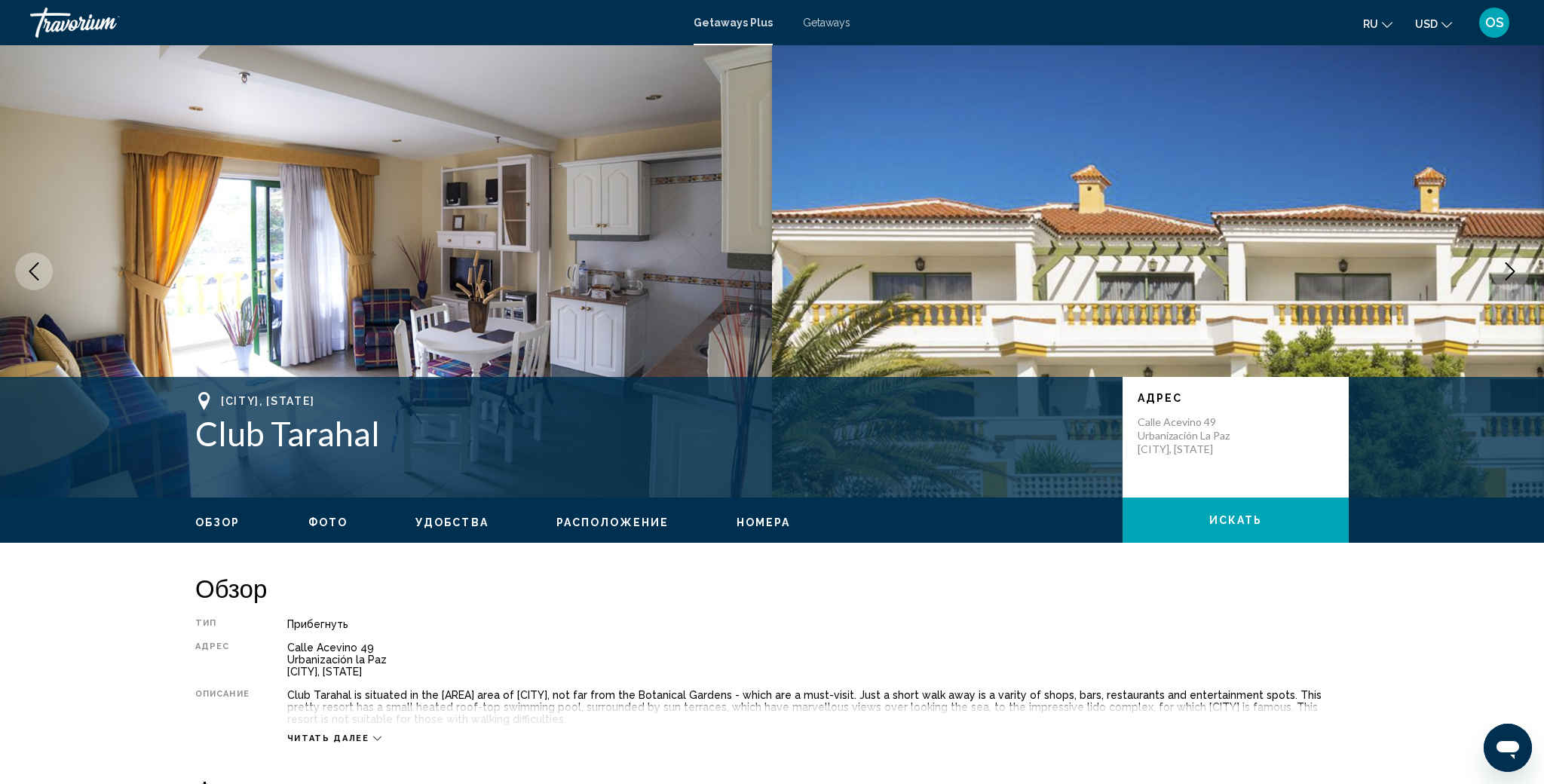 click at bounding box center (1510, 271) 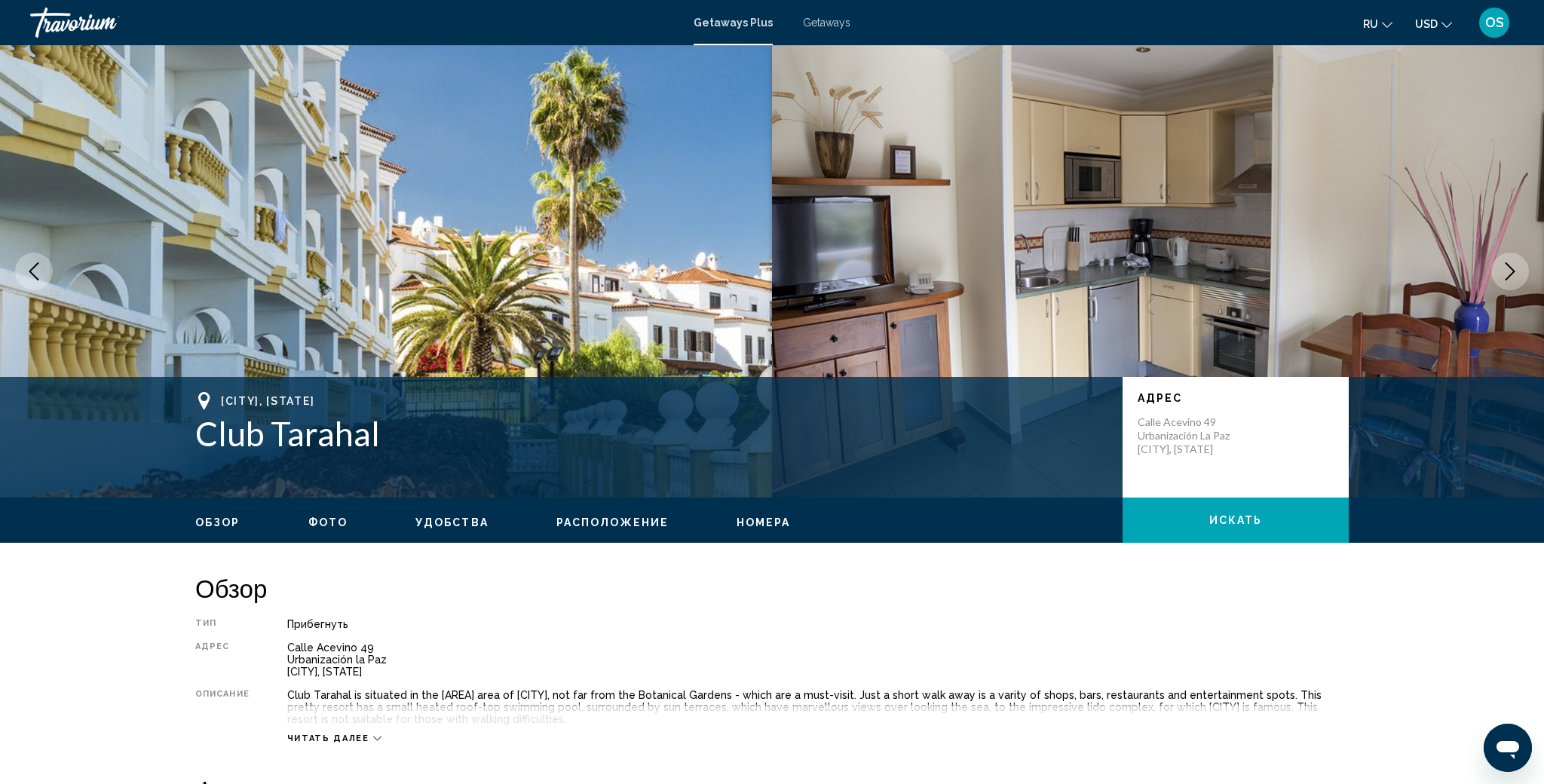 click at bounding box center [1510, 271] 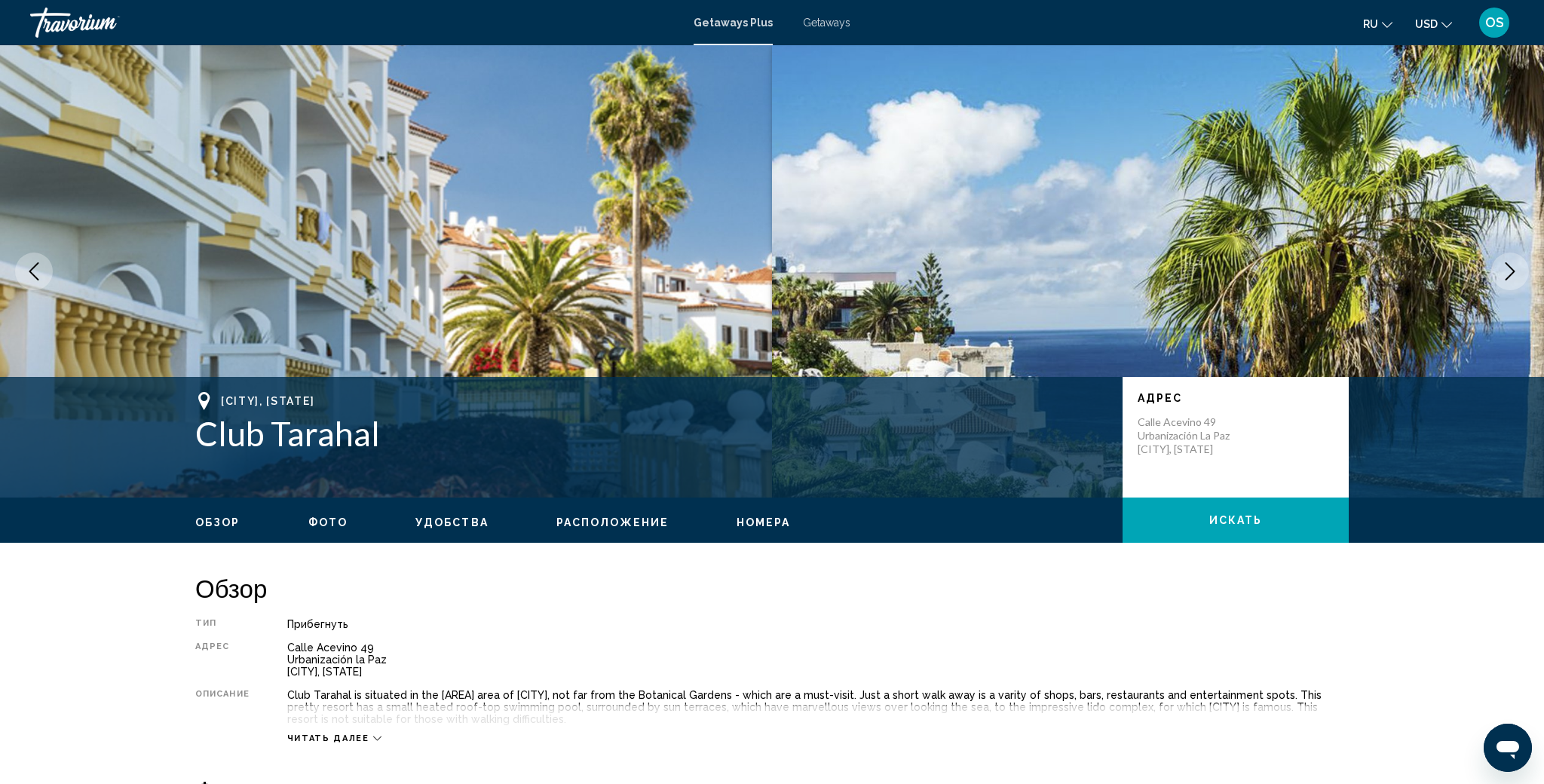 click at bounding box center (1510, 271) 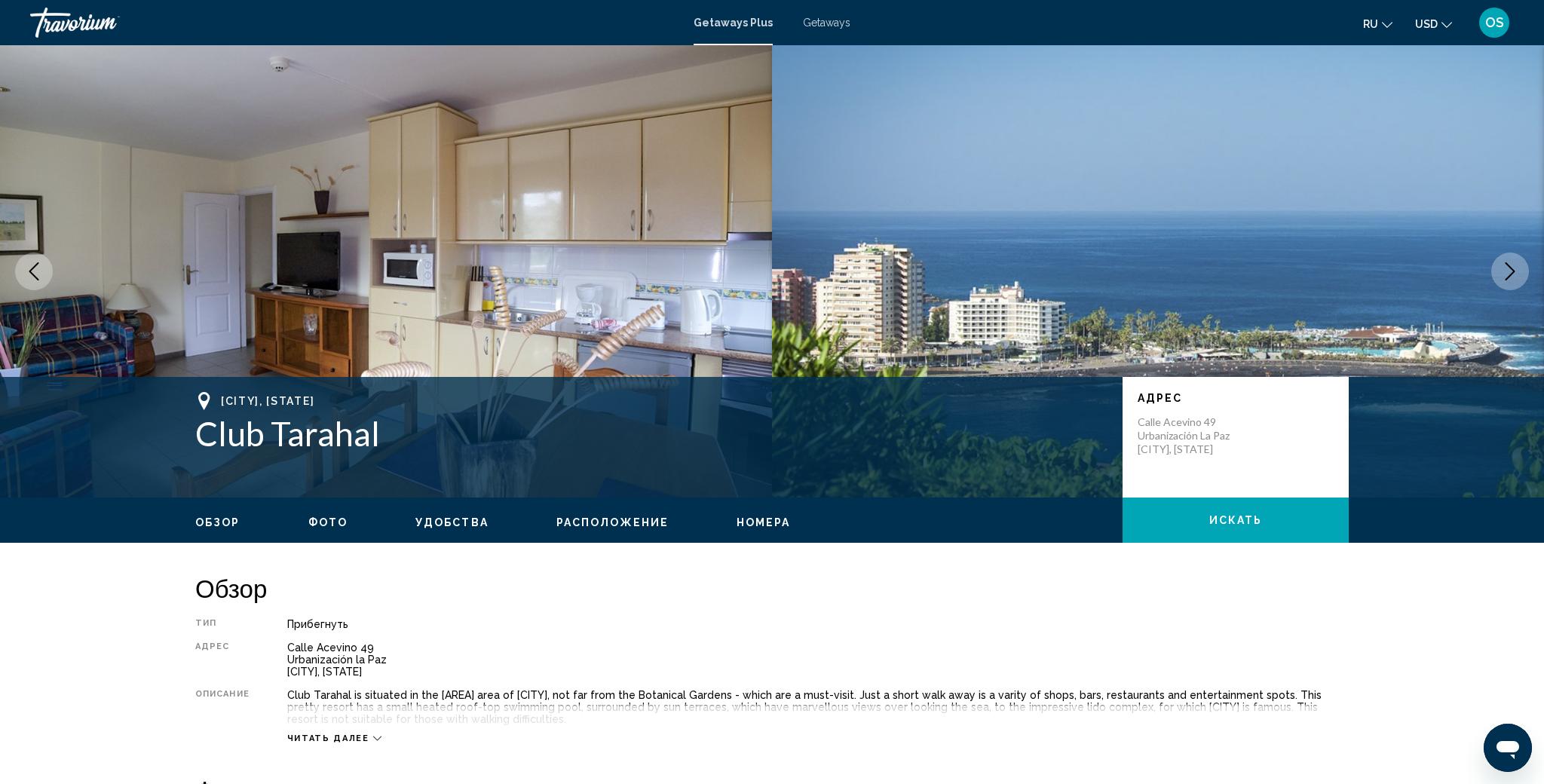 click at bounding box center [1510, 271] 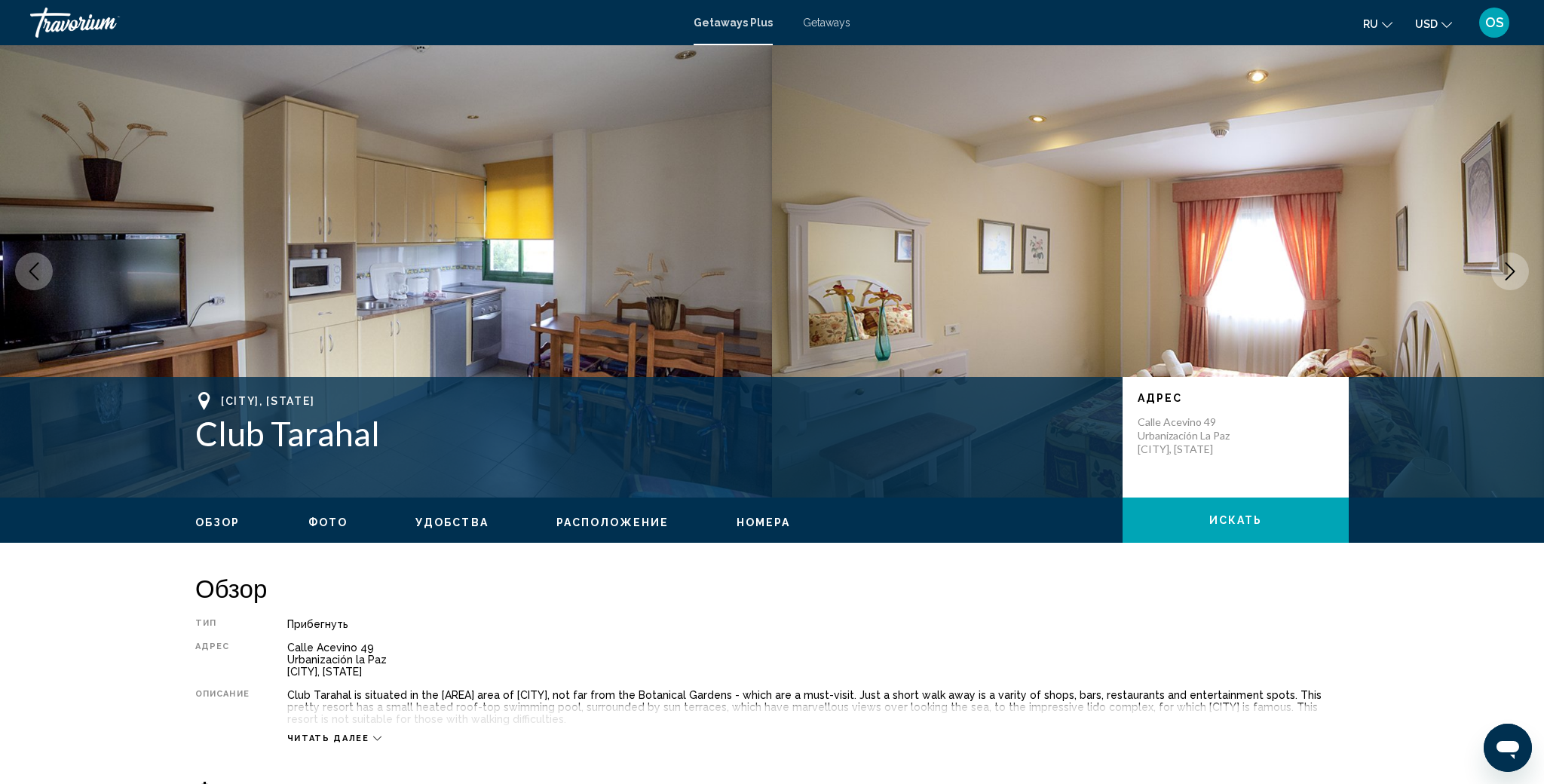 click at bounding box center (1510, 271) 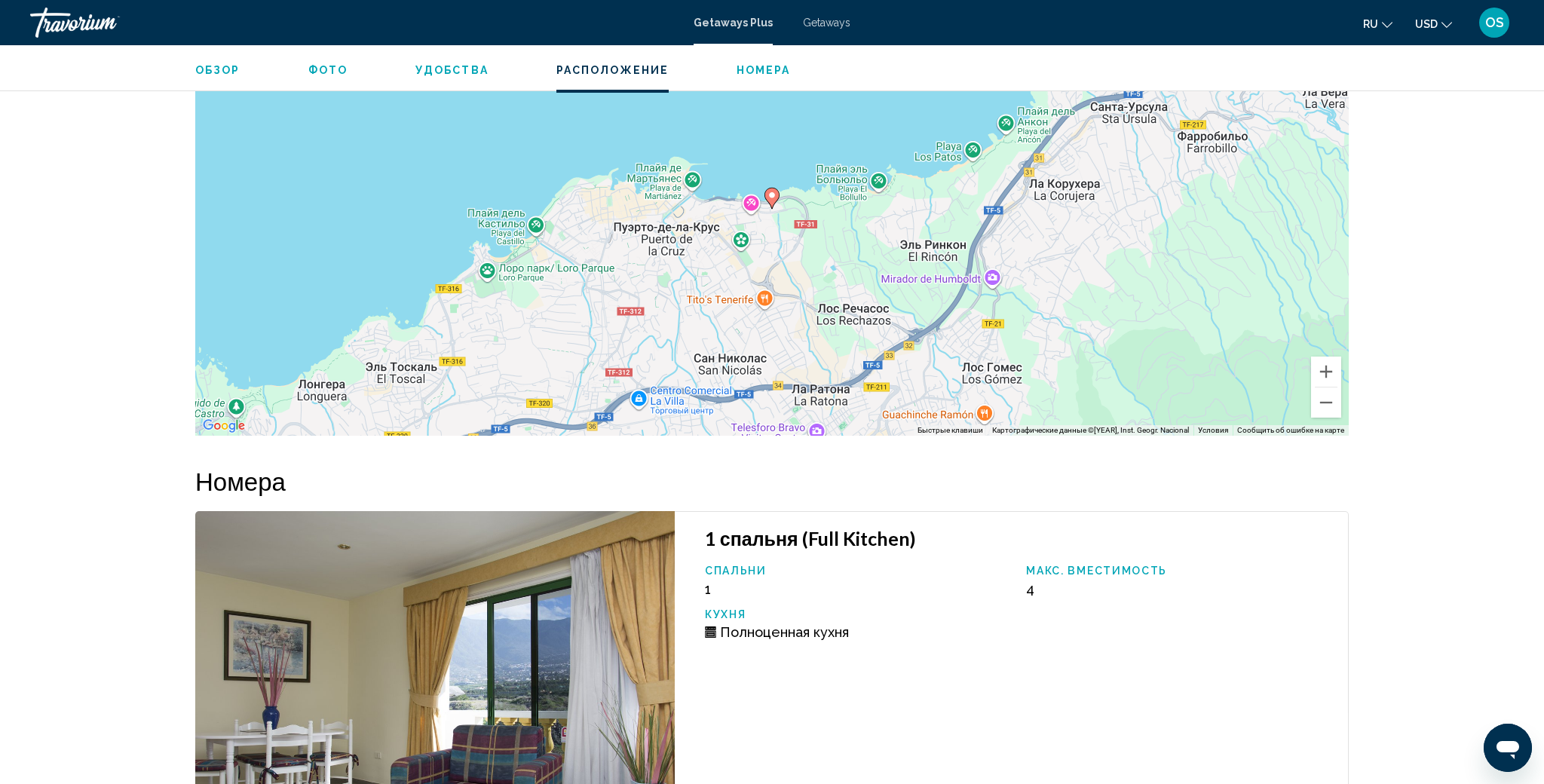 scroll, scrollTop: 1893, scrollLeft: 0, axis: vertical 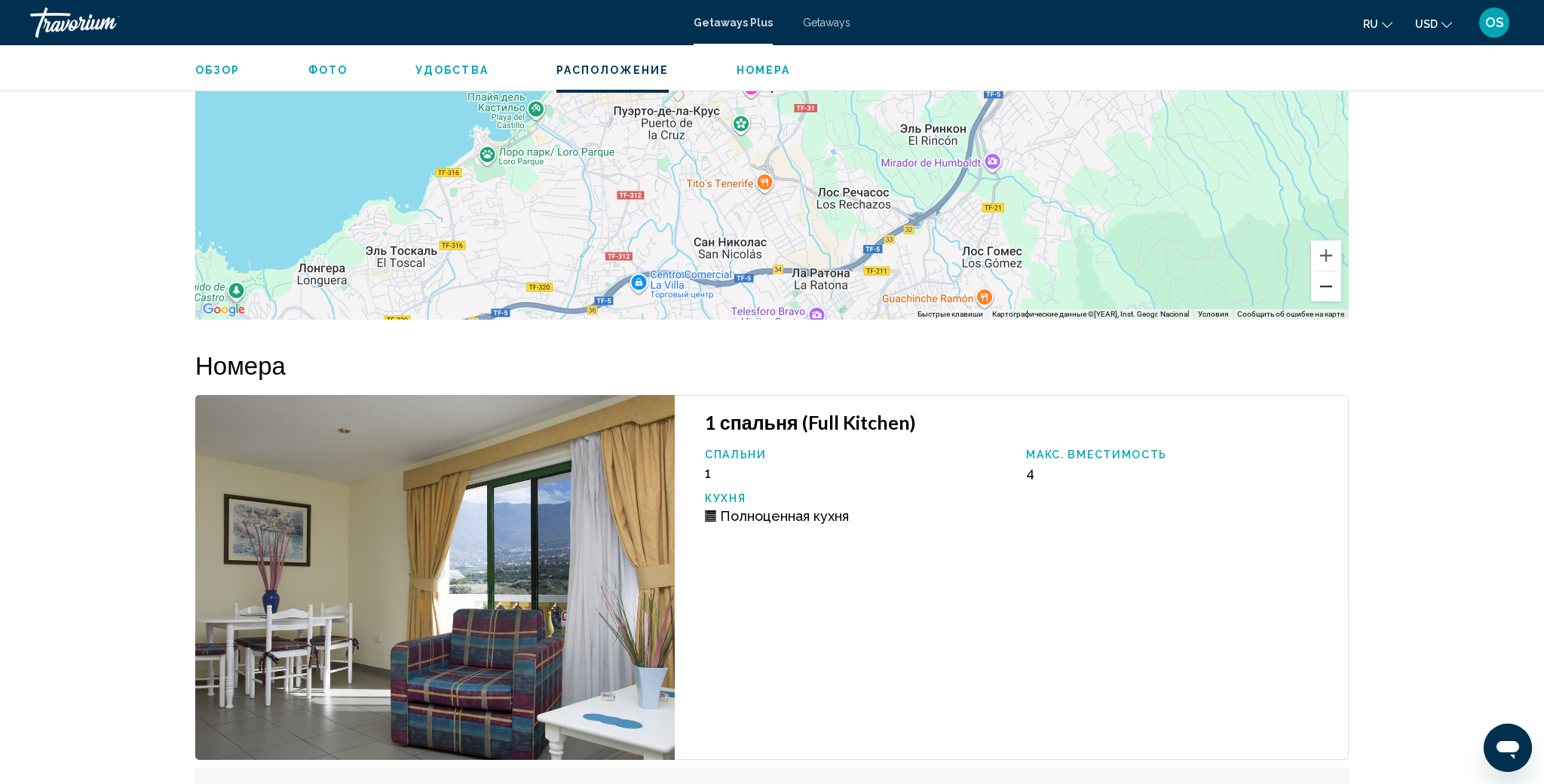 click at bounding box center (1326, 286) 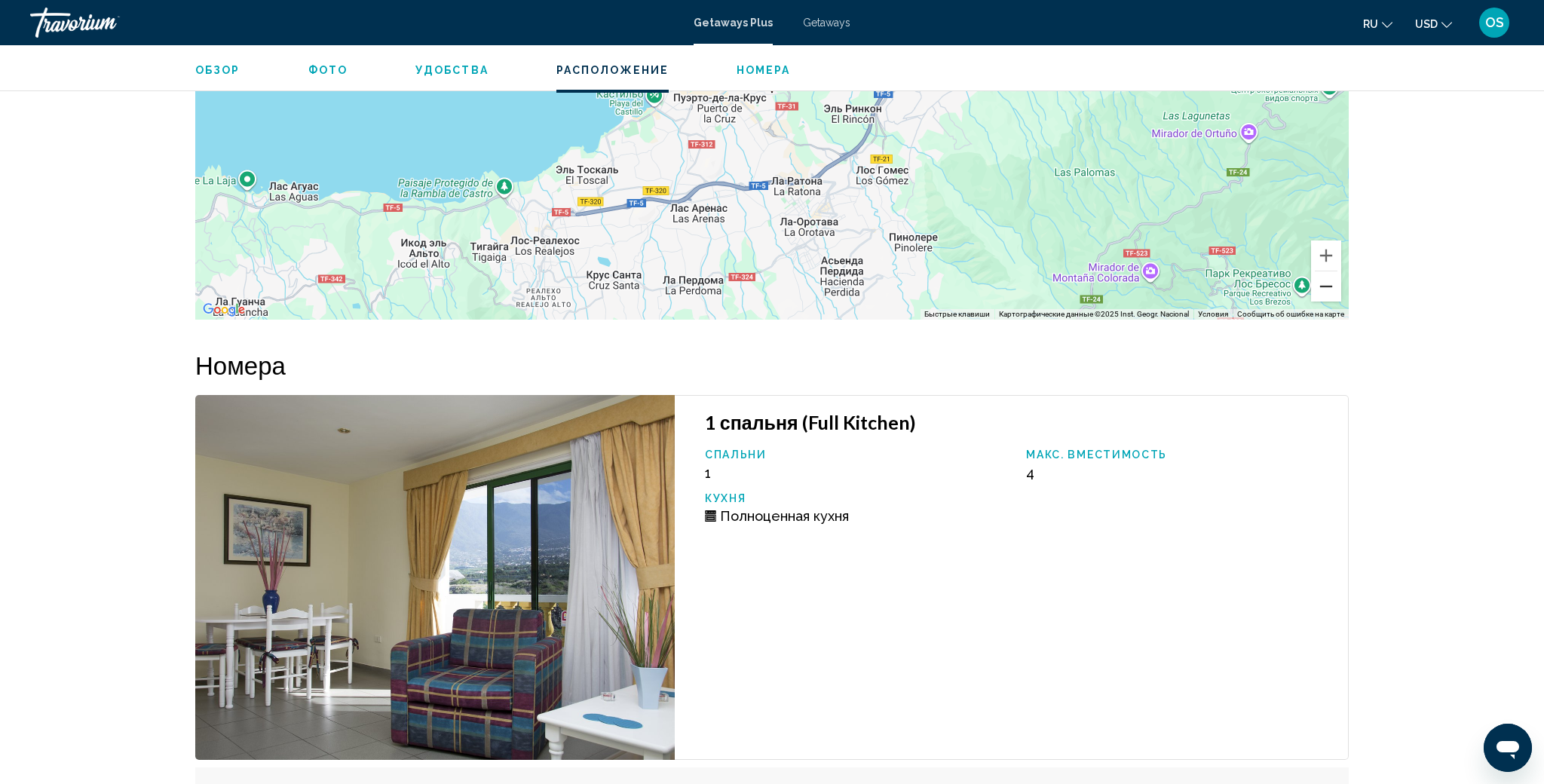click at bounding box center (1326, 286) 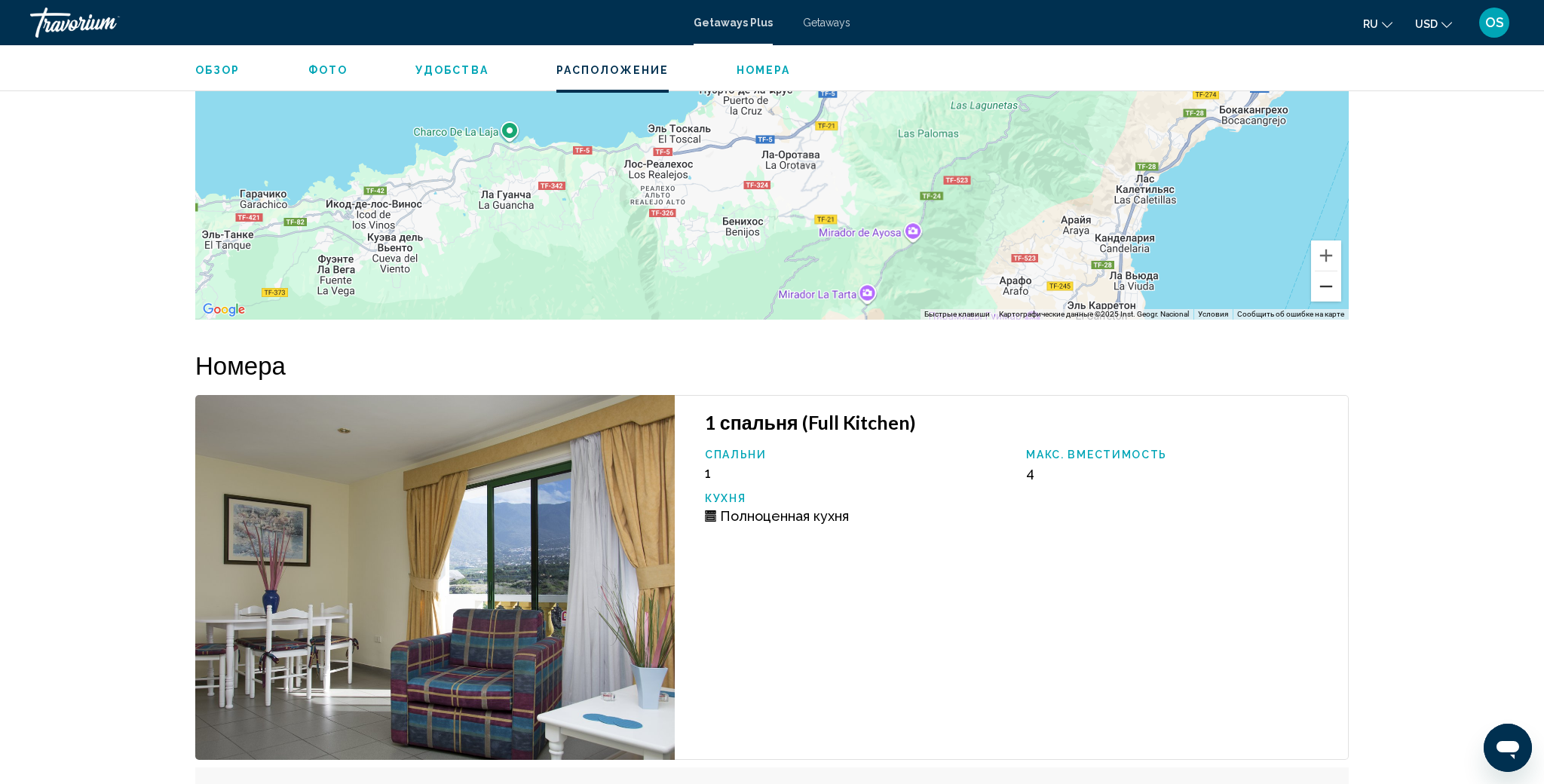click at bounding box center (1326, 286) 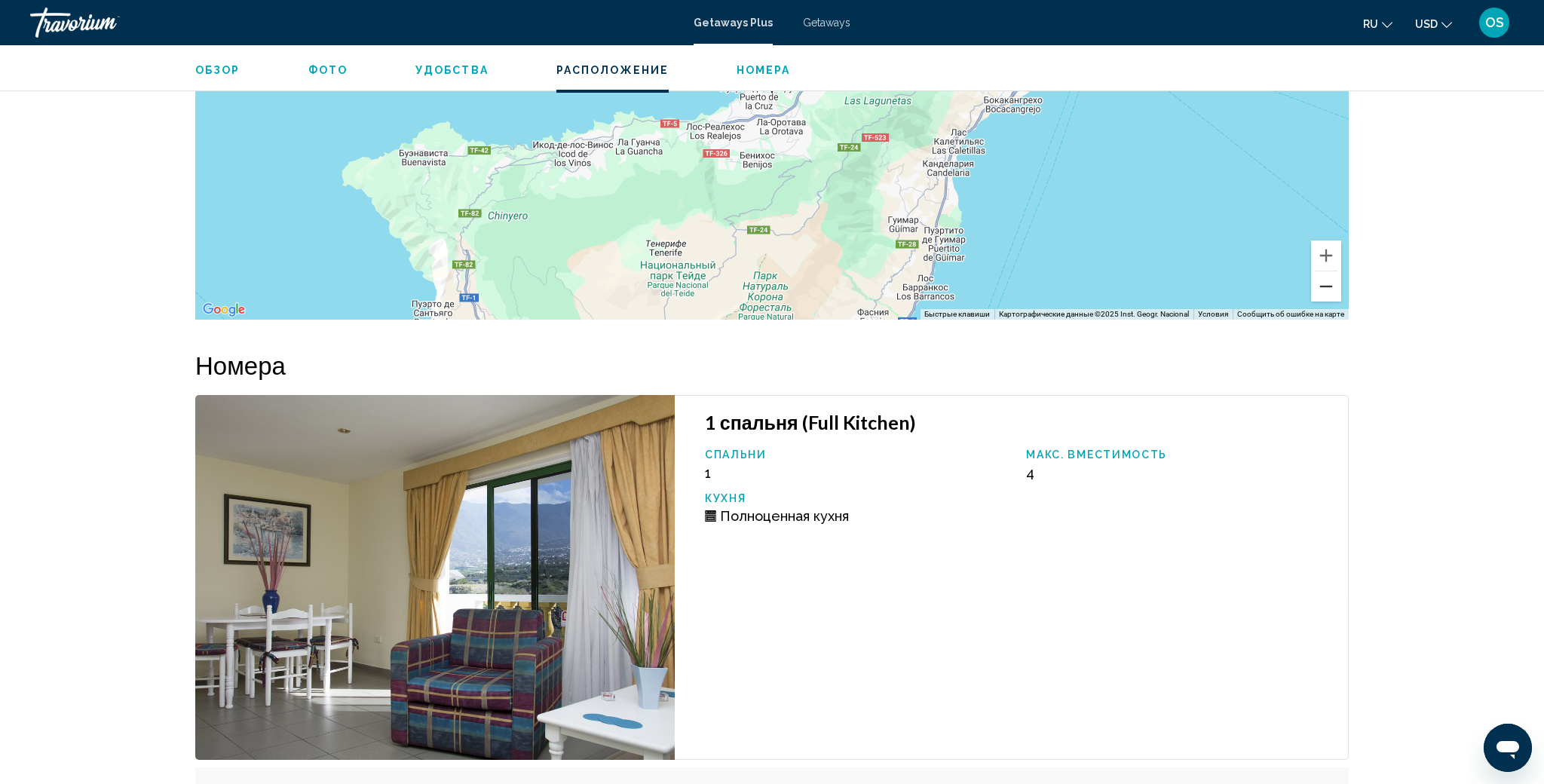 click at bounding box center [1326, 286] 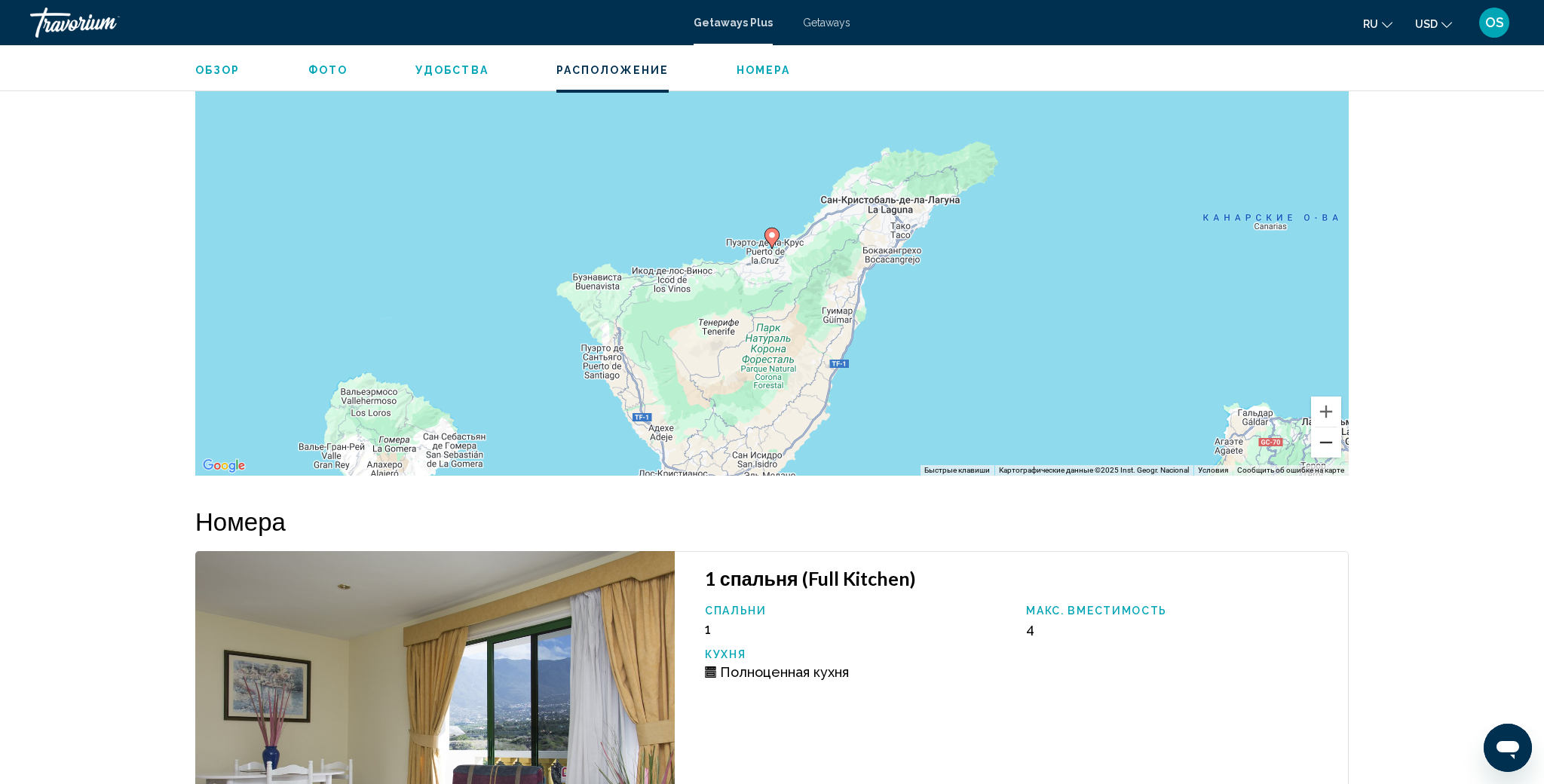 scroll, scrollTop: 1720, scrollLeft: 0, axis: vertical 